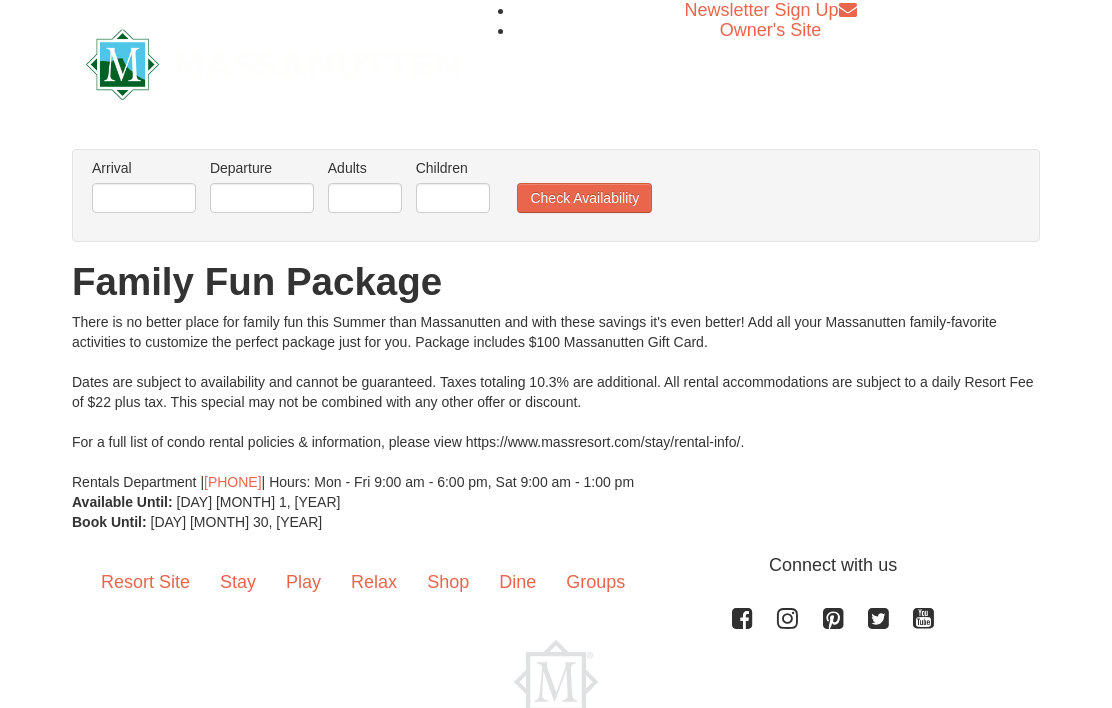 scroll, scrollTop: 0, scrollLeft: 0, axis: both 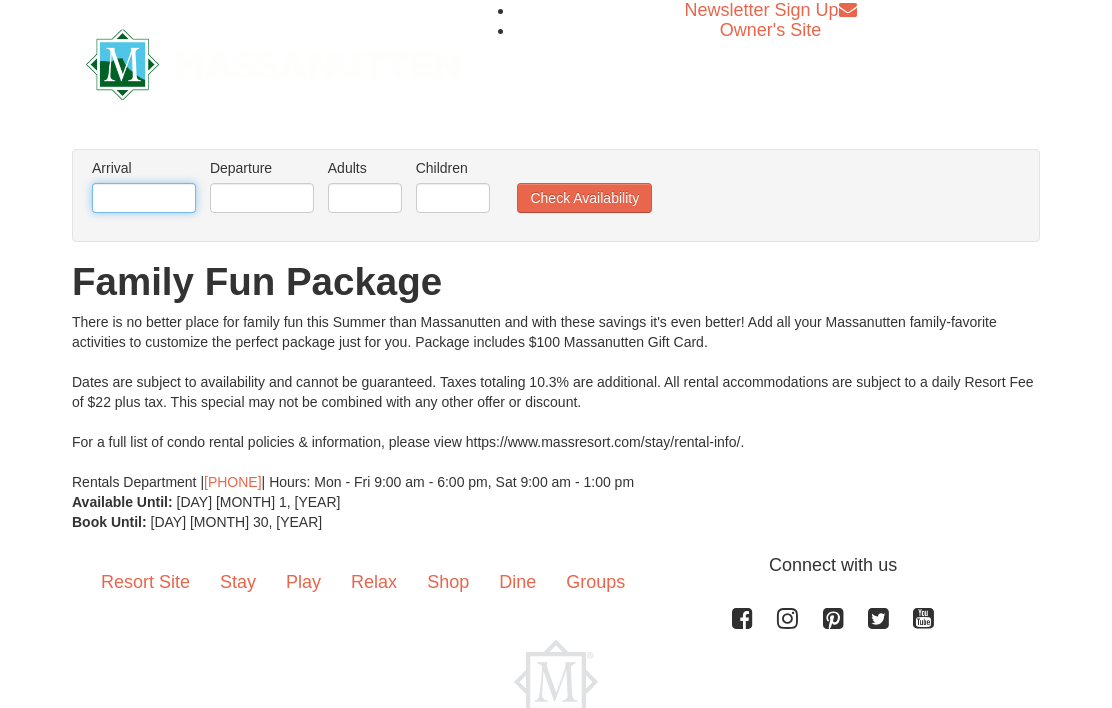 click at bounding box center (144, 198) 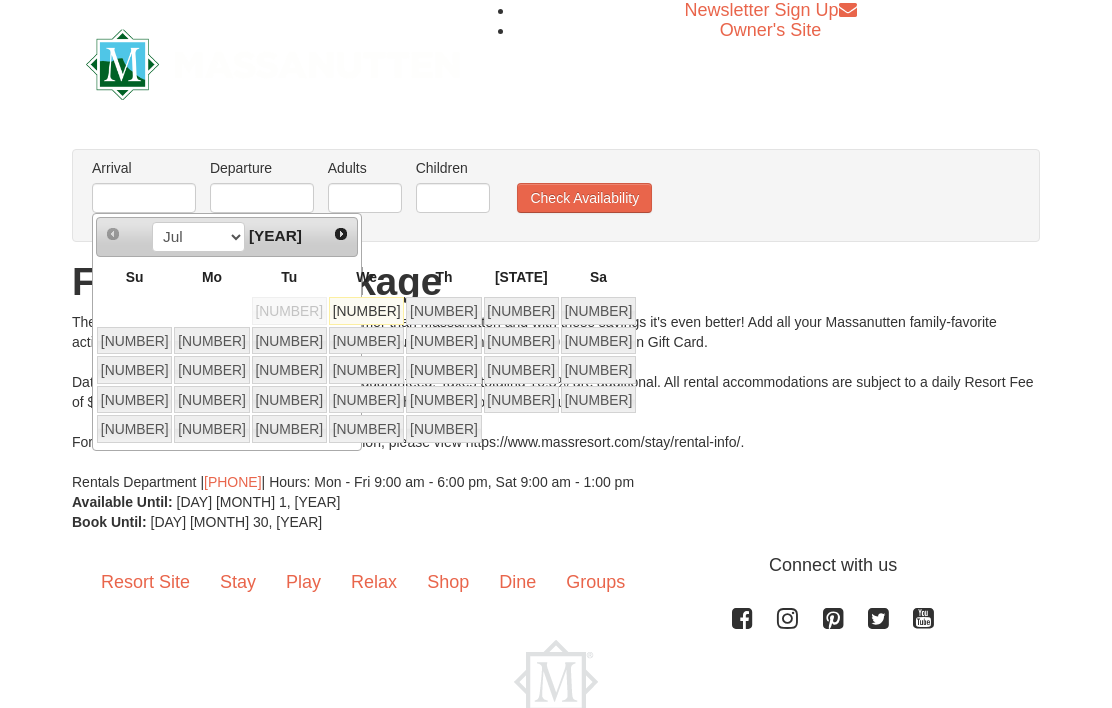click on "Th" at bounding box center (443, 276) 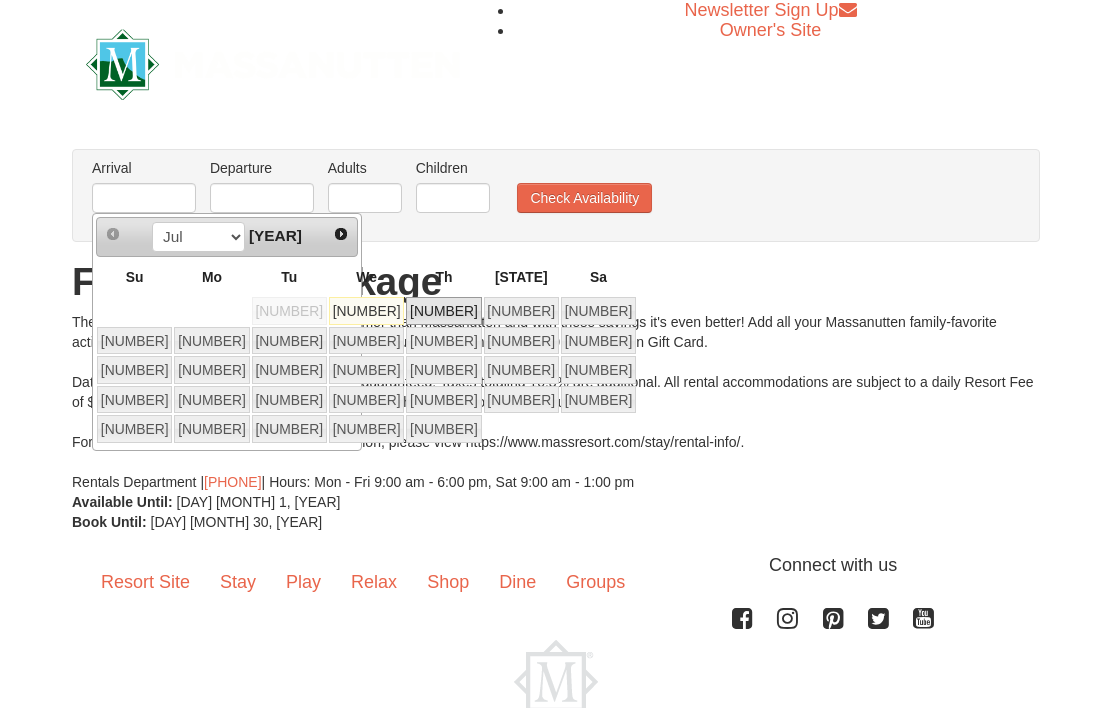 click on "3" at bounding box center (443, 311) 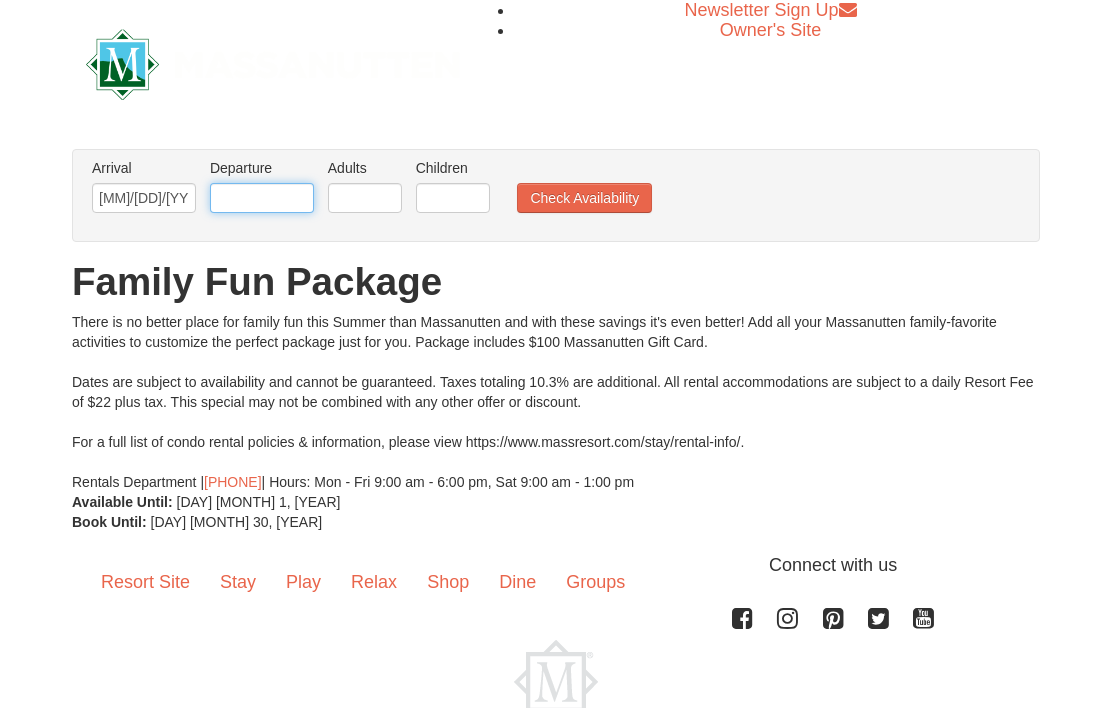 click at bounding box center [262, 198] 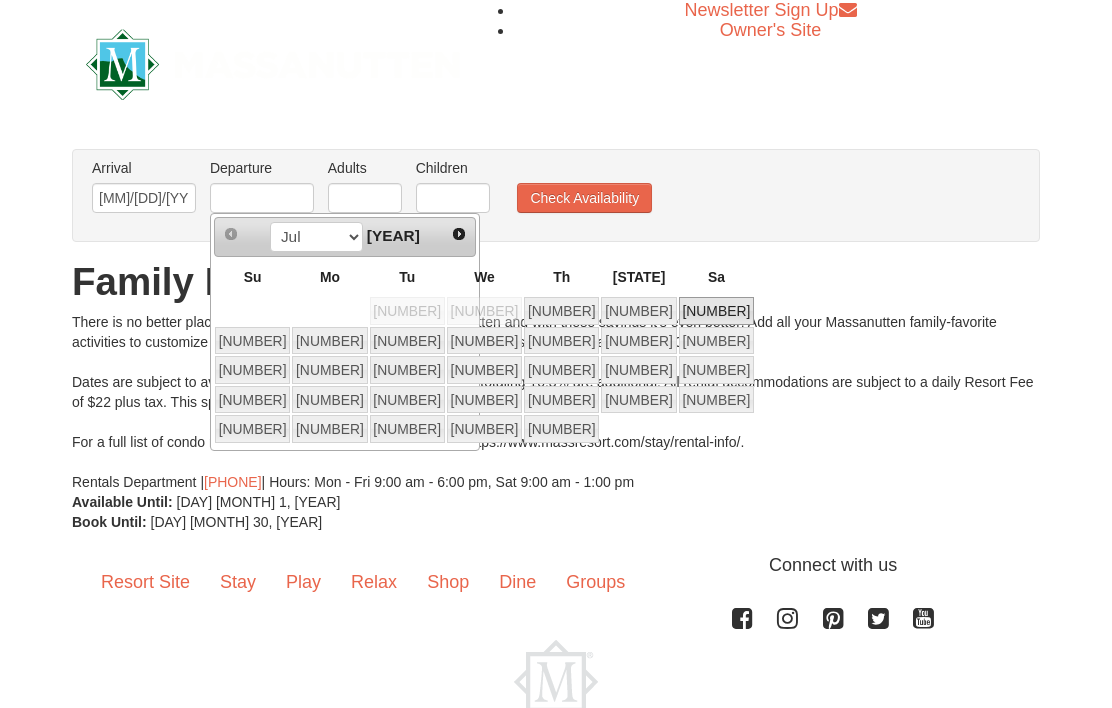 click on "5" at bounding box center (716, 311) 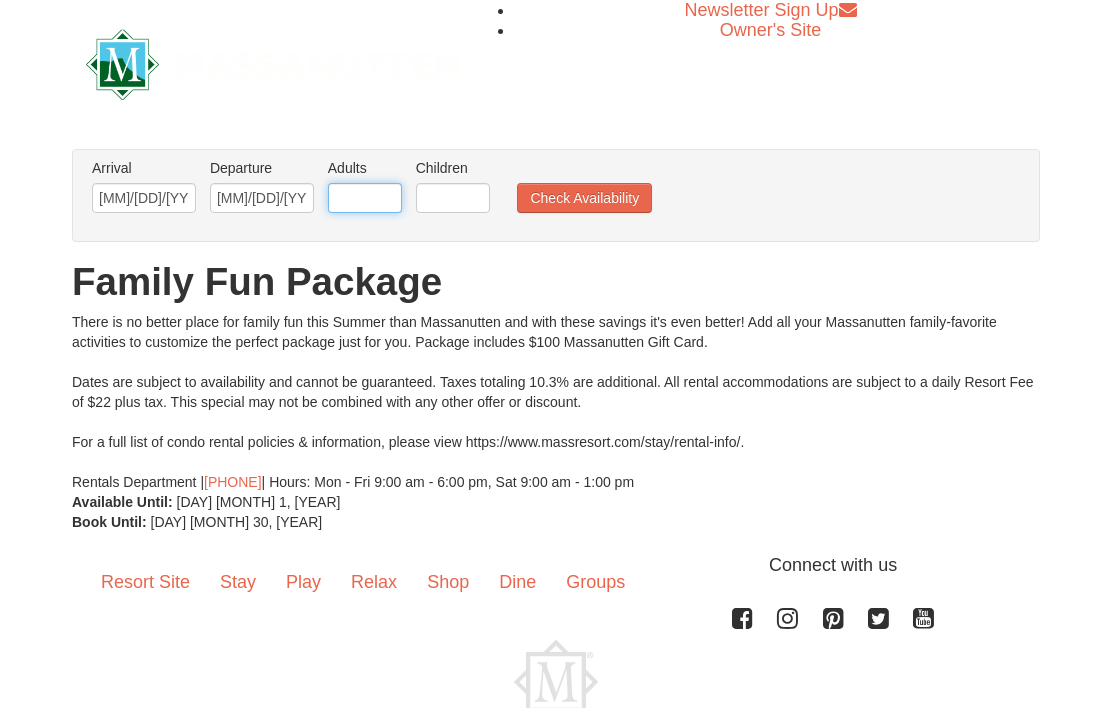 click on "2" at bounding box center [365, 198] 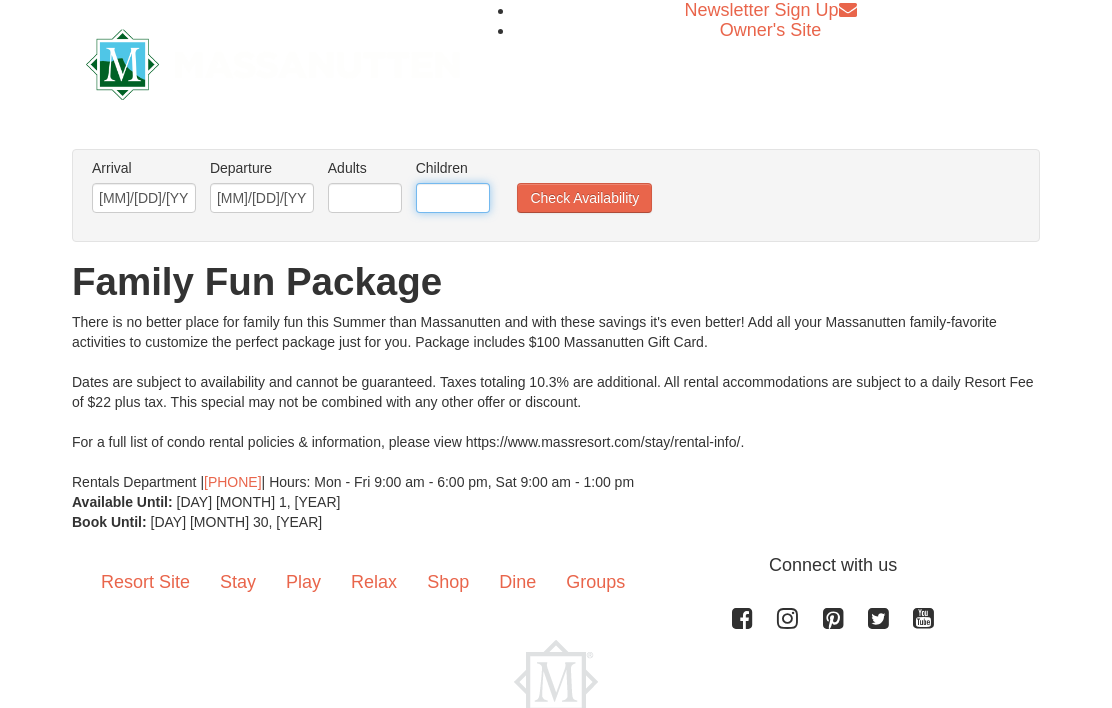click on "0" at bounding box center [453, 198] 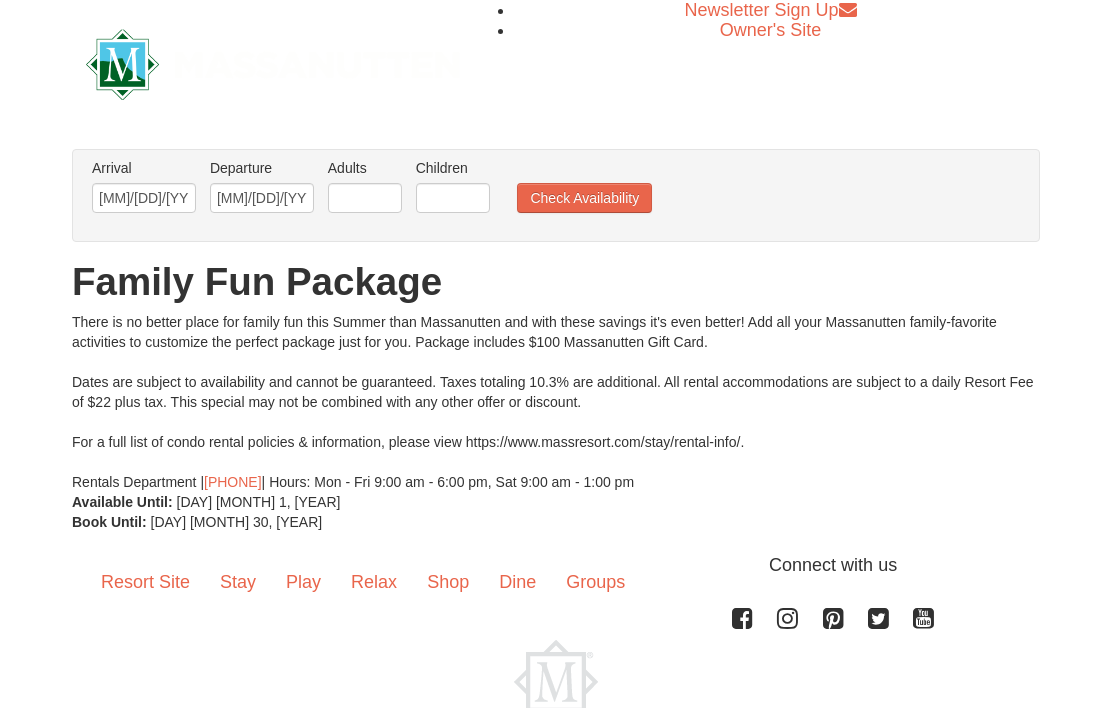 click on "Check Availability" at bounding box center (584, 198) 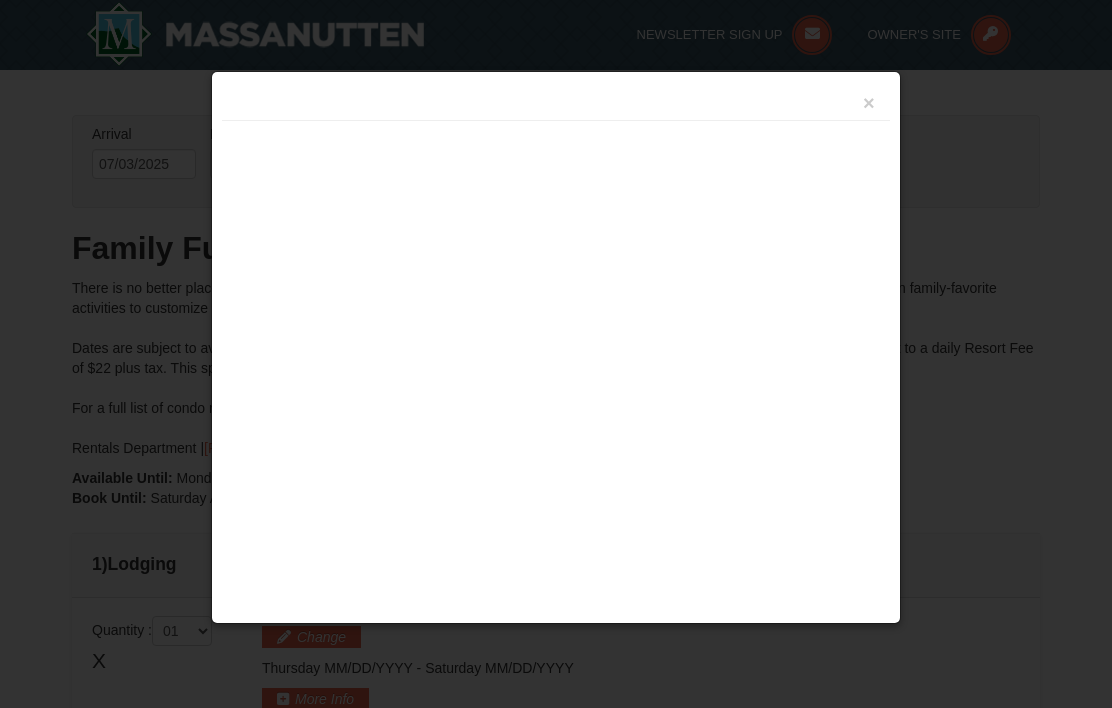 scroll, scrollTop: 612, scrollLeft: 0, axis: vertical 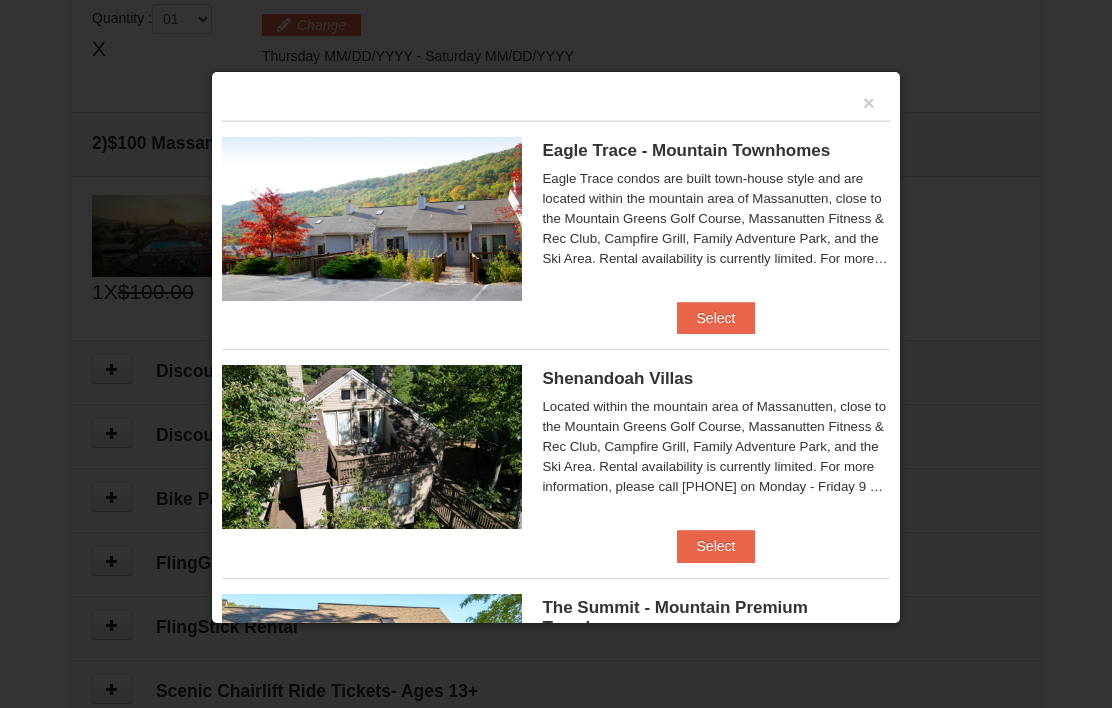 click on "Select" at bounding box center (716, 318) 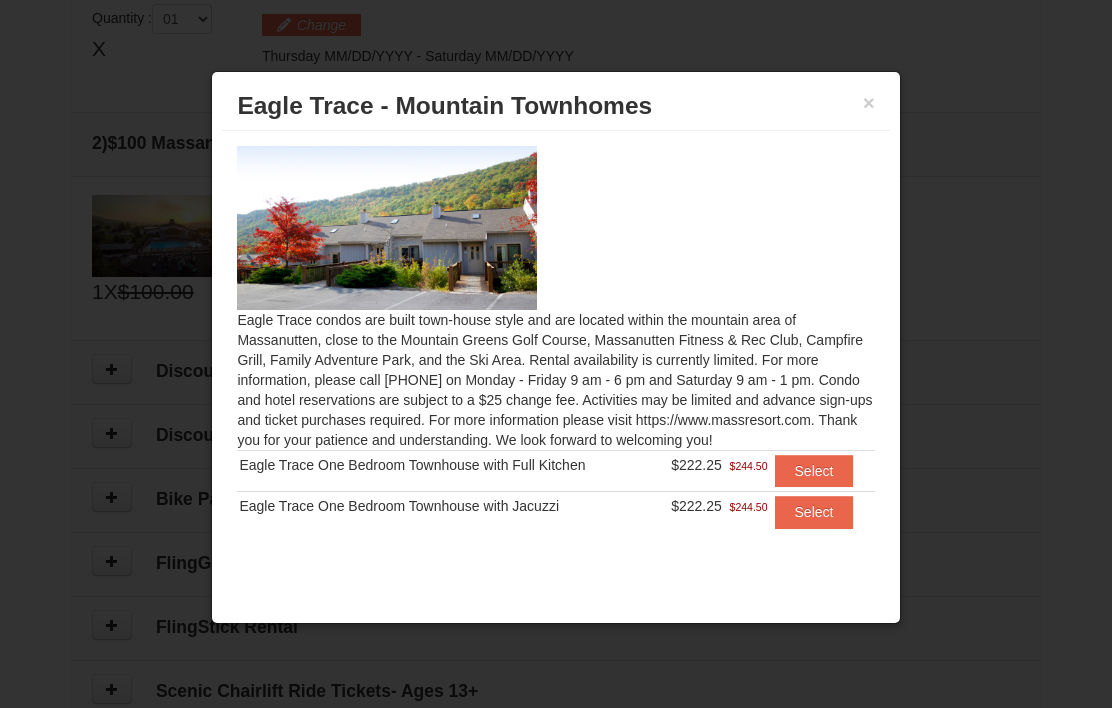 click on "Select" at bounding box center (814, 471) 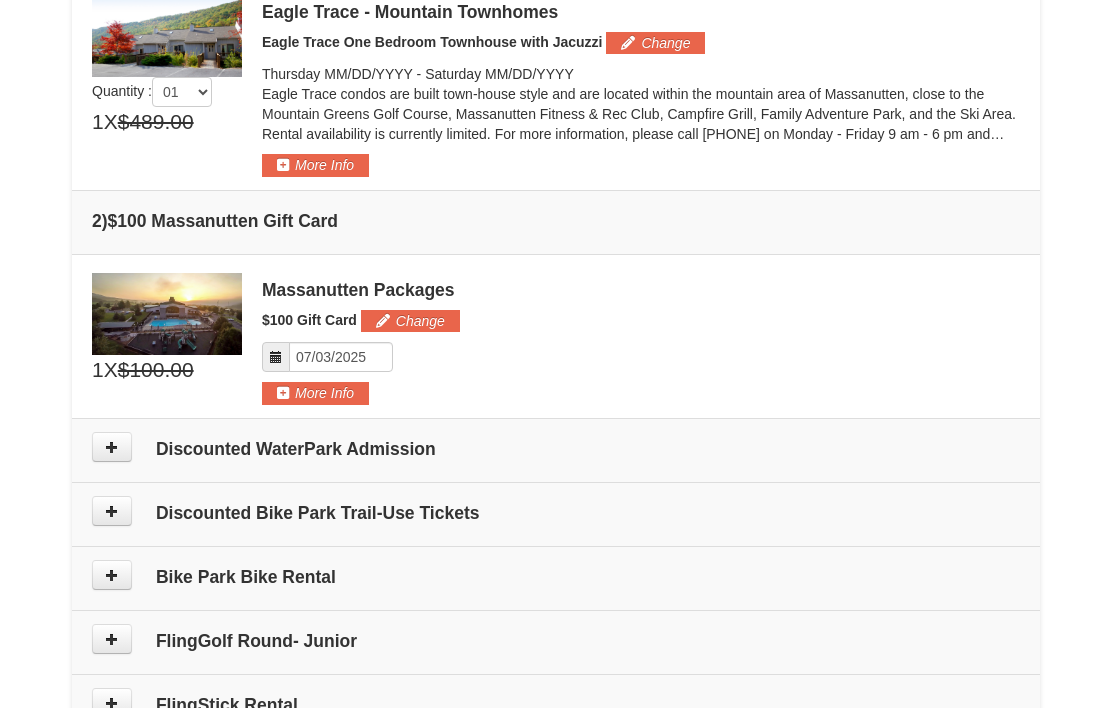 scroll, scrollTop: 621, scrollLeft: 0, axis: vertical 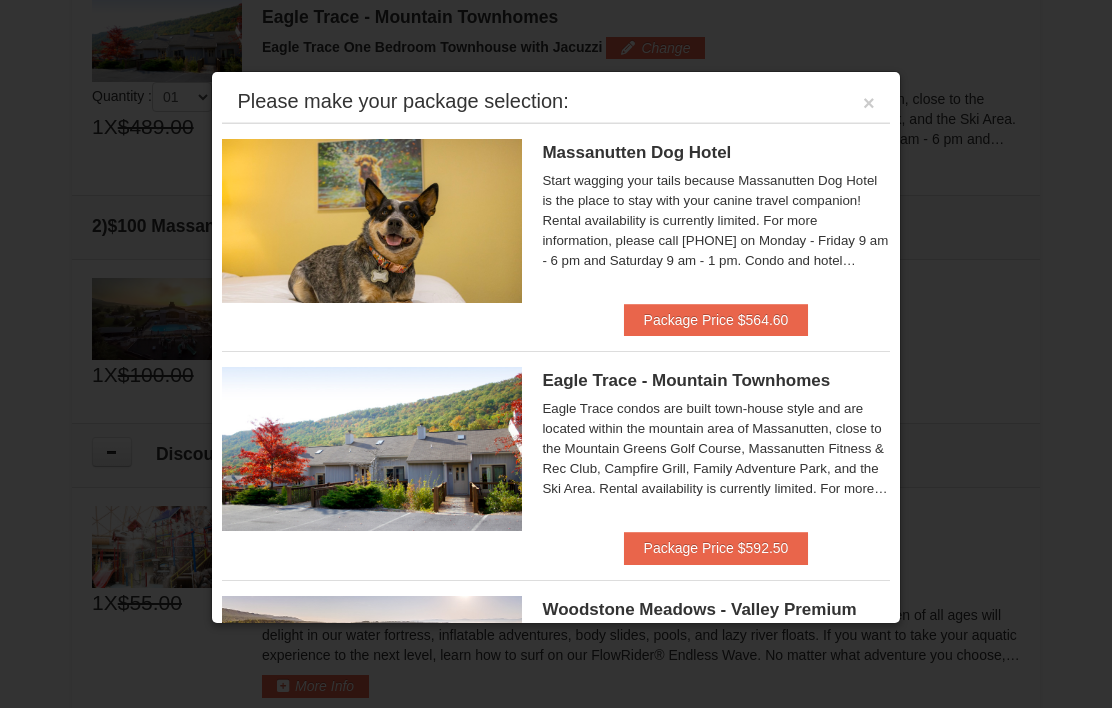 click on "Please make your package selection:
×
Massanutten Dog Hotel
Dog Friendly Hotel Queen Room
Package Price $564.60
Save $48.40" at bounding box center [555, 347] 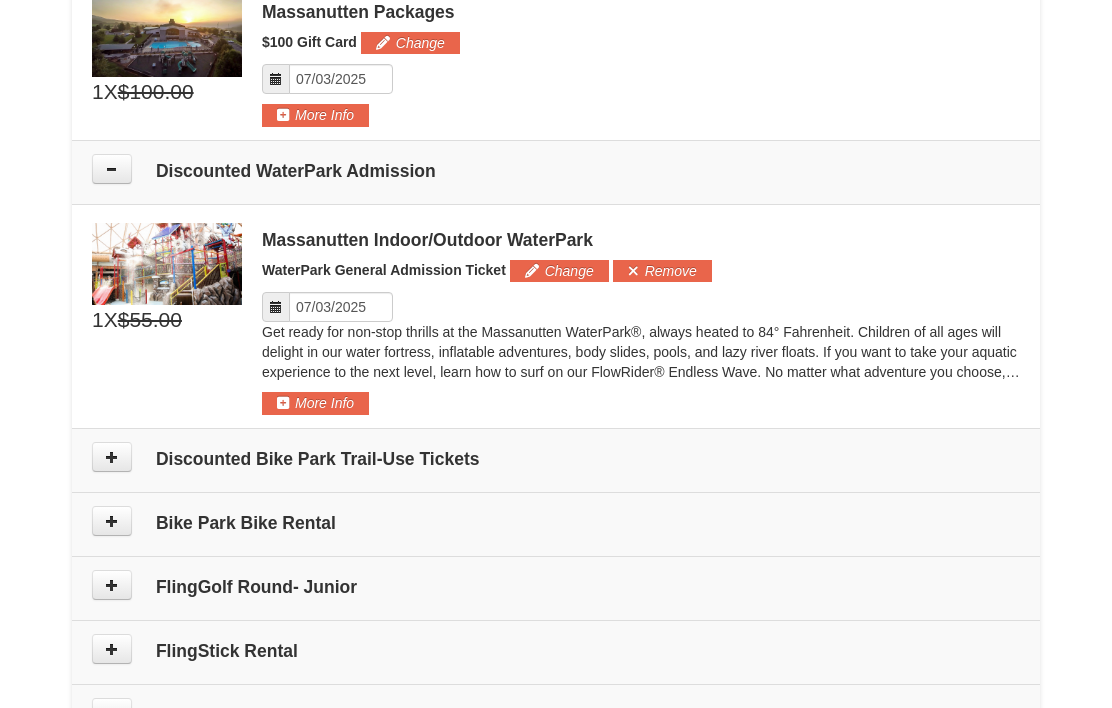 scroll, scrollTop: 890, scrollLeft: 0, axis: vertical 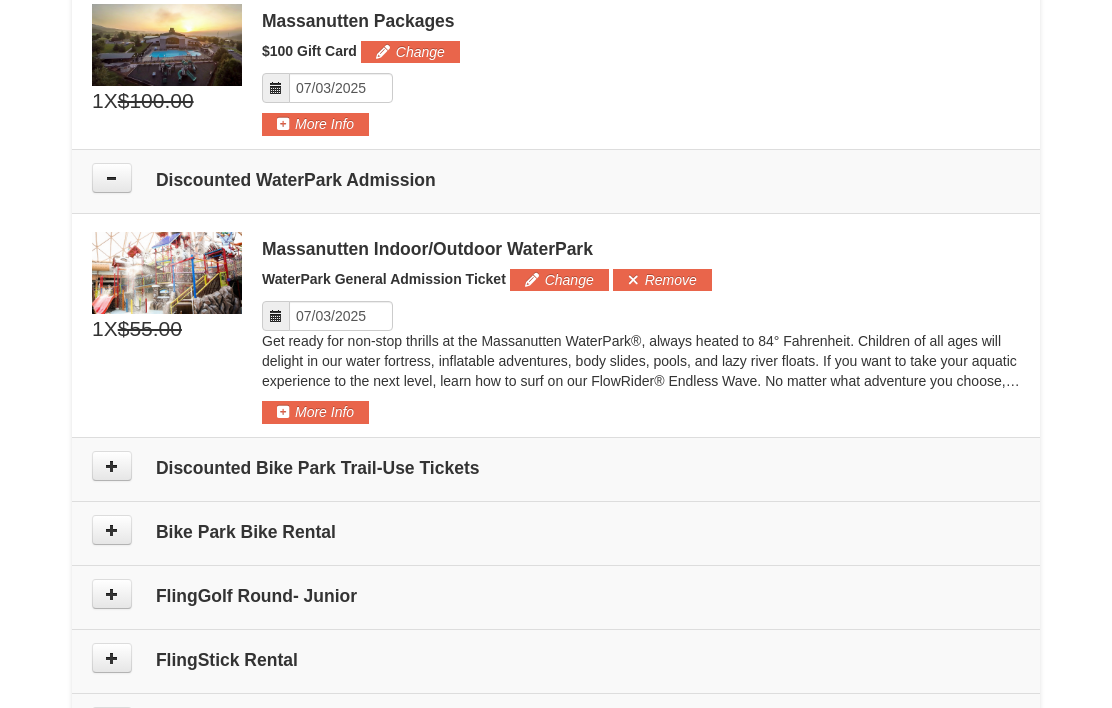 click on "Change" at bounding box center [559, 280] 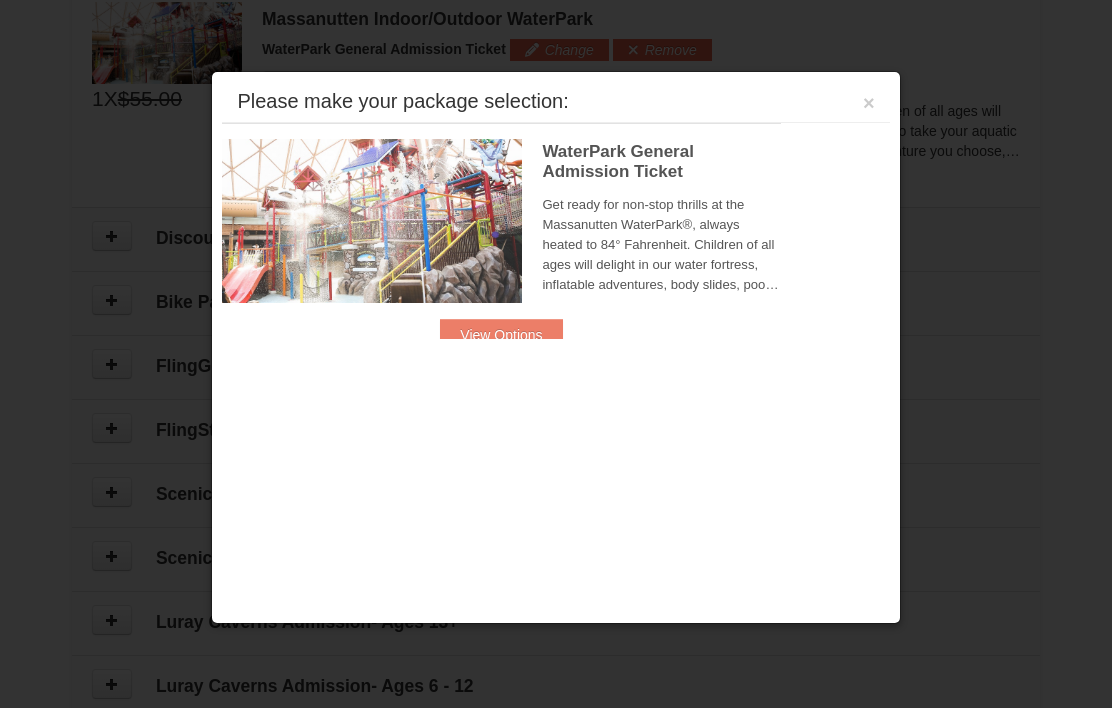 scroll, scrollTop: 1121, scrollLeft: 0, axis: vertical 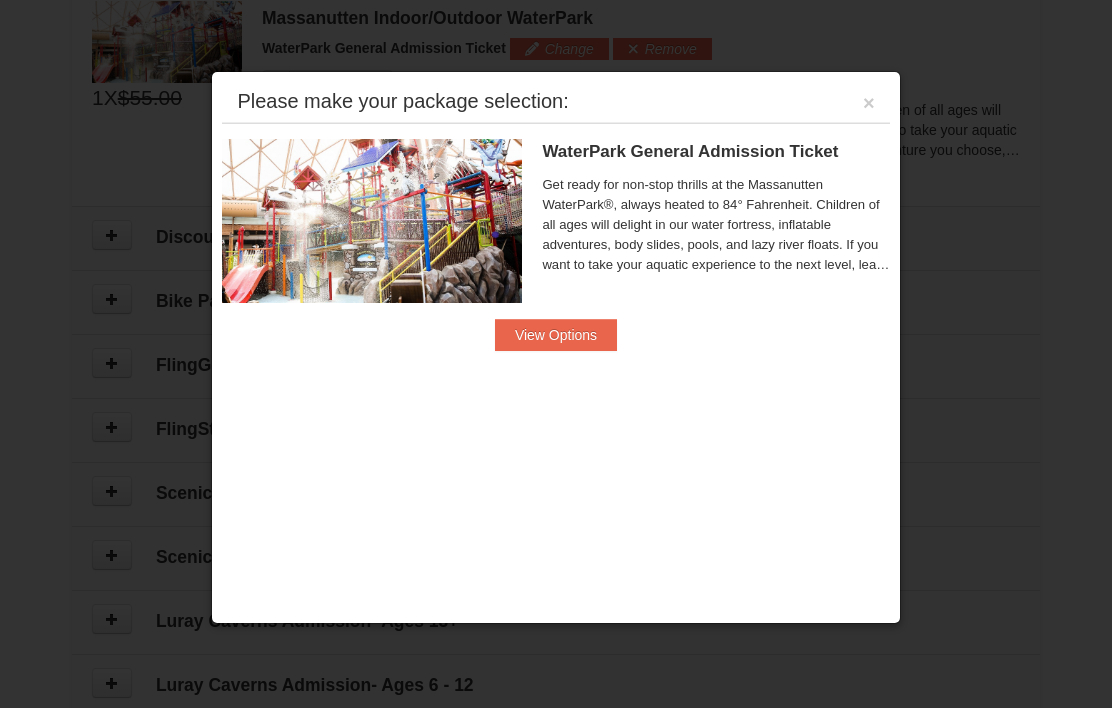 click on "View Options" at bounding box center [556, 335] 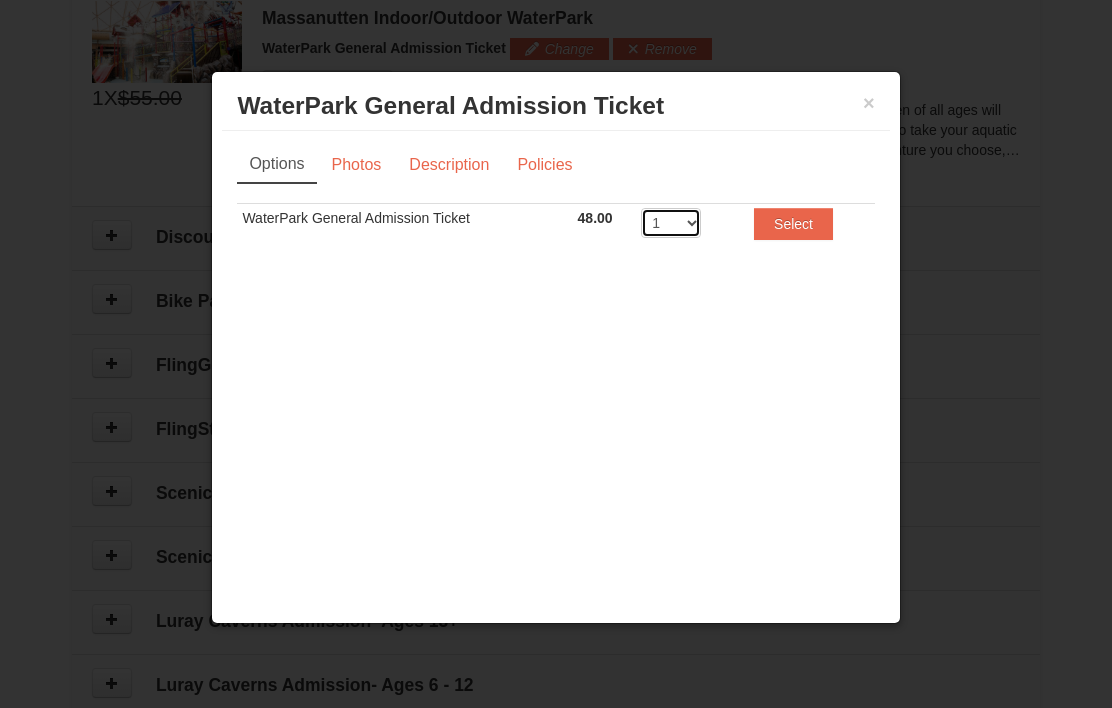 click on "1 2 3 4 5 6 7 8" at bounding box center [671, 223] 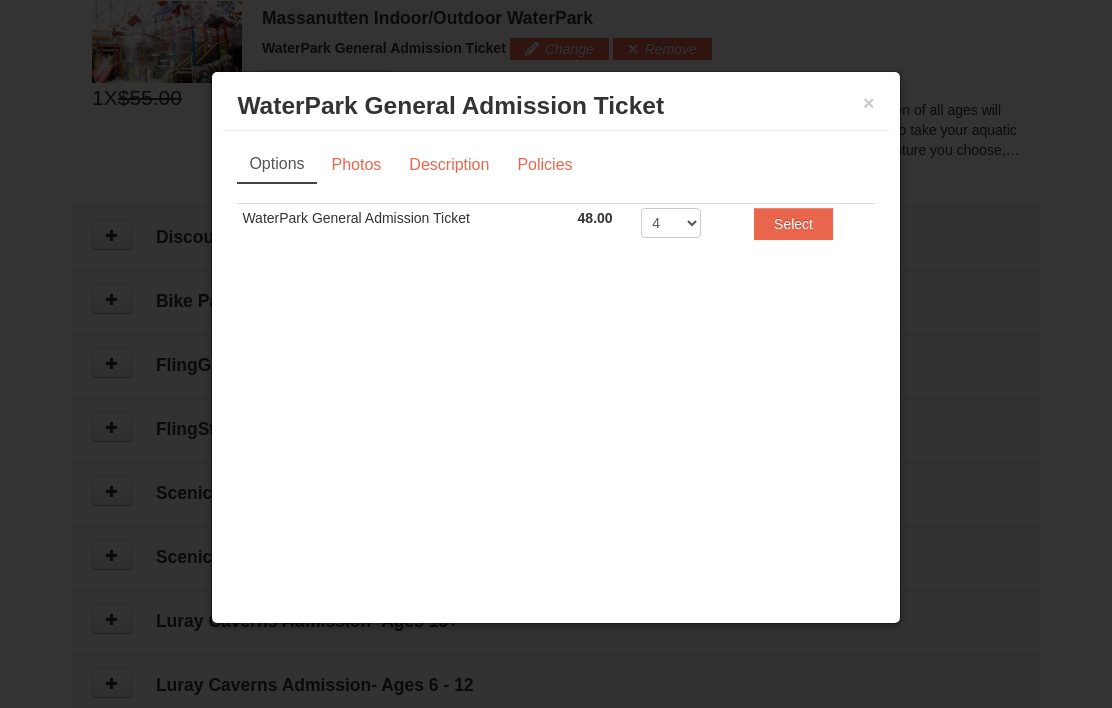 click on "Select" at bounding box center [0, 0] 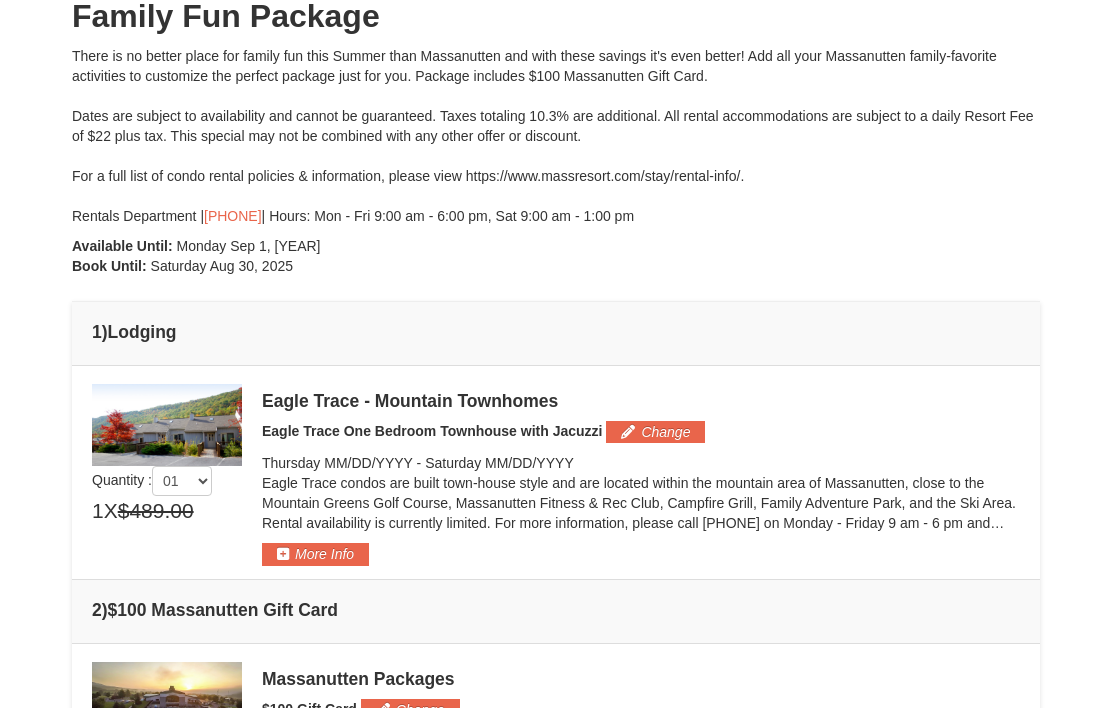 scroll, scrollTop: 232, scrollLeft: 0, axis: vertical 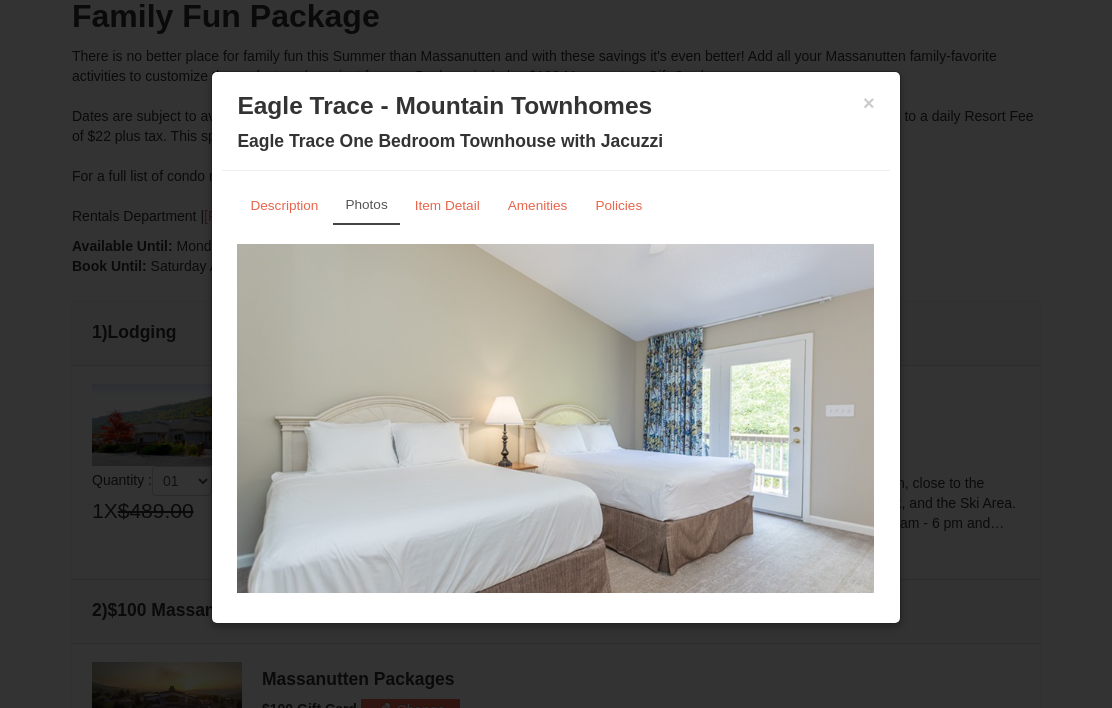 click on "Amenities" at bounding box center [538, 205] 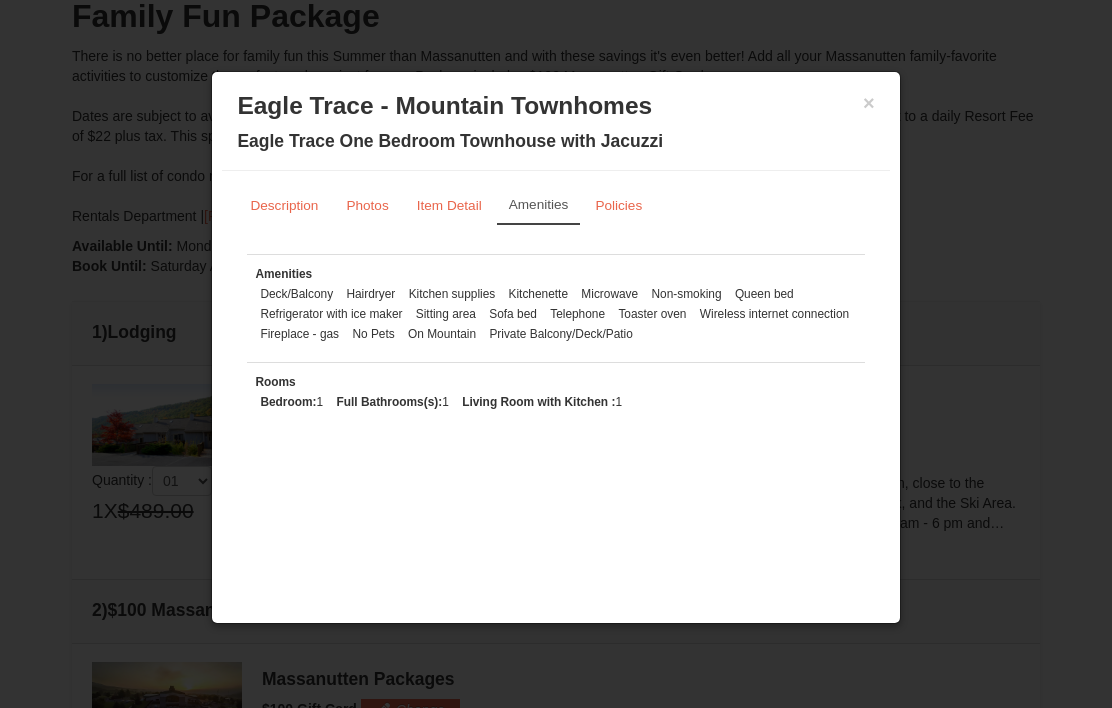 click on "Eagle Trace - Mountain Townhomes" at bounding box center [555, 106] 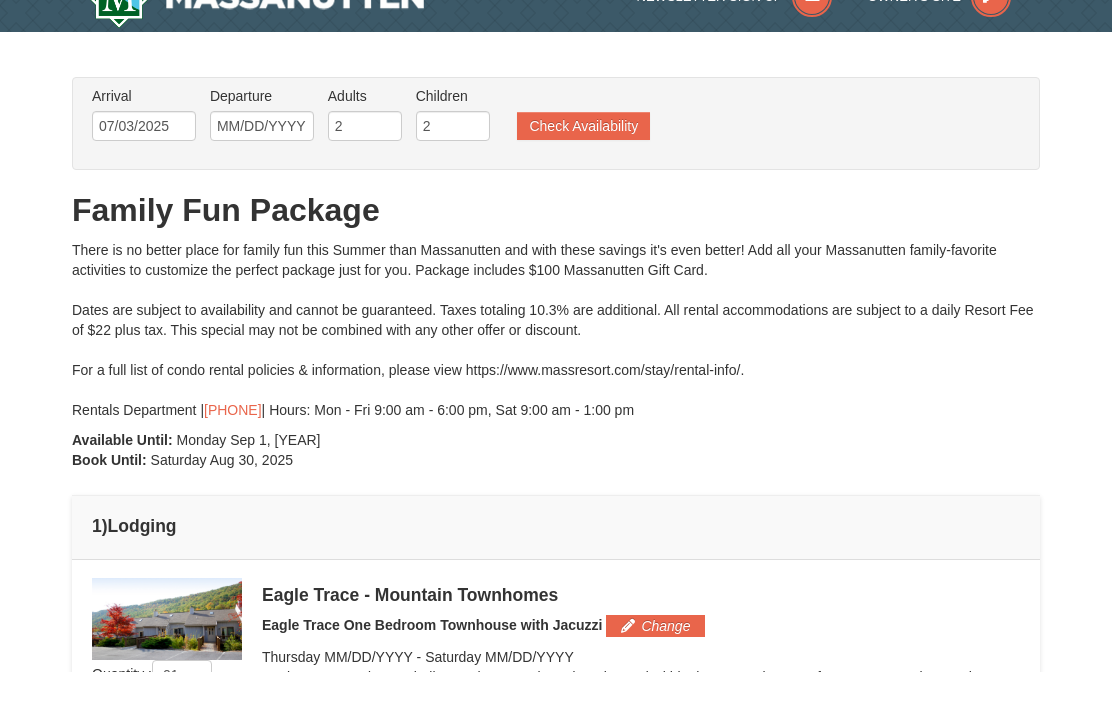 scroll, scrollTop: 40, scrollLeft: 0, axis: vertical 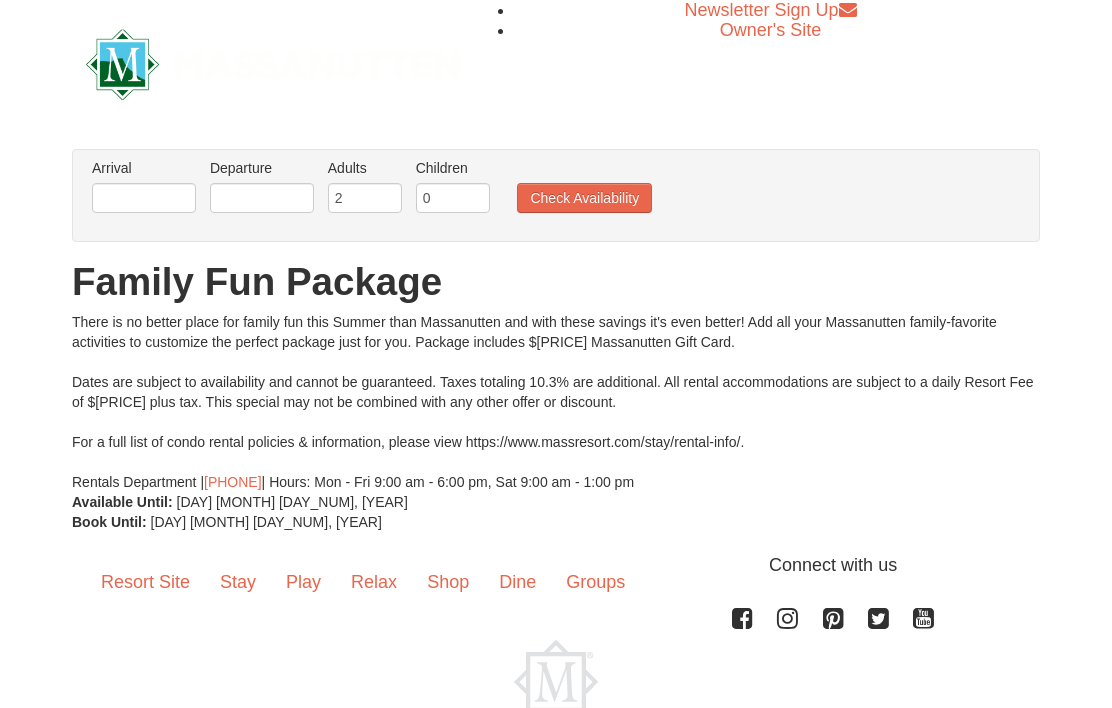 click at bounding box center [273, 64] 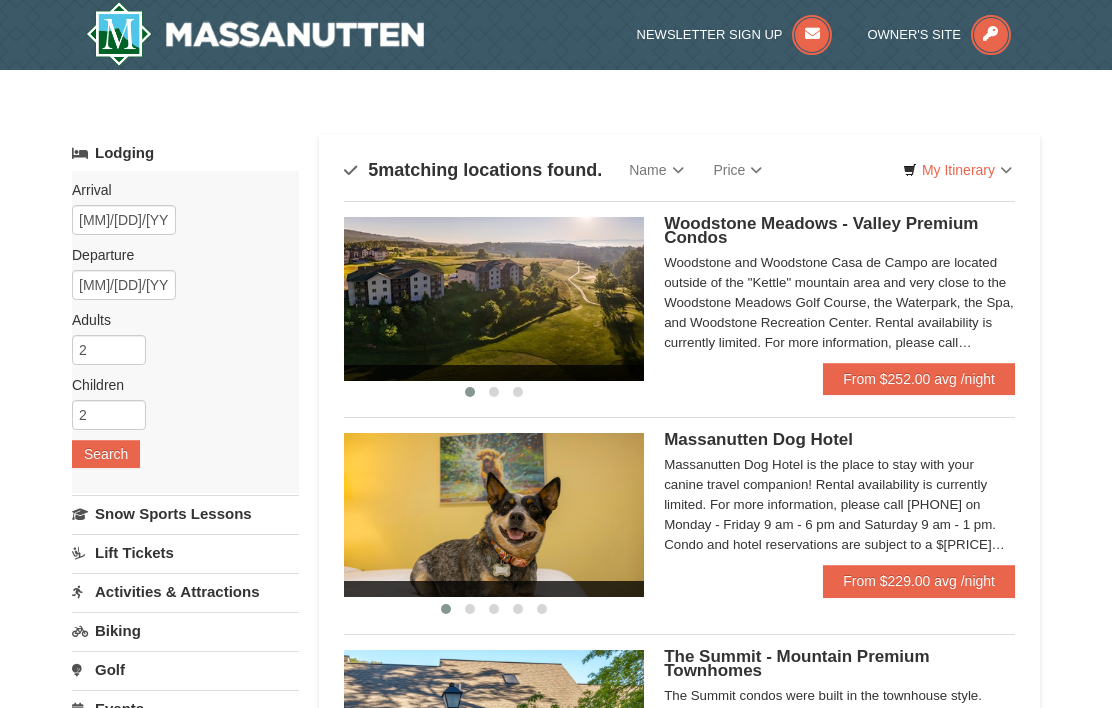 scroll, scrollTop: 0, scrollLeft: 0, axis: both 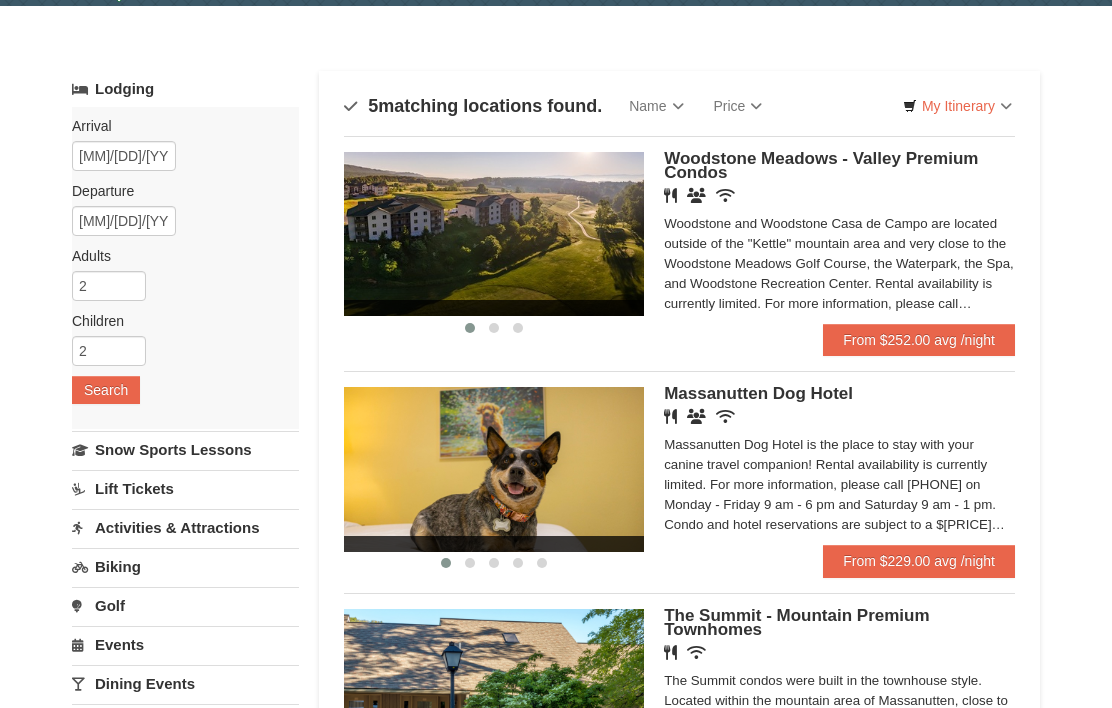 click on "Price" at bounding box center (738, 106) 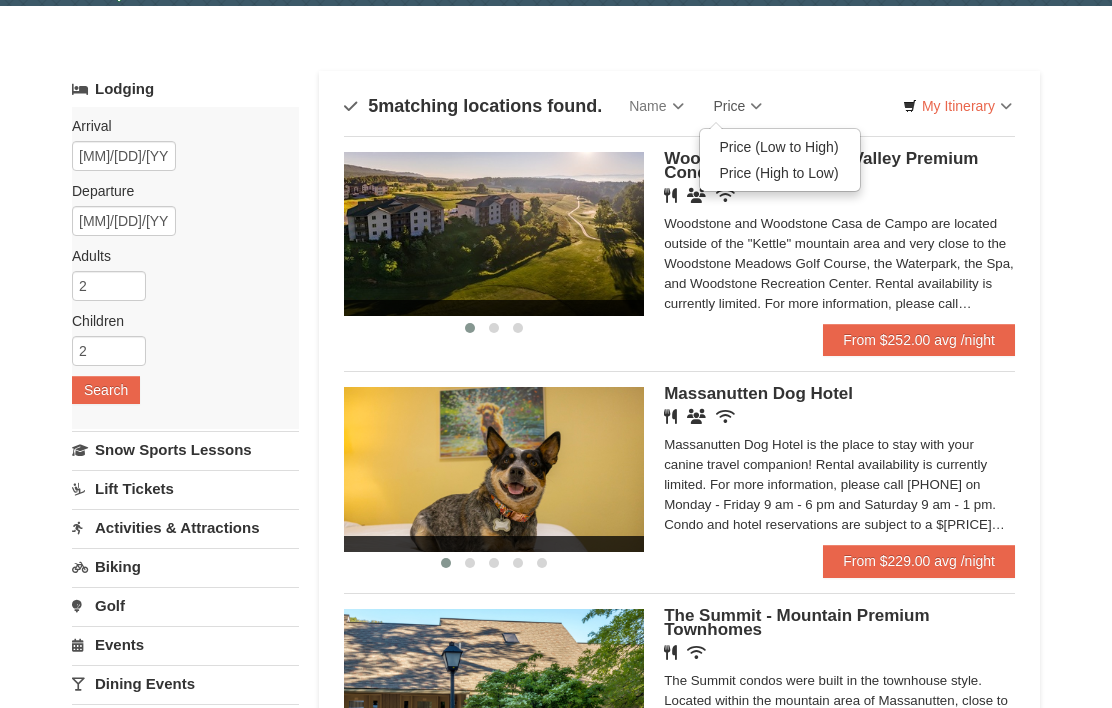 click on "Price (Low to High)" at bounding box center [780, 147] 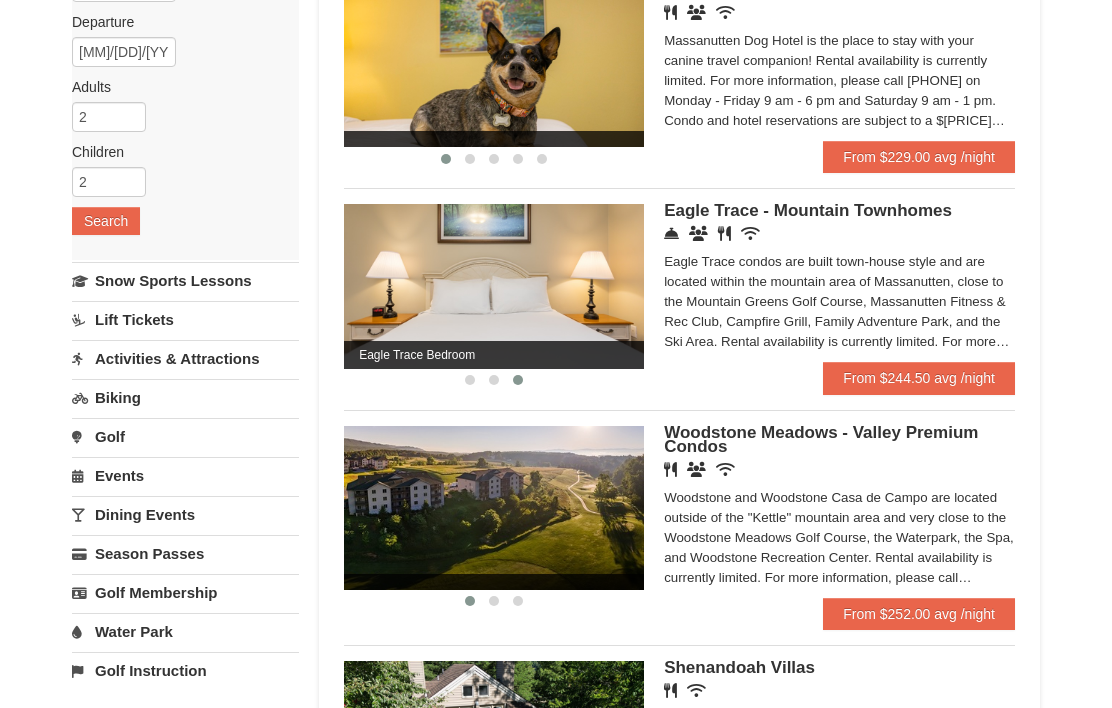 scroll, scrollTop: 231, scrollLeft: 0, axis: vertical 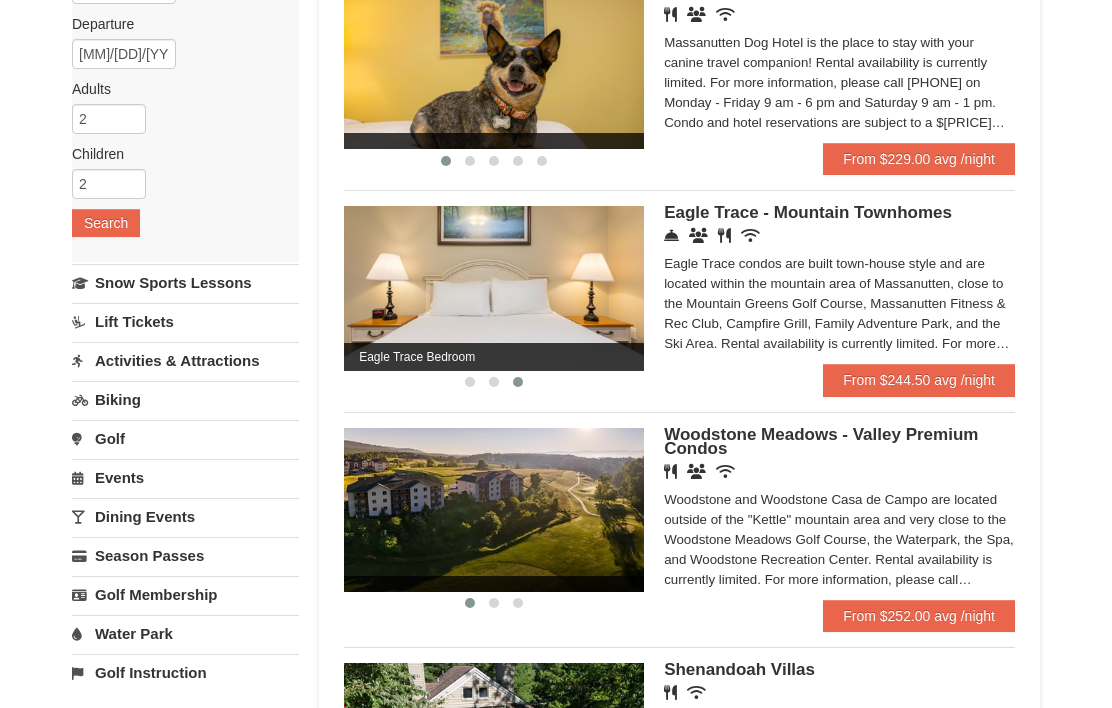 click on "From $244.50 avg /night" at bounding box center (919, 380) 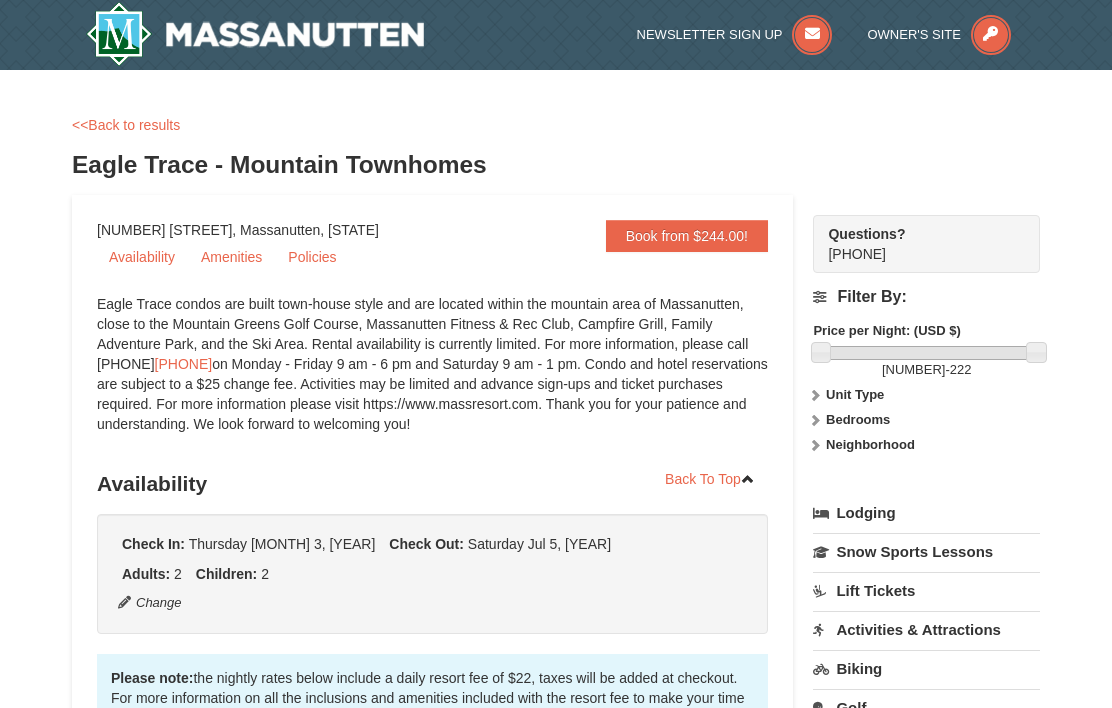 scroll, scrollTop: 0, scrollLeft: 0, axis: both 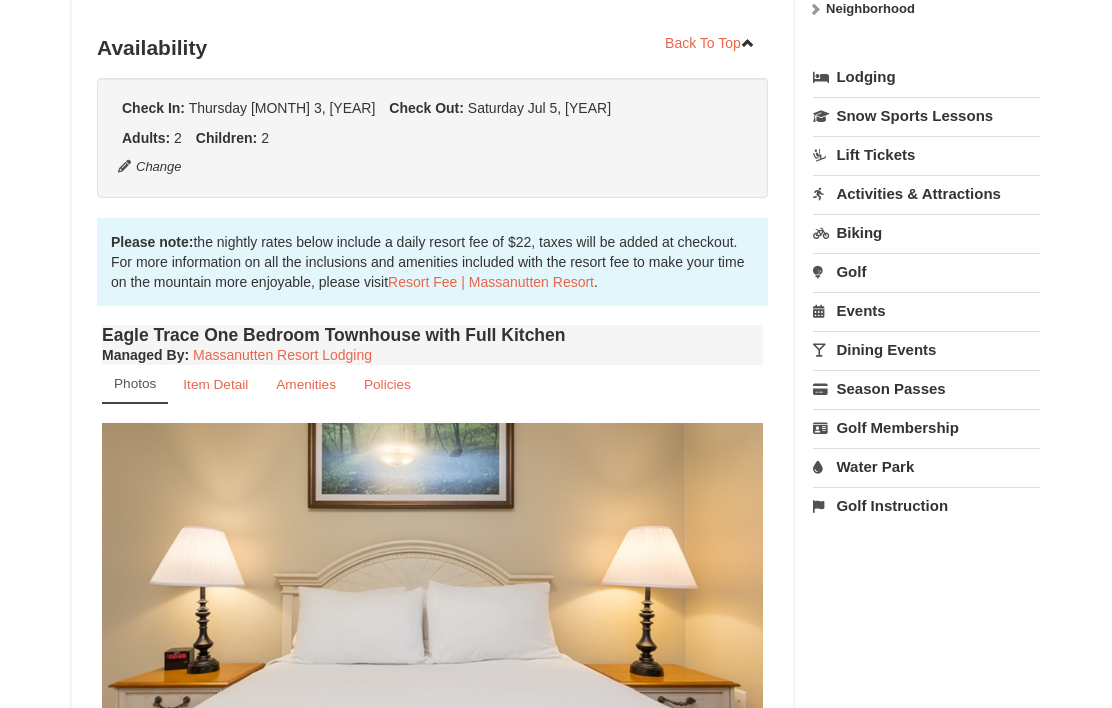 click on "Item Detail" at bounding box center [215, 385] 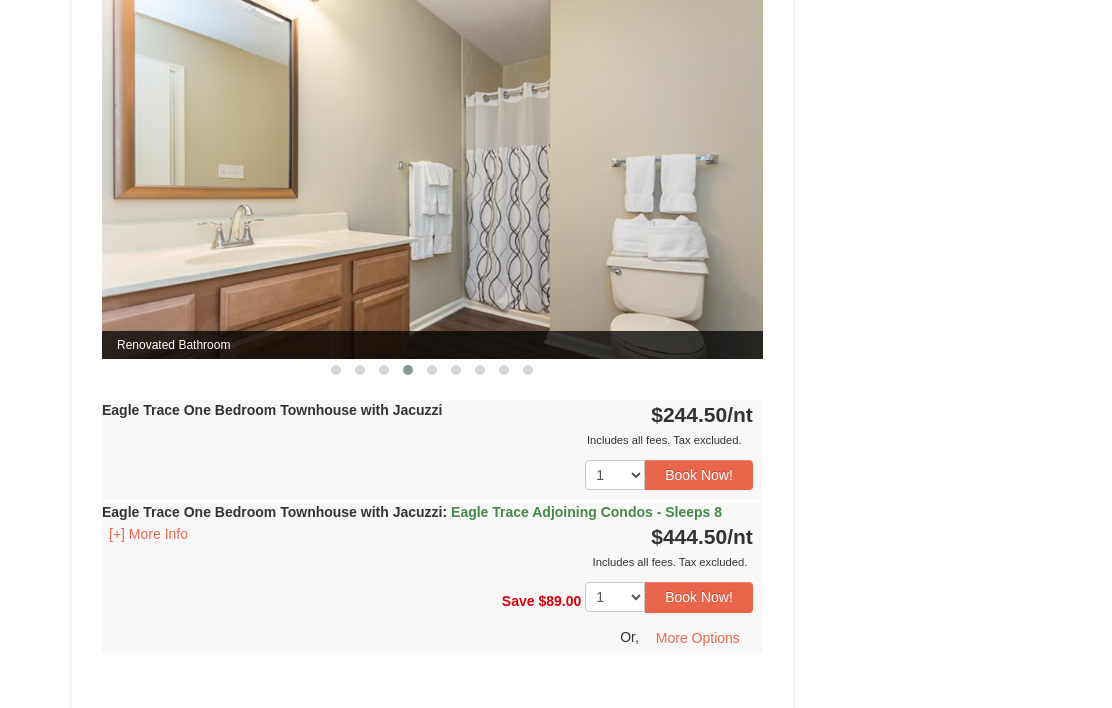 scroll, scrollTop: 1411, scrollLeft: 0, axis: vertical 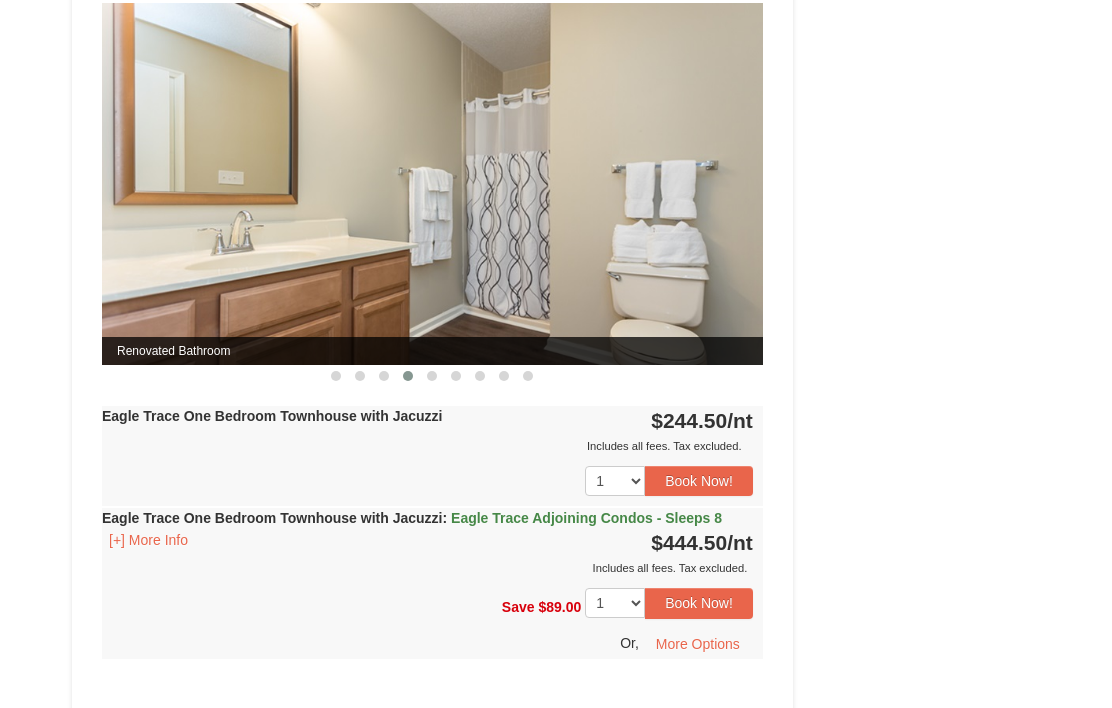 click on "Includes all fees. Tax excluded." at bounding box center (427, 447) 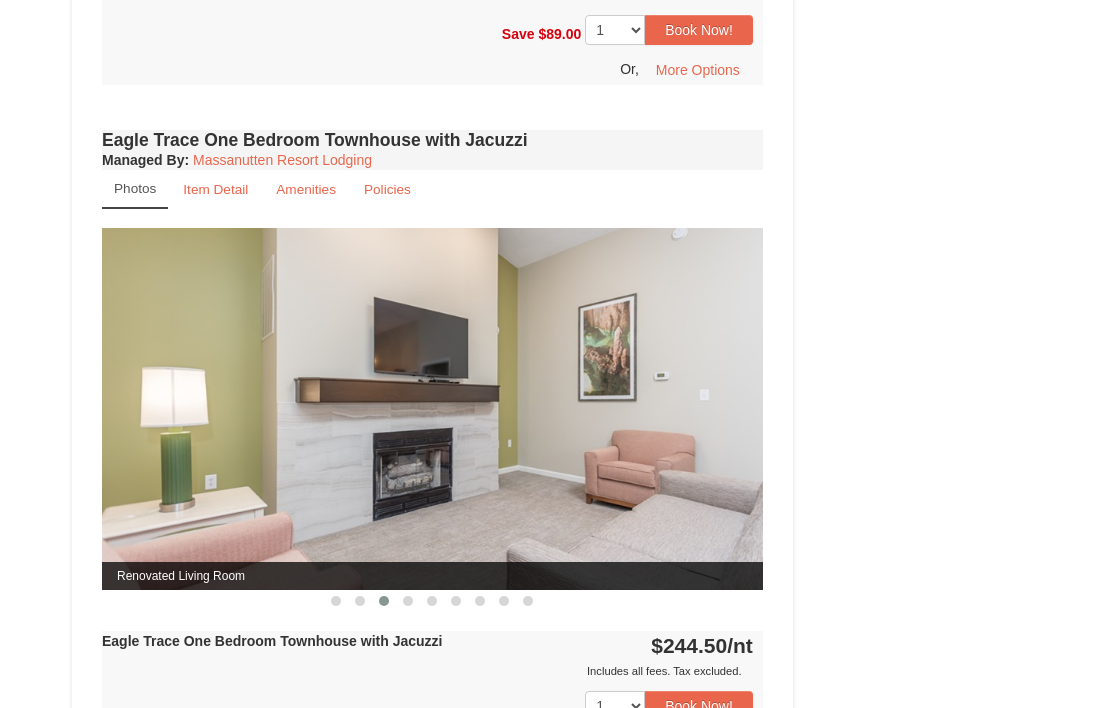 scroll, scrollTop: 1184, scrollLeft: 0, axis: vertical 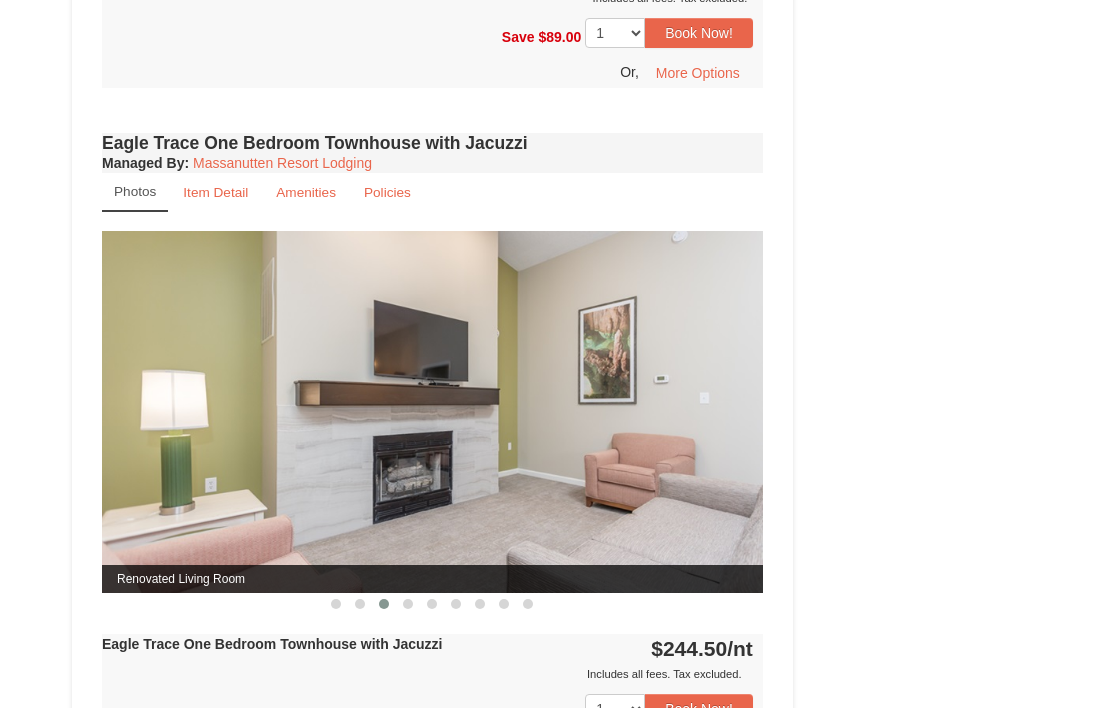 click on "Item Detail" at bounding box center (215, 192) 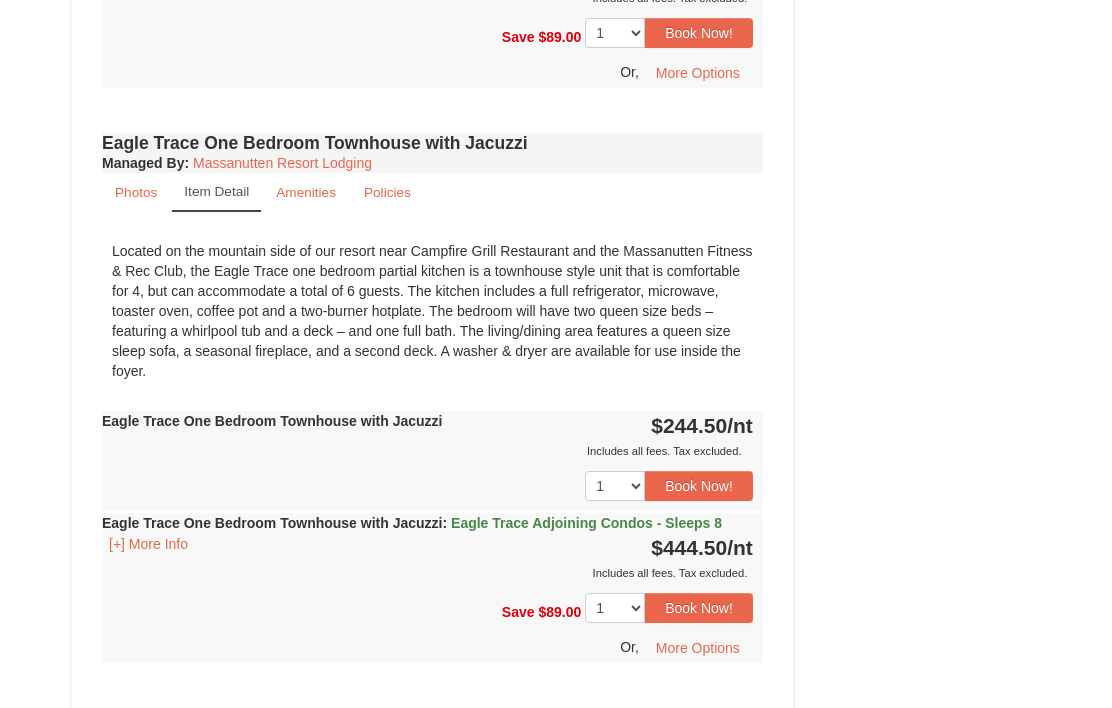 click on "Amenities" at bounding box center [306, 192] 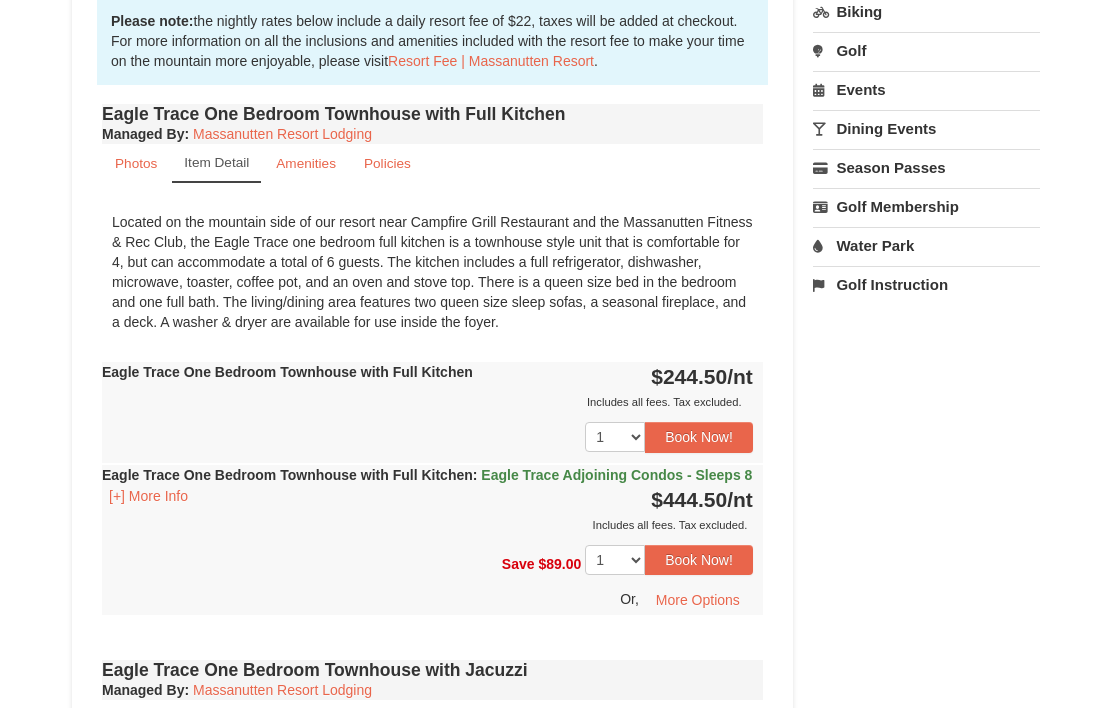 scroll, scrollTop: 656, scrollLeft: 0, axis: vertical 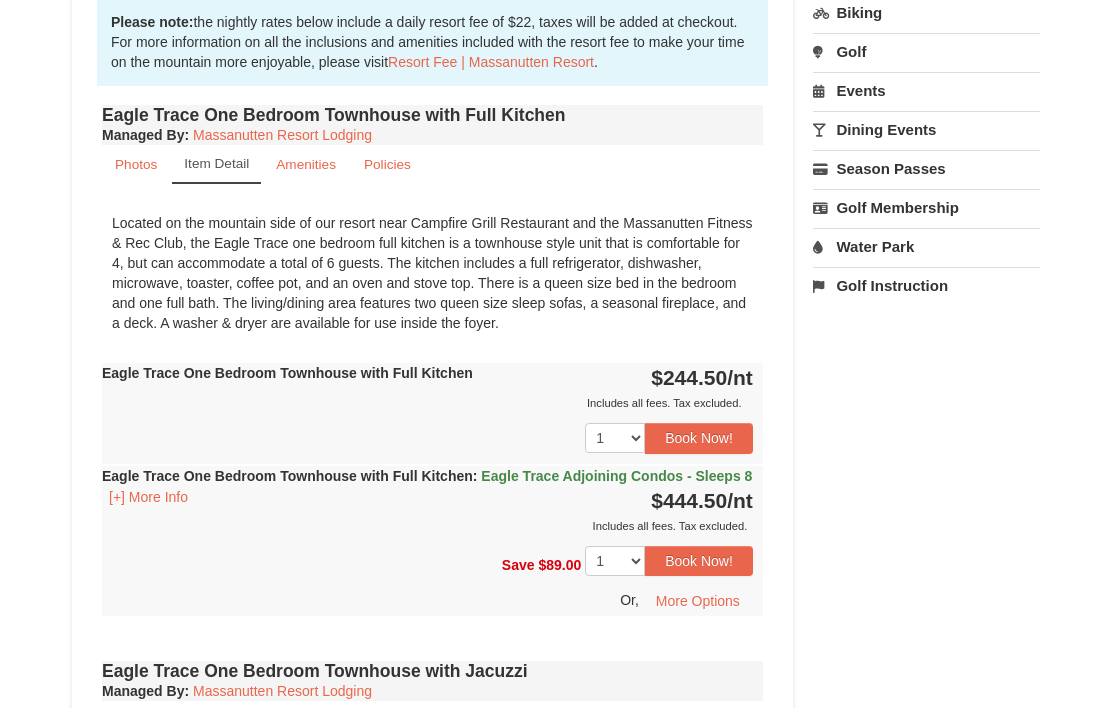 click on "Amenities" at bounding box center [306, 164] 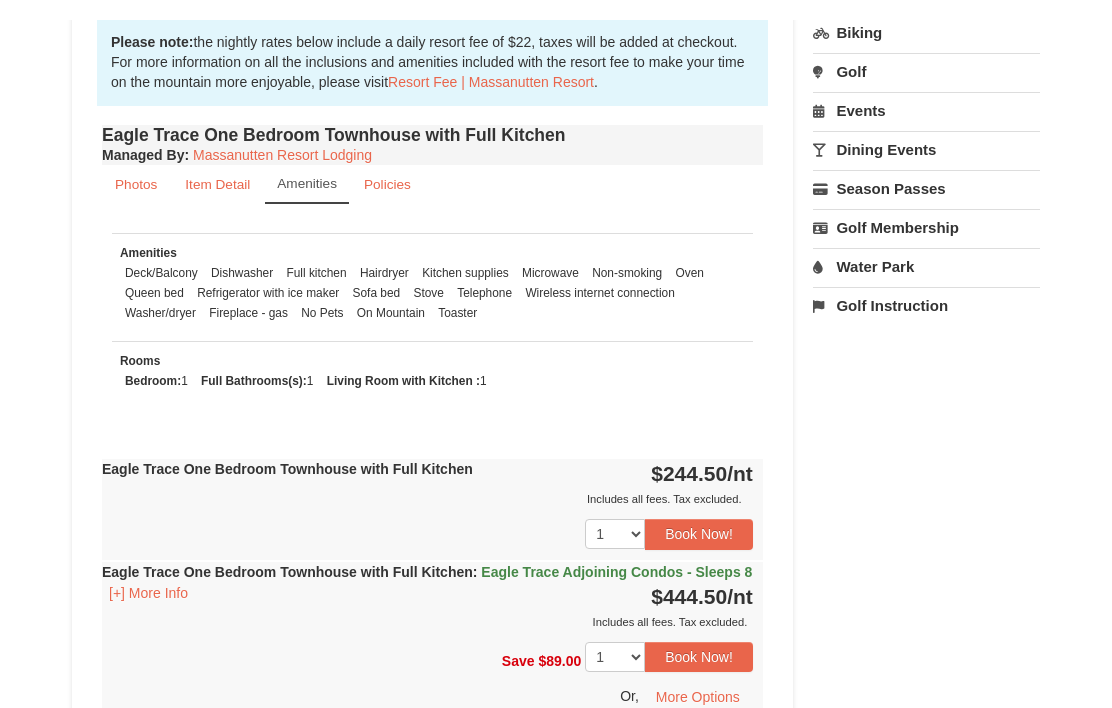 scroll, scrollTop: 630, scrollLeft: 0, axis: vertical 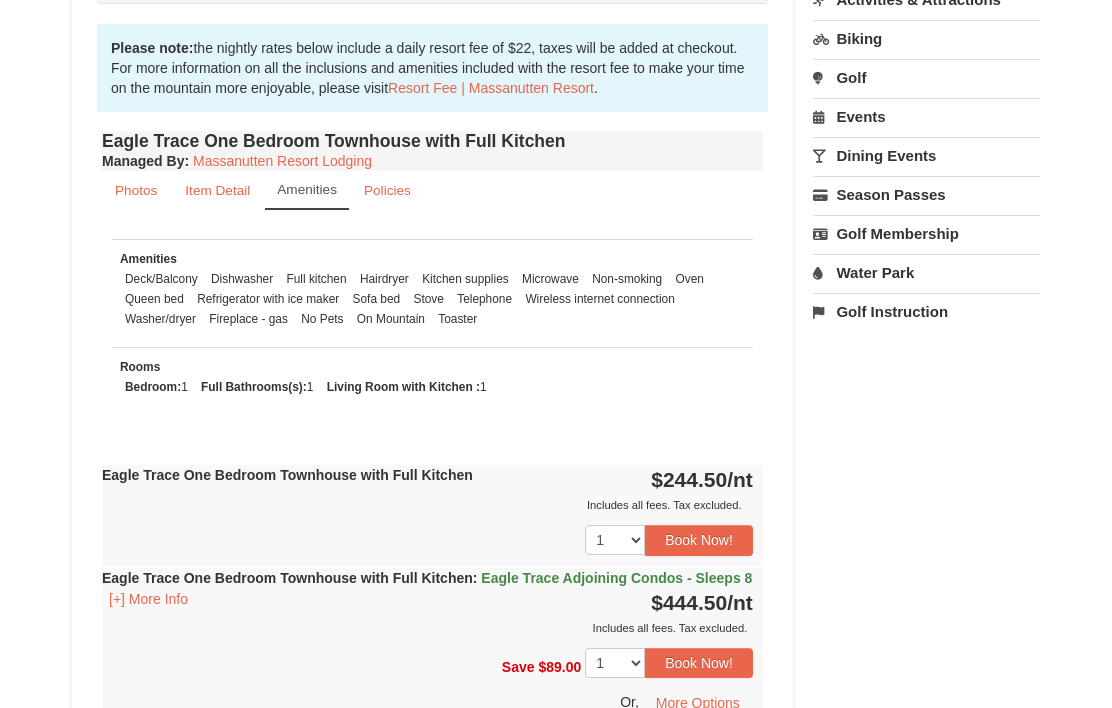 click on "Policies" at bounding box center [387, 190] 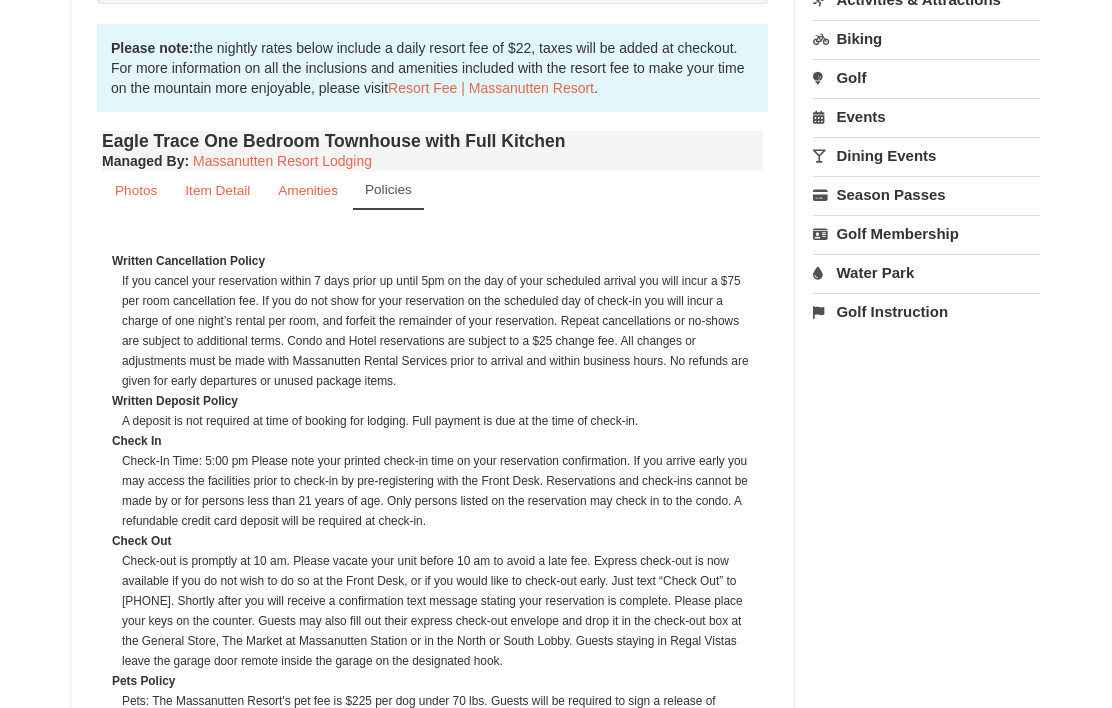 click on "Amenities" at bounding box center (308, 190) 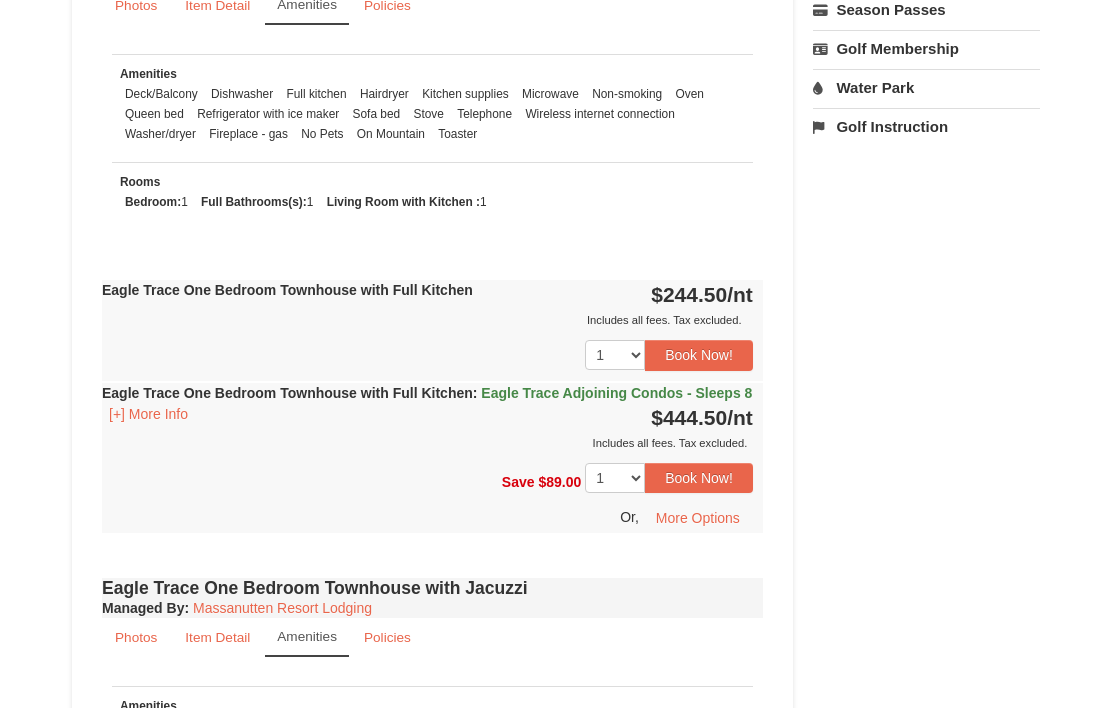 scroll, scrollTop: 817, scrollLeft: 0, axis: vertical 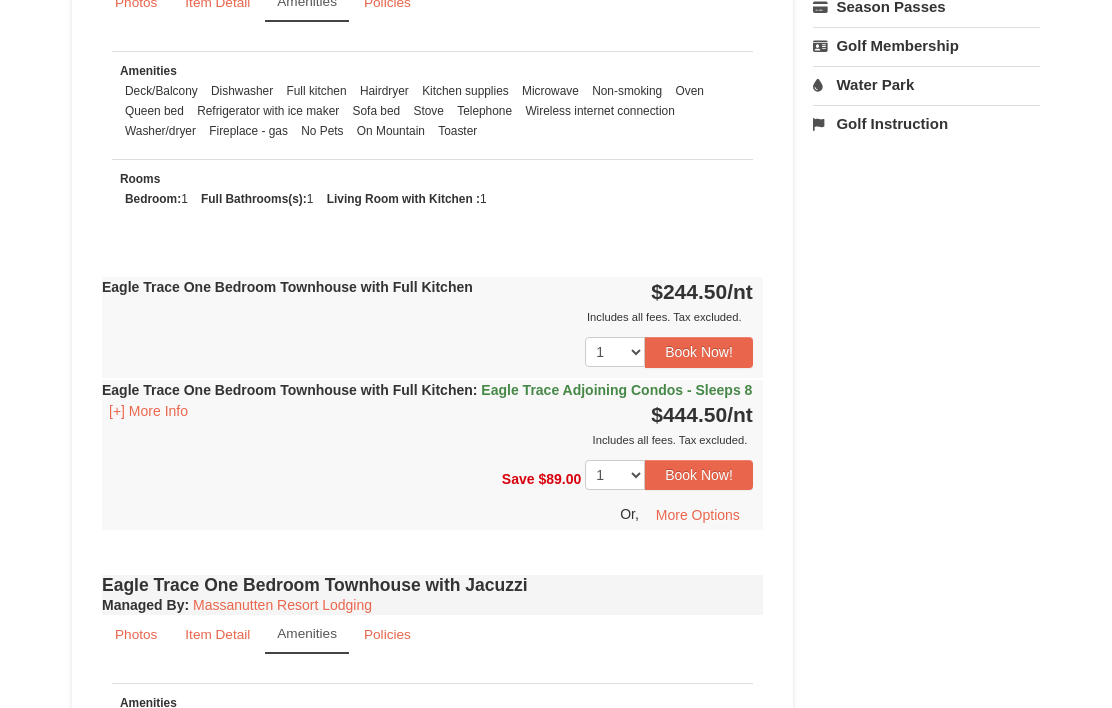 click on "Book Now!" at bounding box center (699, 353) 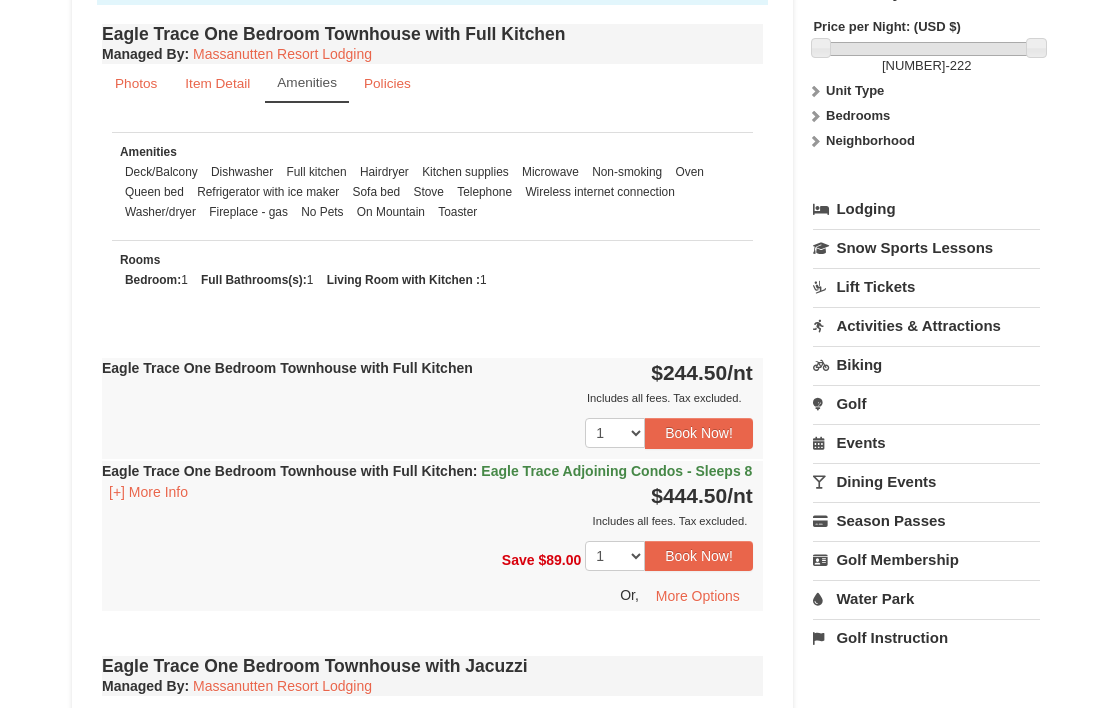 scroll, scrollTop: 741, scrollLeft: 0, axis: vertical 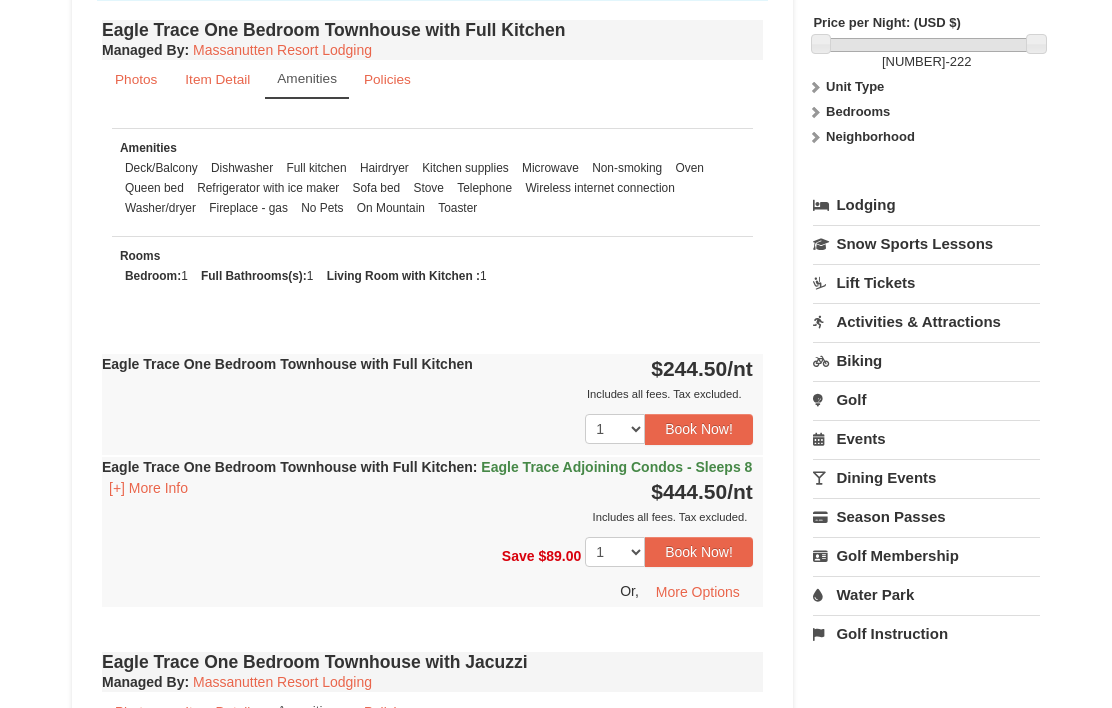 click on "Water Park" at bounding box center [926, 594] 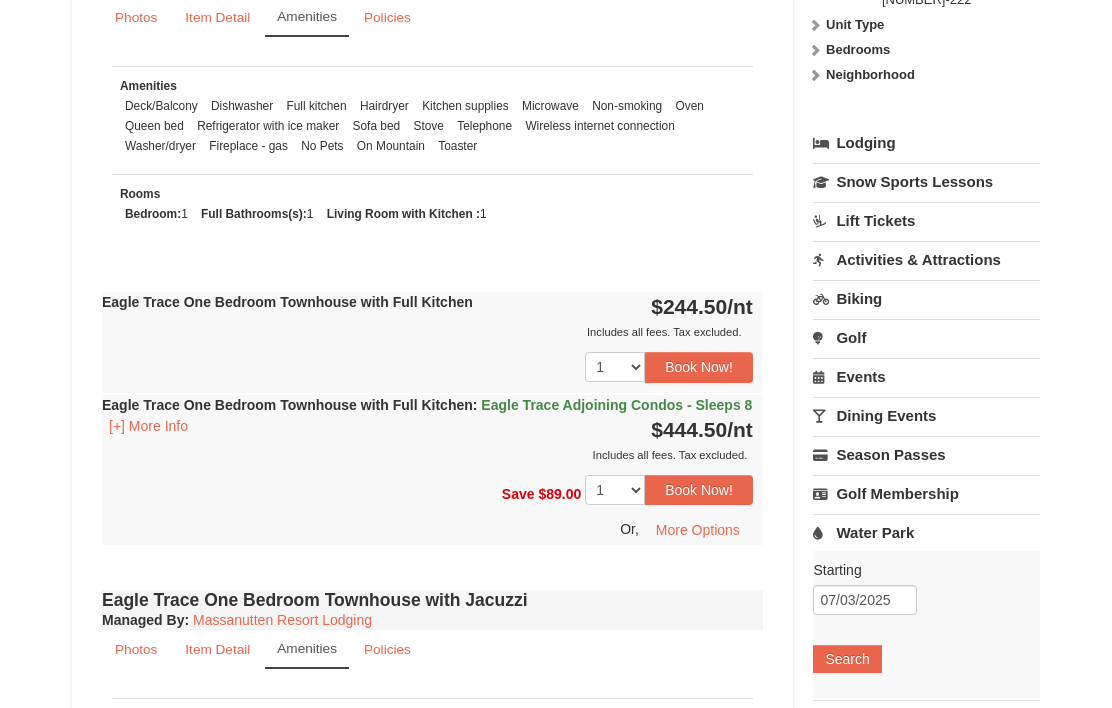 scroll, scrollTop: 888, scrollLeft: 0, axis: vertical 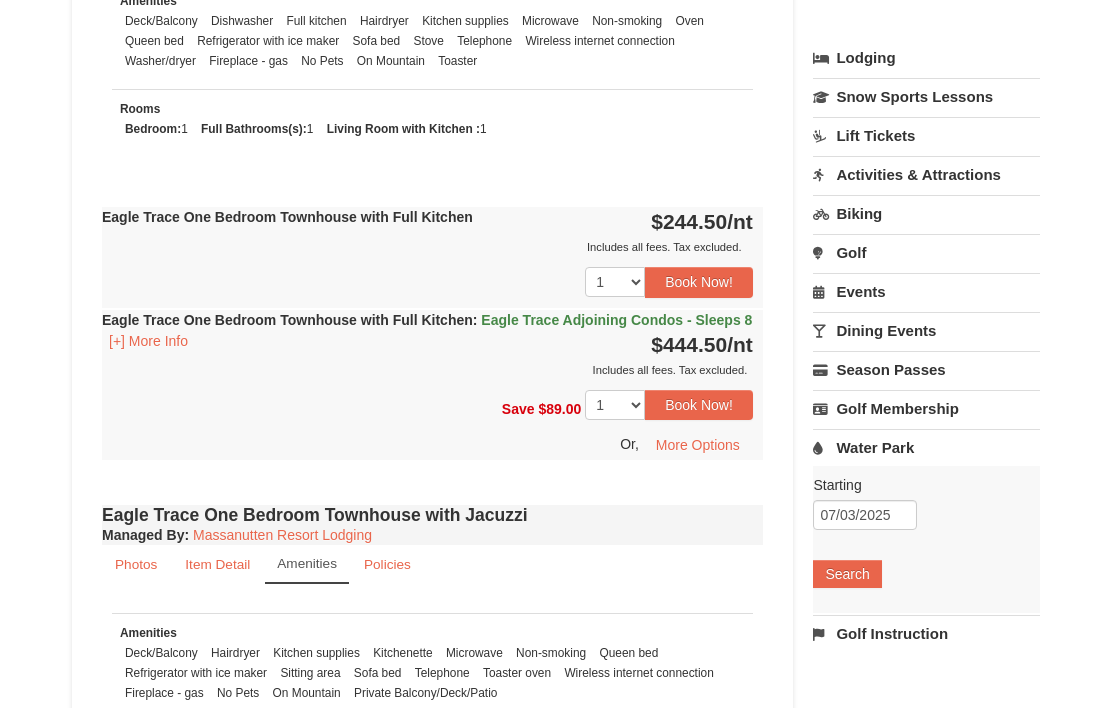 click on "Search" at bounding box center [847, 574] 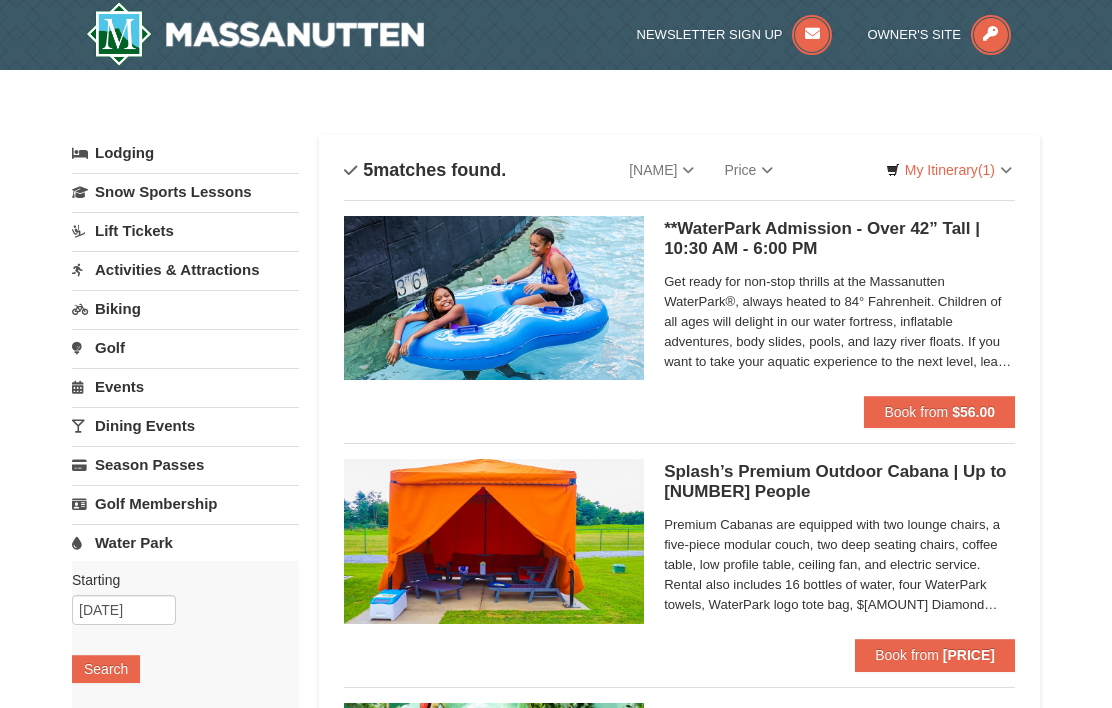 scroll, scrollTop: 0, scrollLeft: 0, axis: both 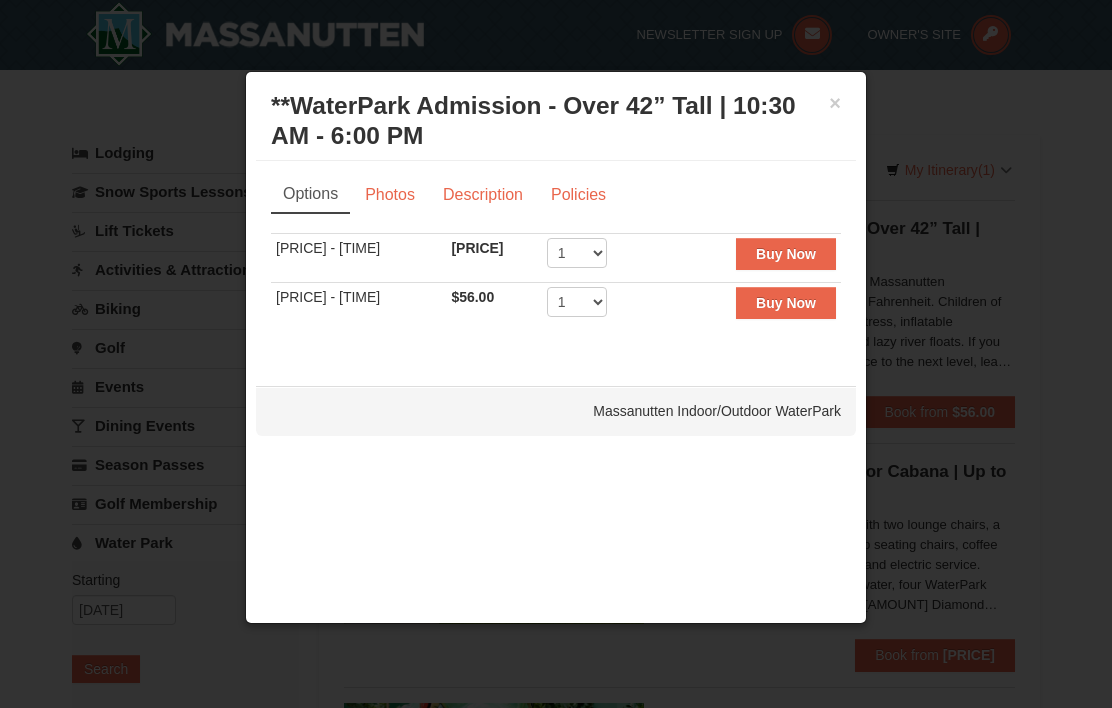 click on "×" at bounding box center (835, 103) 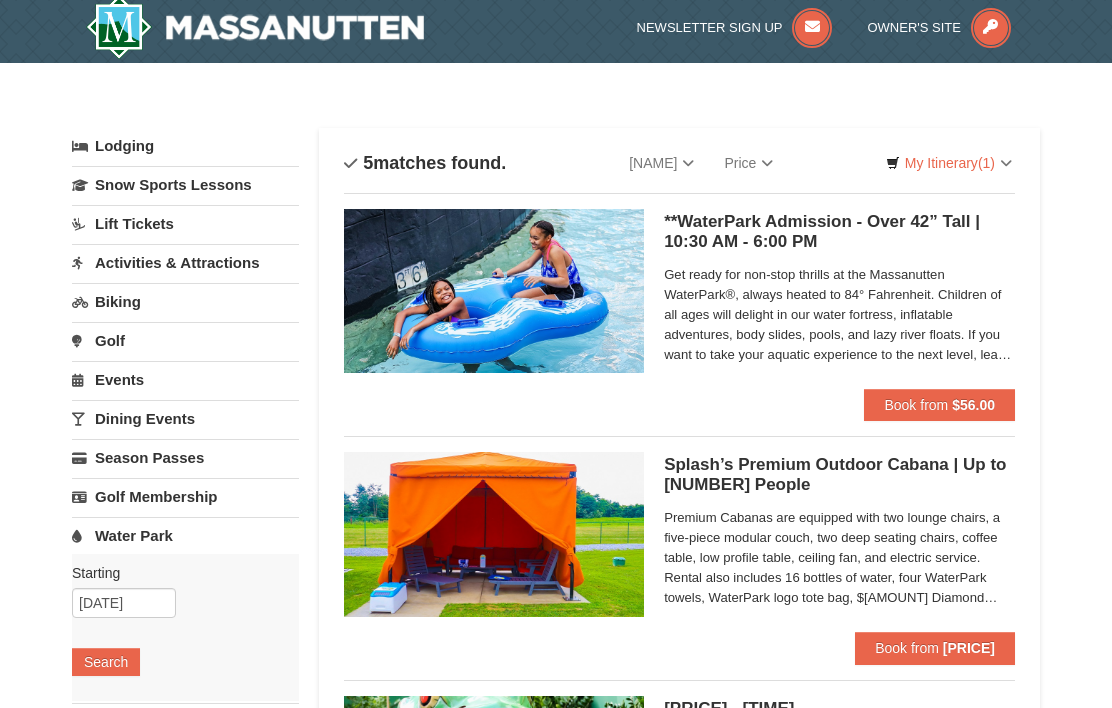 scroll, scrollTop: 0, scrollLeft: 0, axis: both 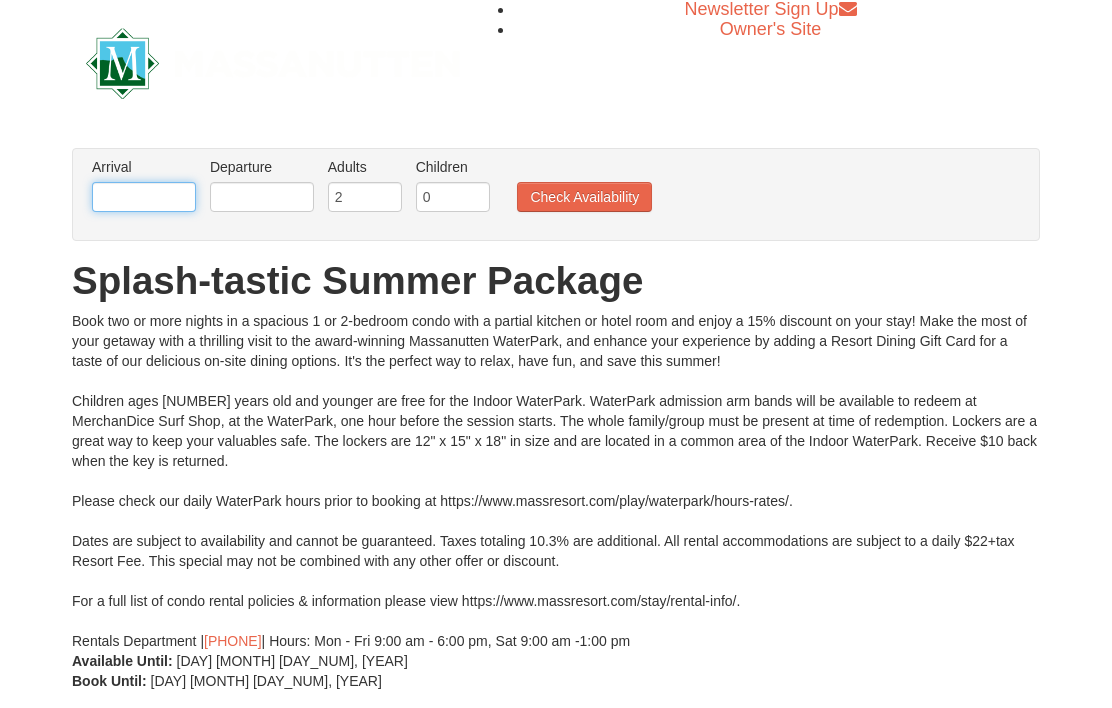 click at bounding box center [144, 197] 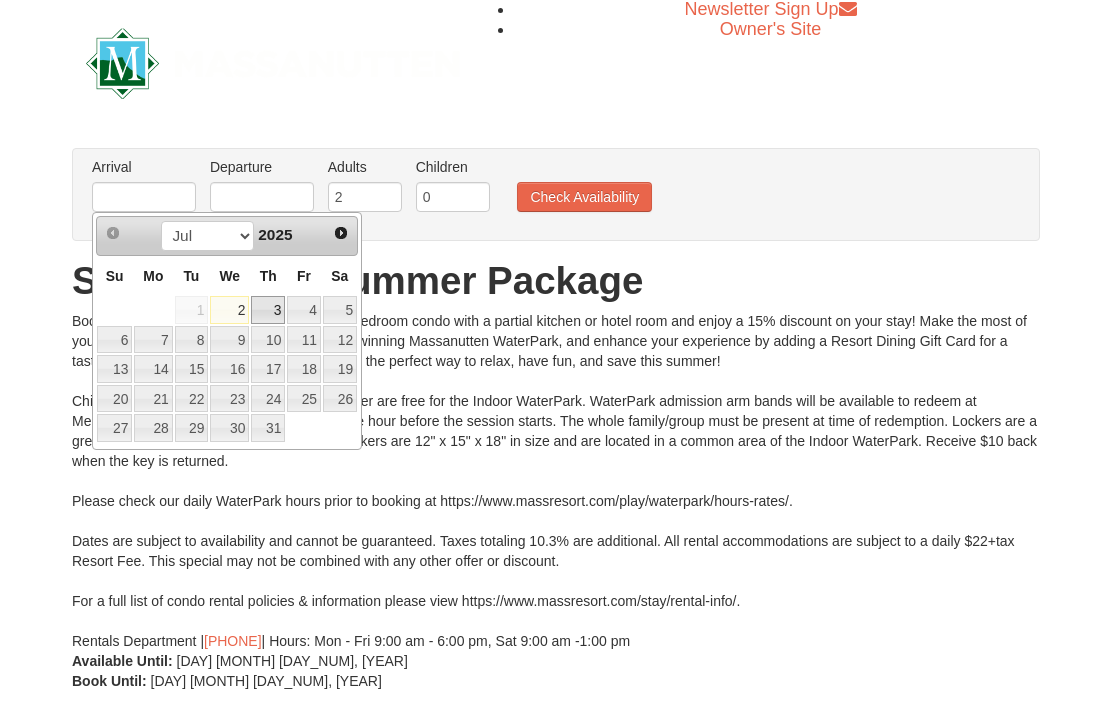 click on "3" at bounding box center [268, 310] 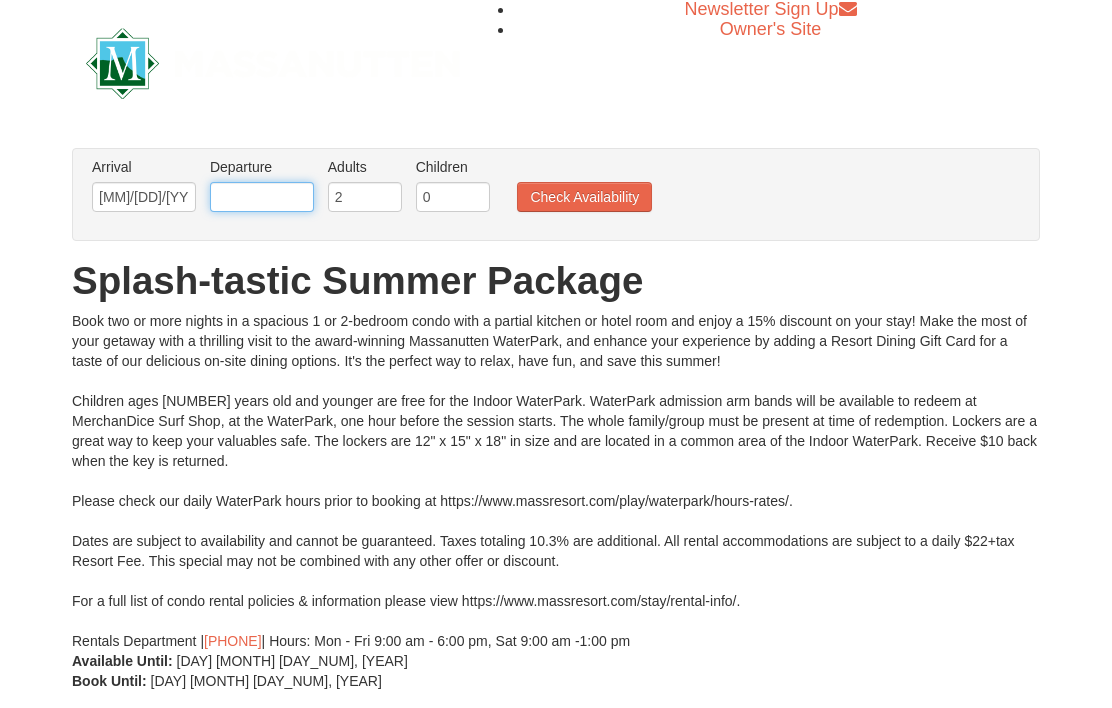 click at bounding box center [262, 197] 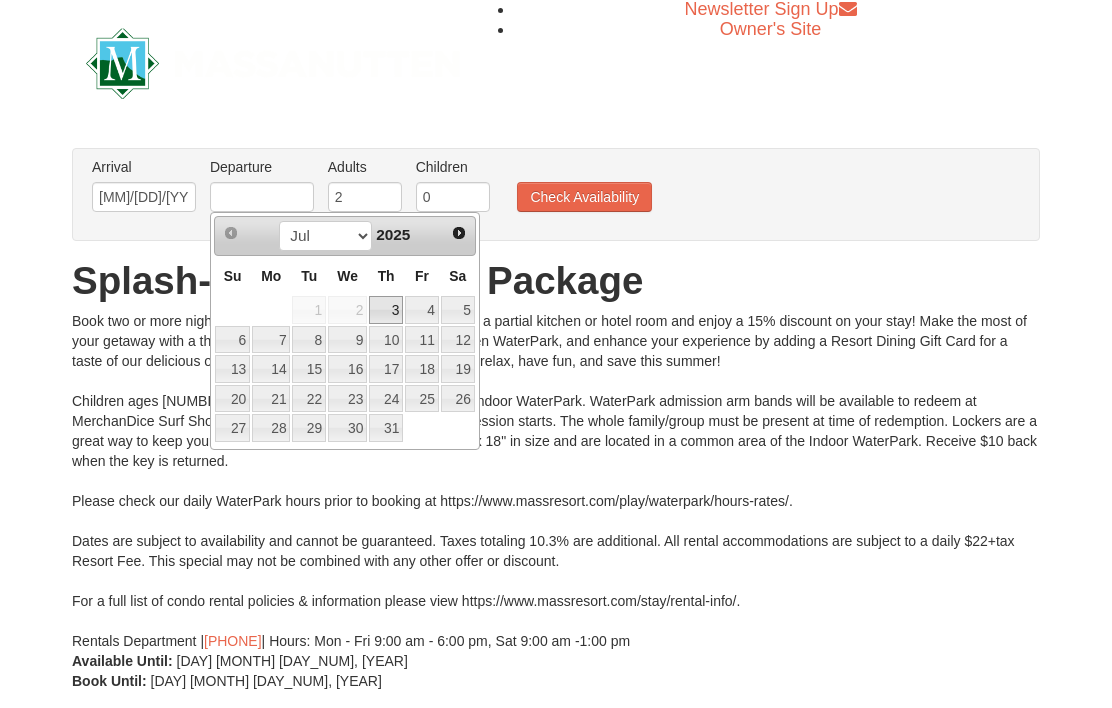 click on "5" at bounding box center [458, 310] 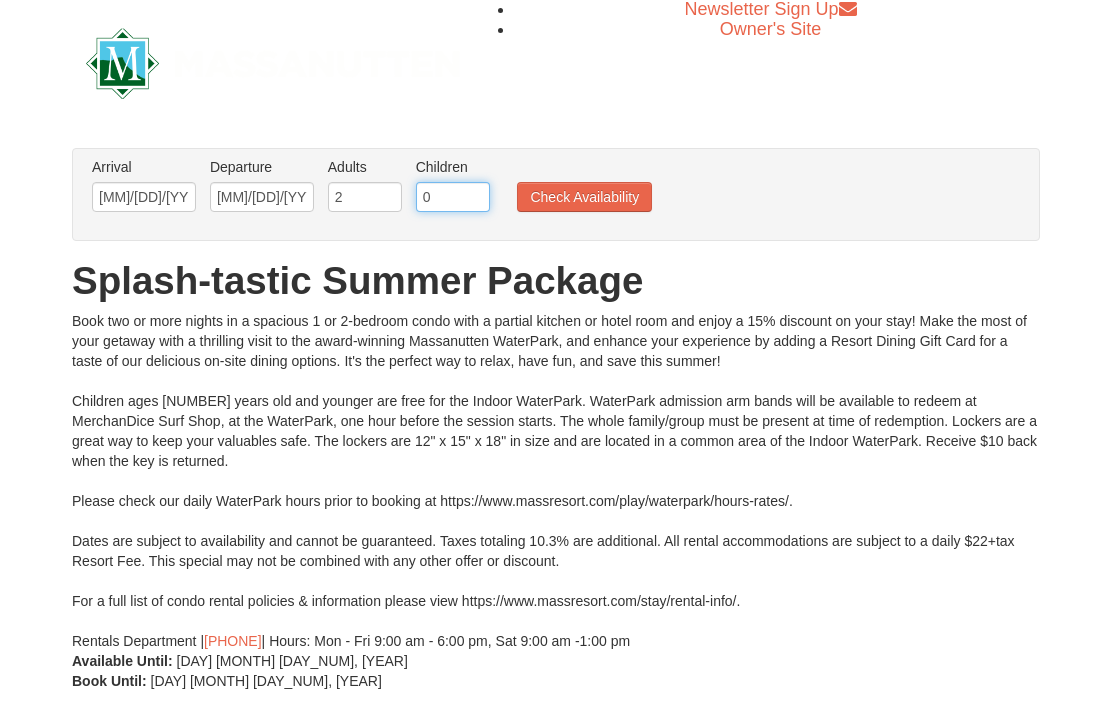 click on "0" at bounding box center (453, 197) 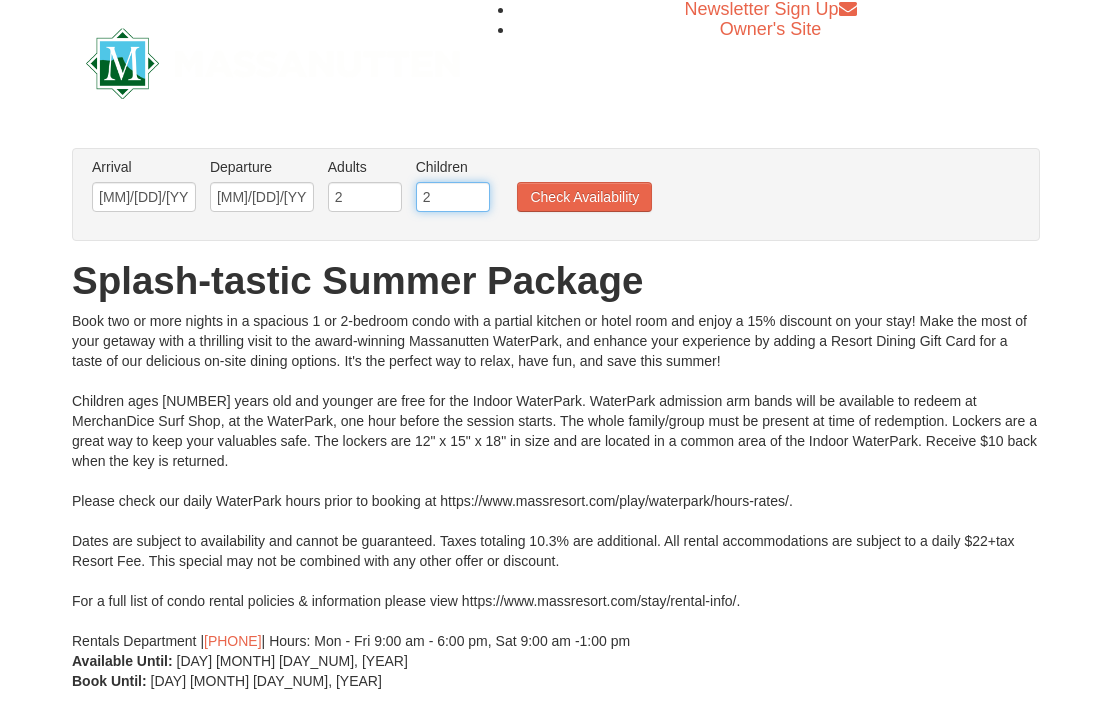 type on "2" 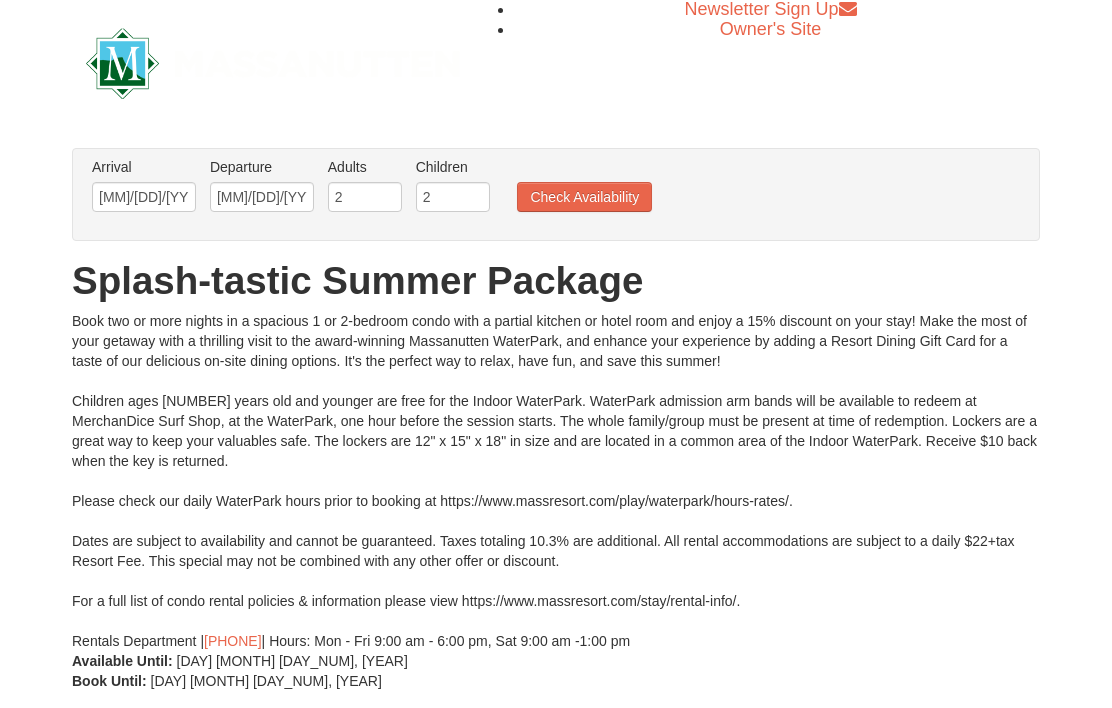 click on "Arrival Please format dates MM/DD/YYYY Please format dates MM/DD/YYYY
07/03/2025
Departure Please format dates MM/DD/YYYY Please format dates MM/DD/YYYY
07/05/2025
Adults Please format dates MM/DD/YYYY
2
Children Please format dates MM/DD/YYYY
2
Check Availability" at bounding box center [545, 189] 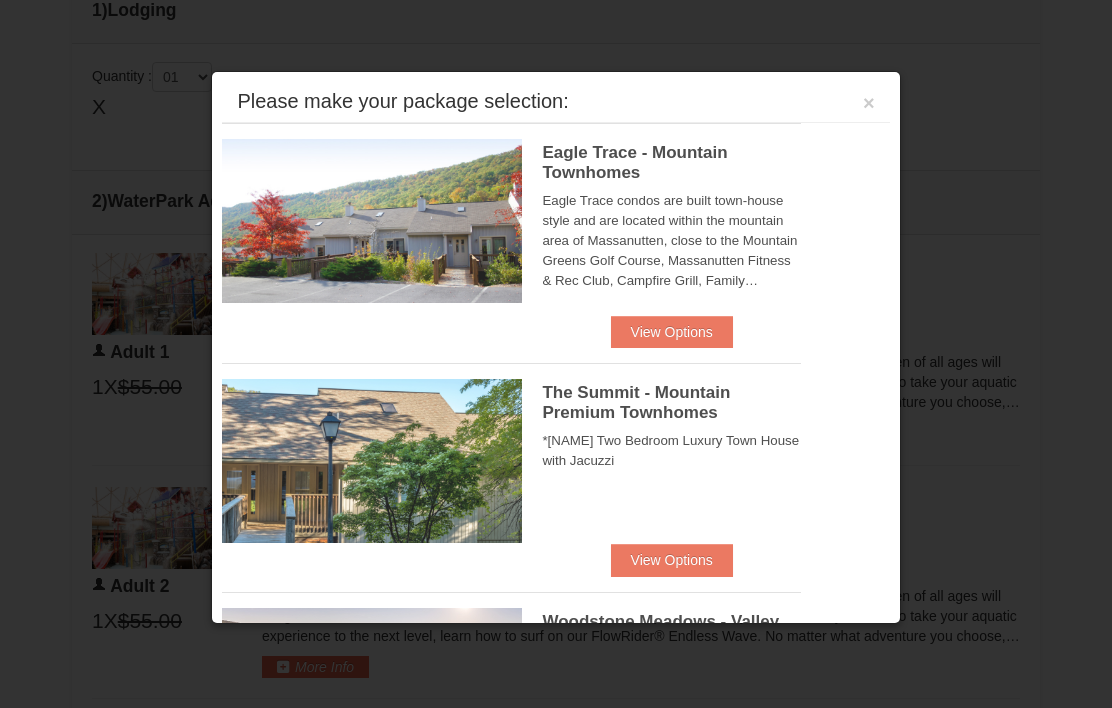 scroll, scrollTop: 772, scrollLeft: 0, axis: vertical 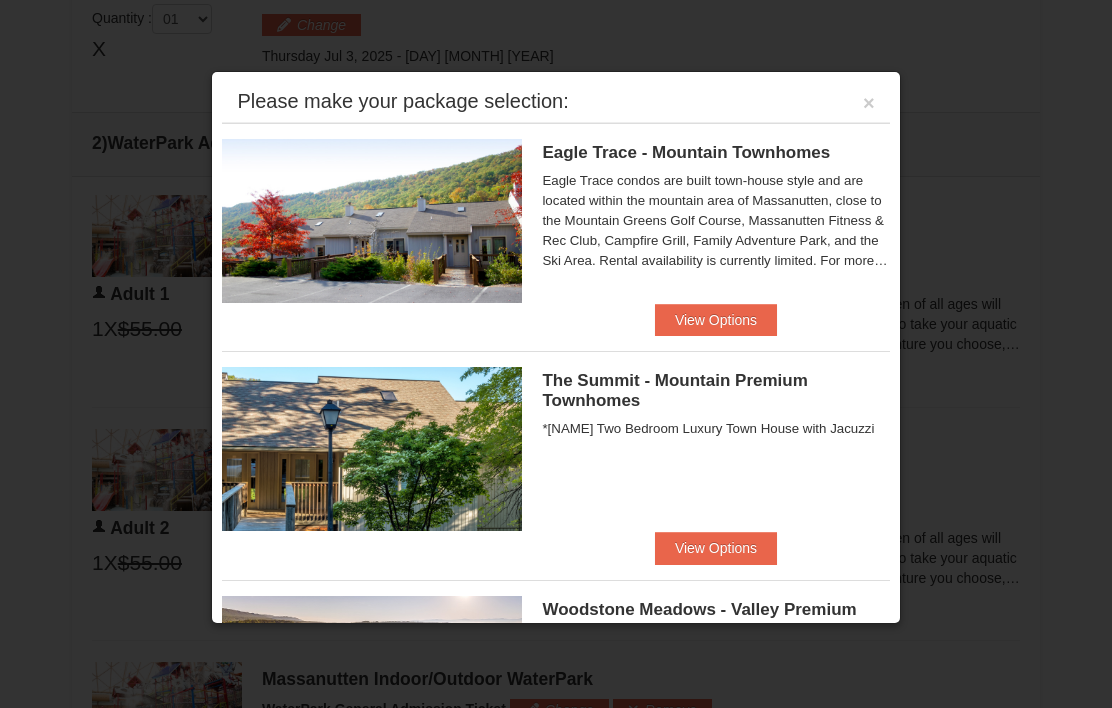 click on "View Options" at bounding box center (716, 320) 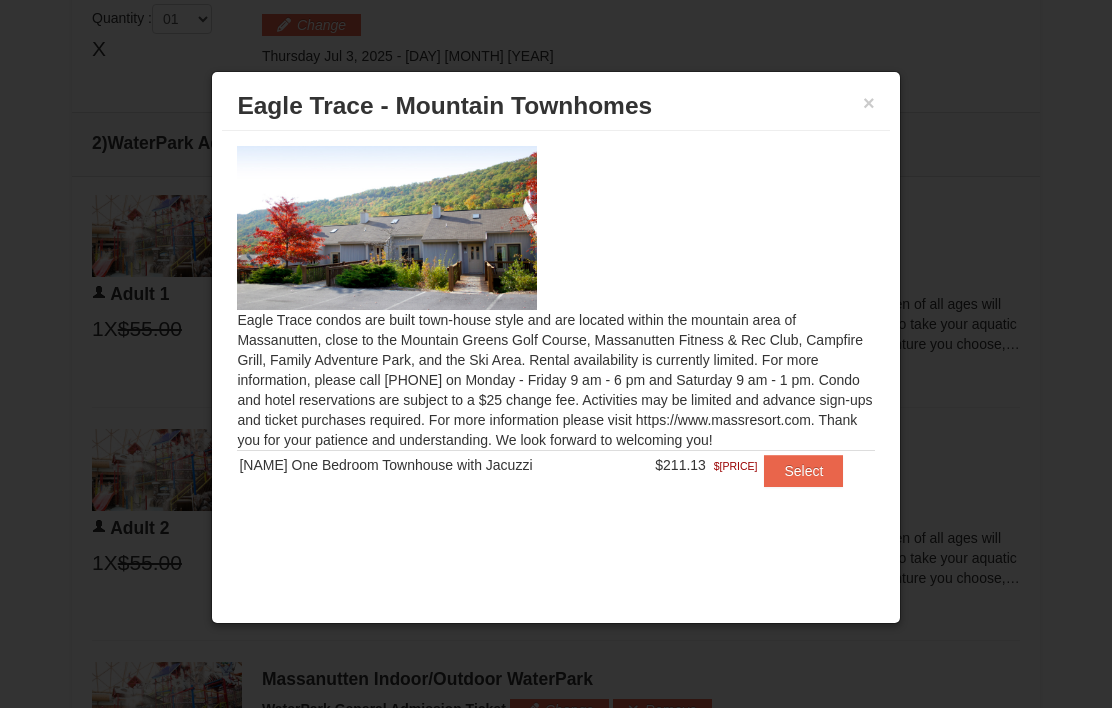 click on "Select" at bounding box center (803, 471) 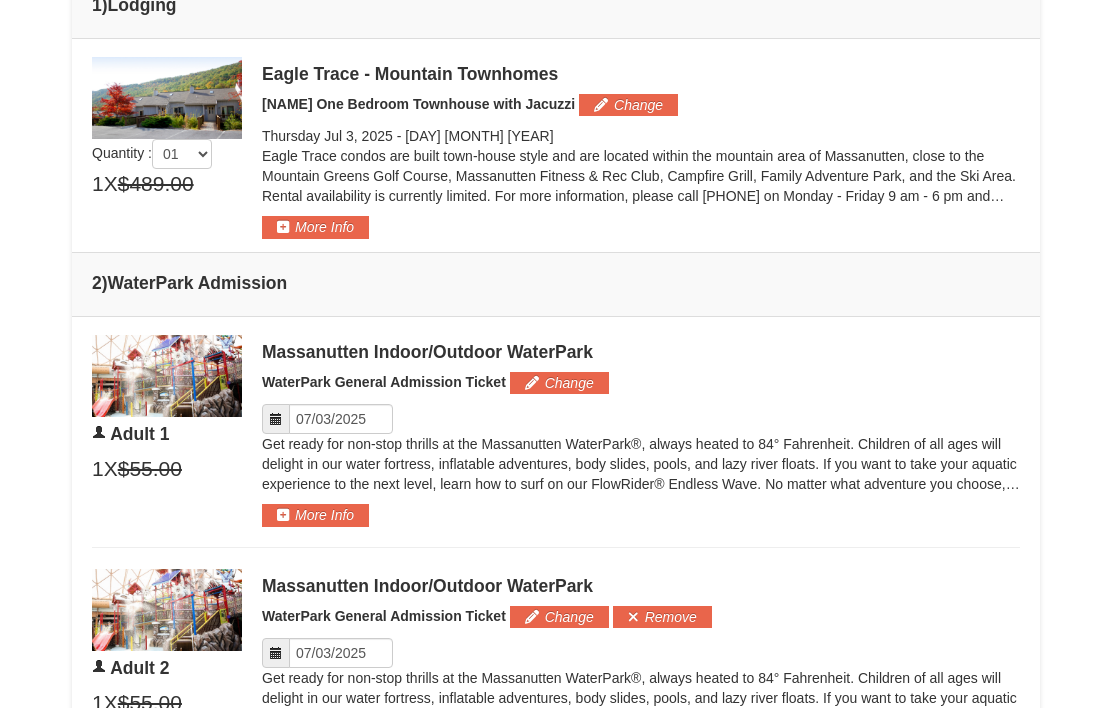 click on "Change" at bounding box center [628, 106] 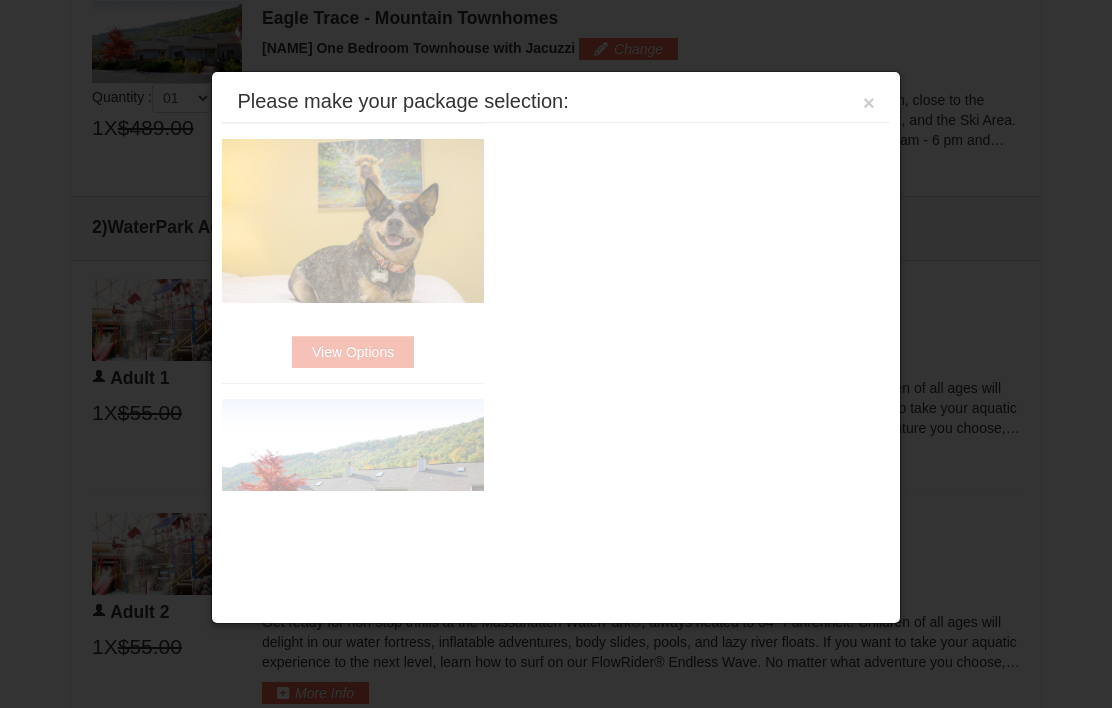 scroll, scrollTop: 776, scrollLeft: 0, axis: vertical 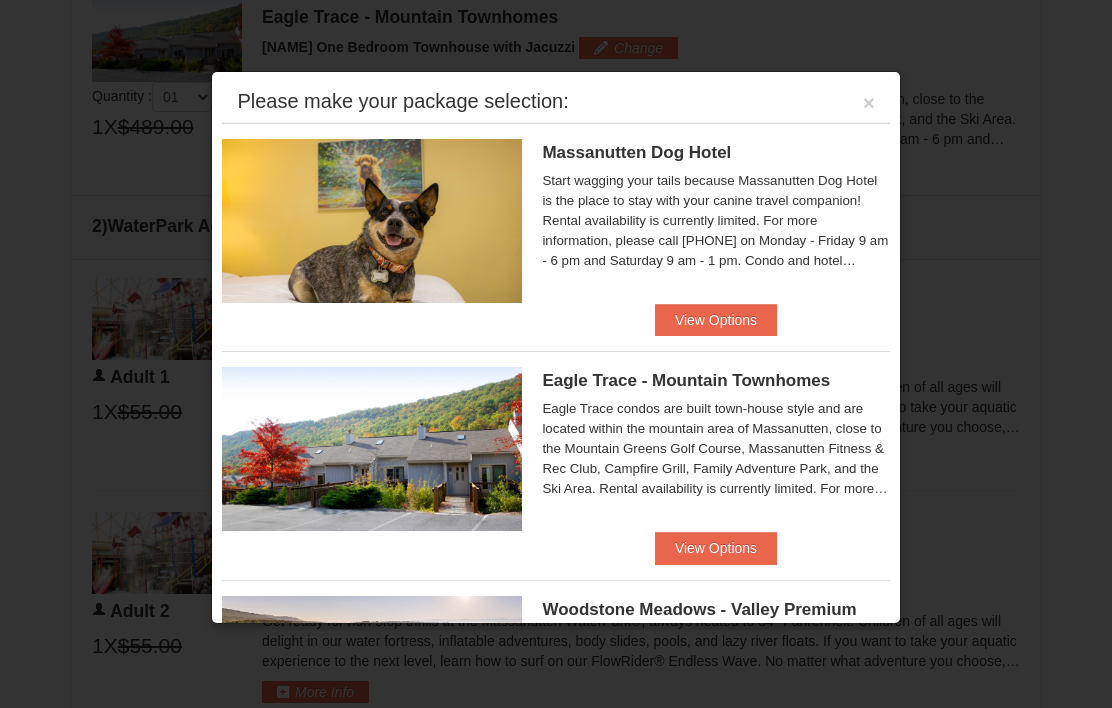 click on "×" at bounding box center (869, 103) 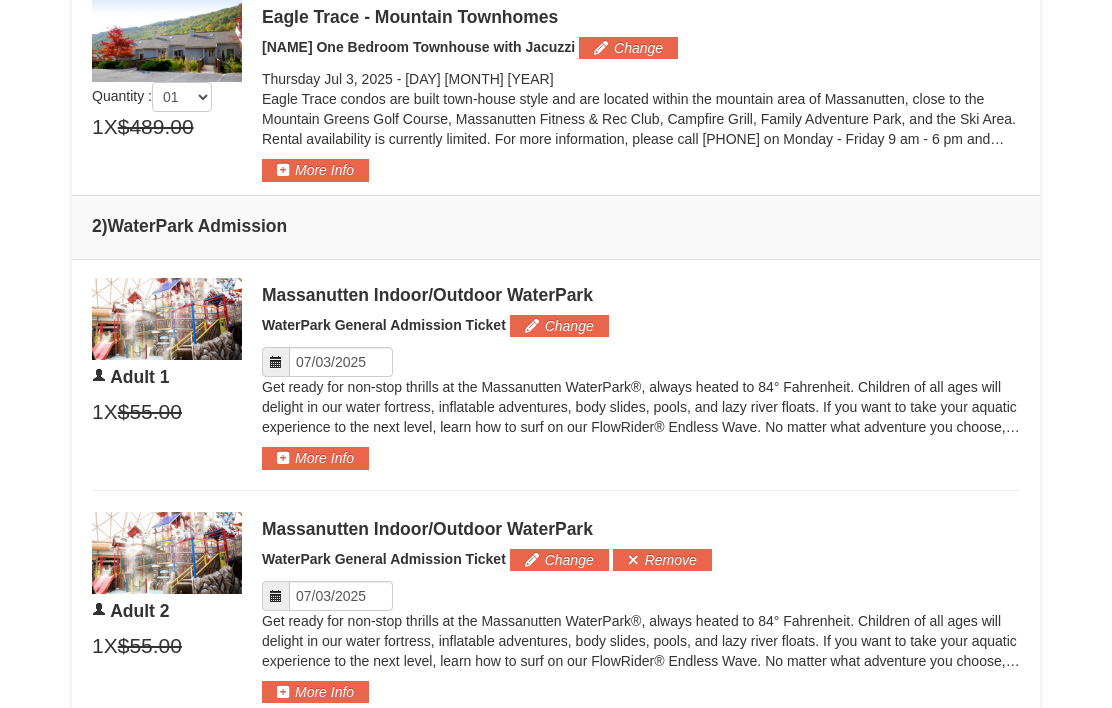 click on "Eagle Trace - Mountain Townhomes
Eagle Trace One Bedroom Townhouse with Jacuzzi
Change
Thursday Jul 3, 2025
-
Saturday Jul 5, 2025
More Info" at bounding box center (641, 91) 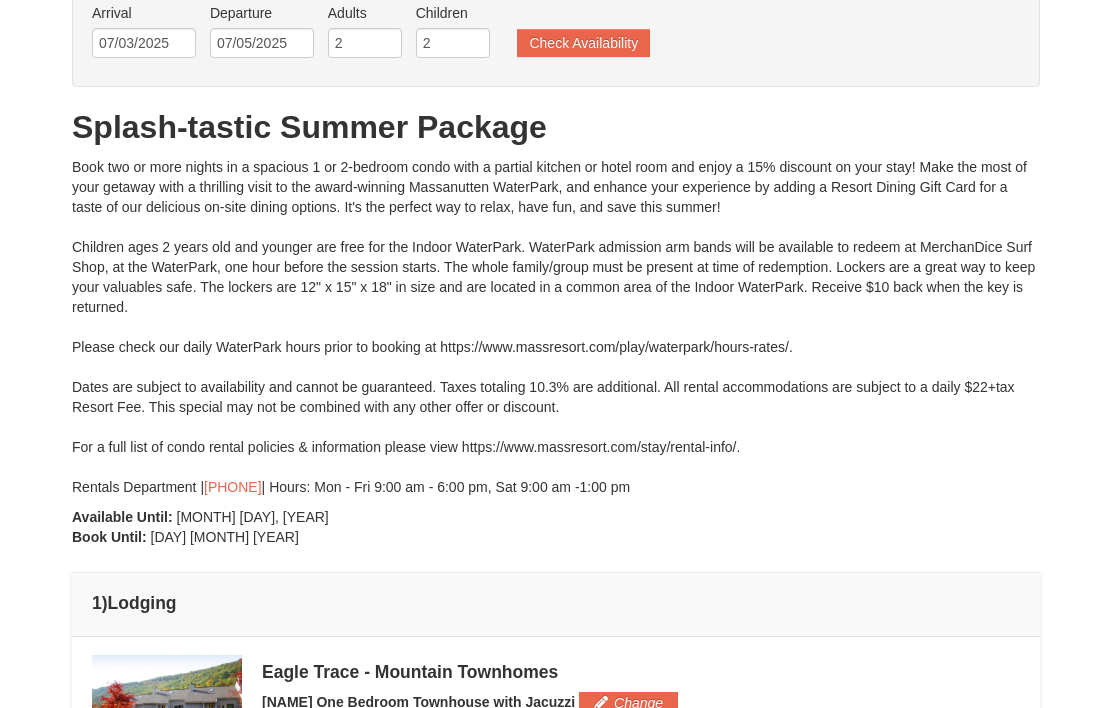 scroll, scrollTop: 0, scrollLeft: 0, axis: both 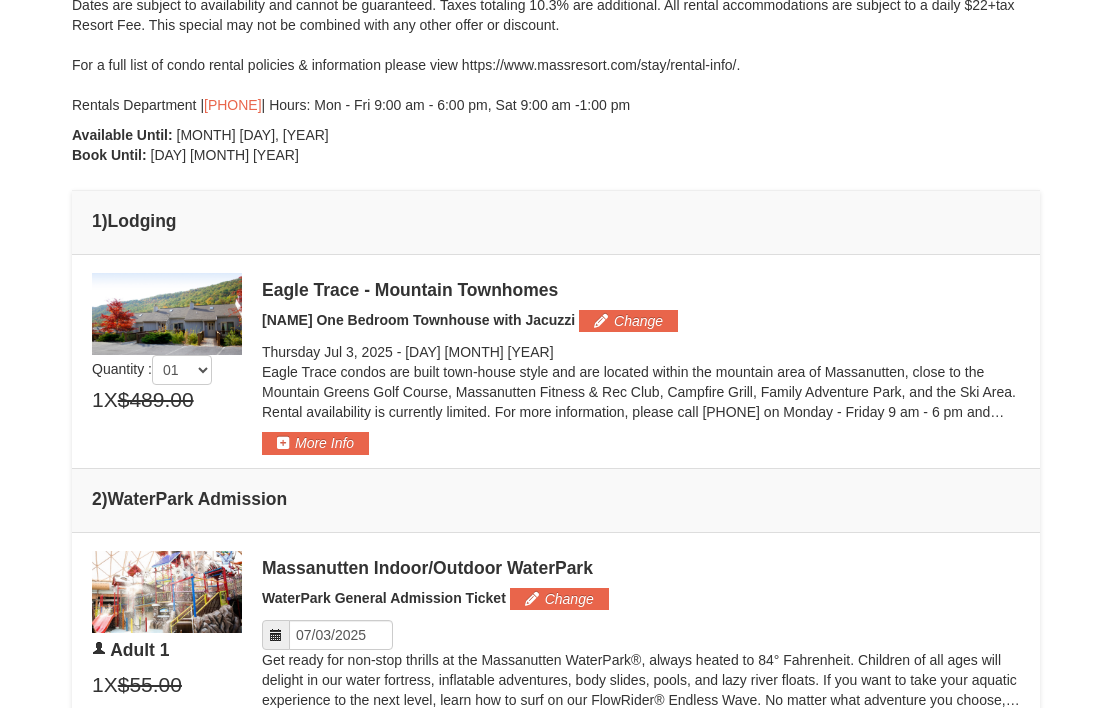 click on "Change" at bounding box center (628, 321) 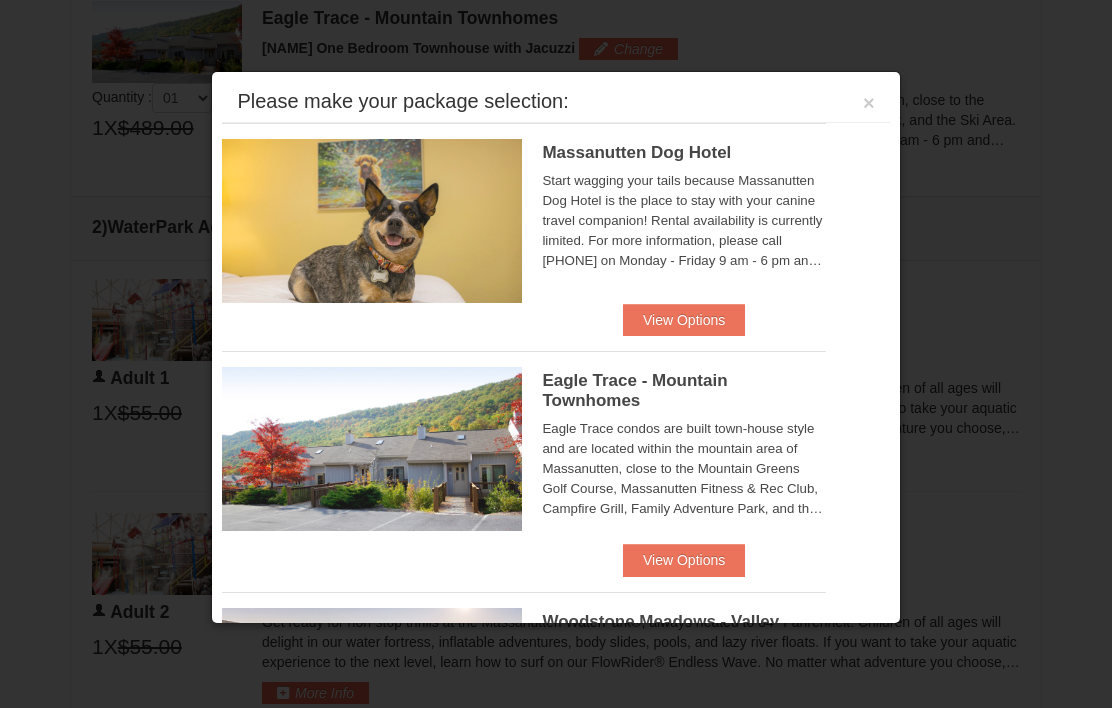scroll, scrollTop: 776, scrollLeft: 0, axis: vertical 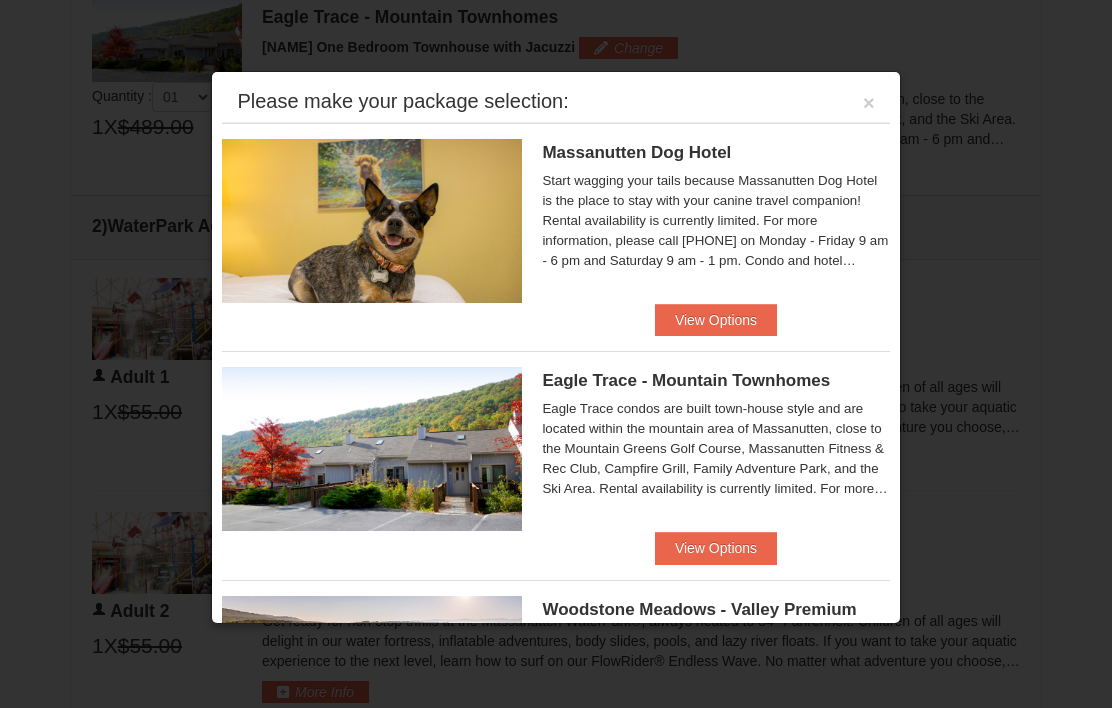 click on "View Options" at bounding box center (716, 548) 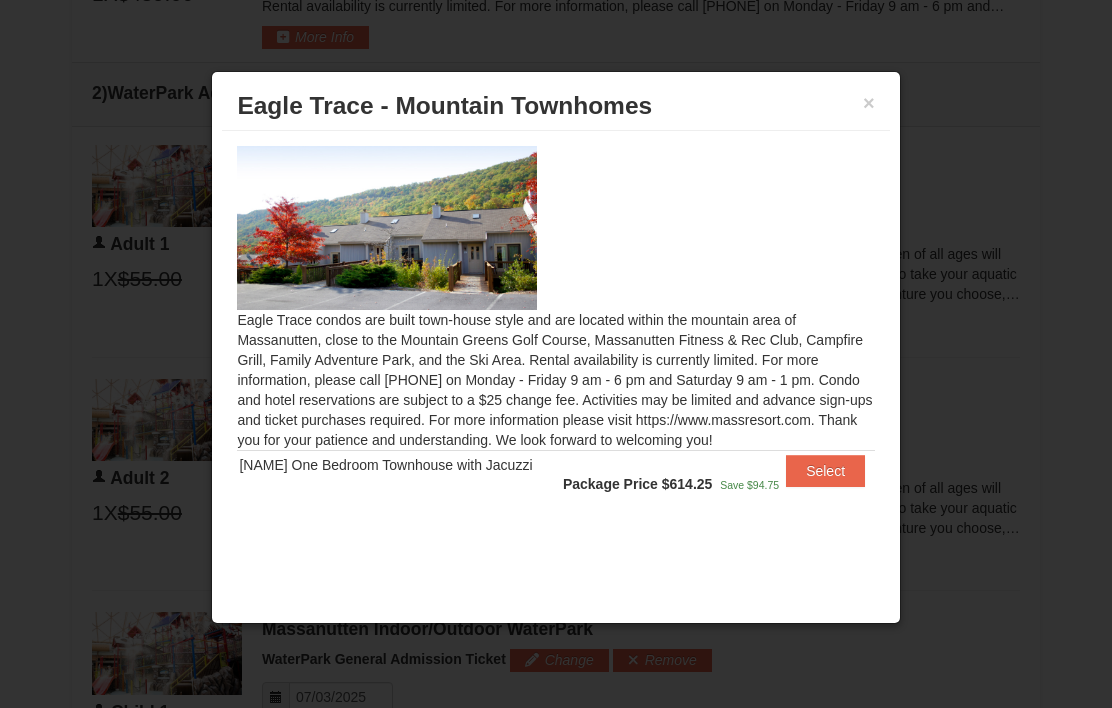 scroll, scrollTop: 908, scrollLeft: 0, axis: vertical 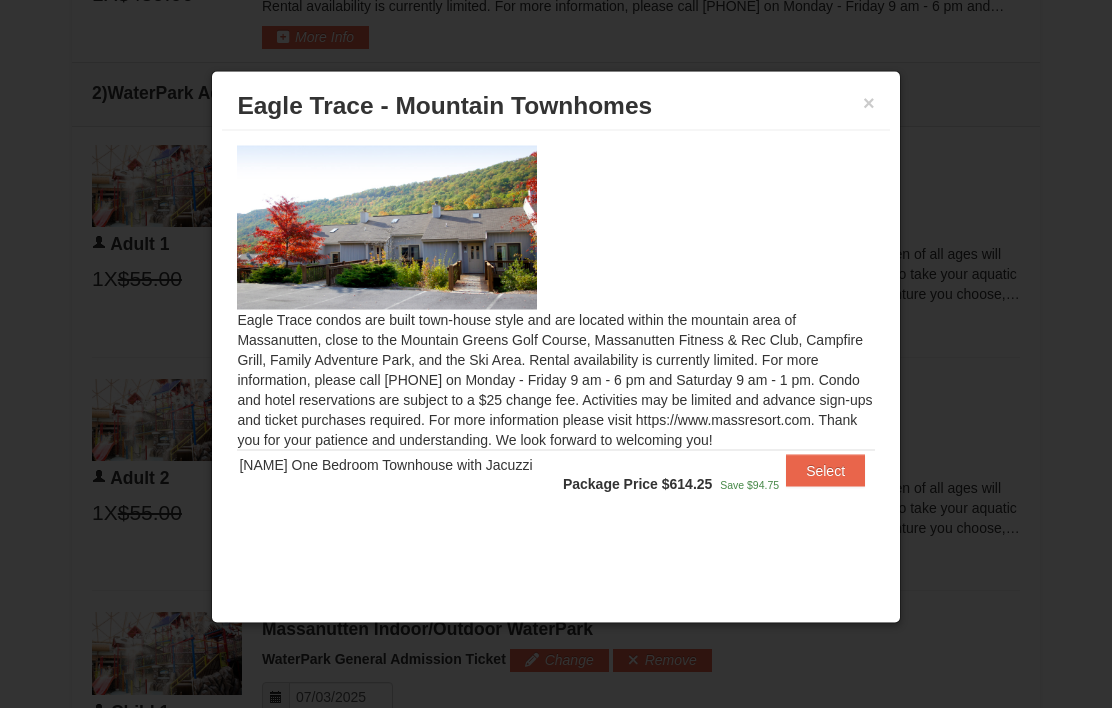 click on "Package Price $614.25
Save $94.75" at bounding box center (665, 475) 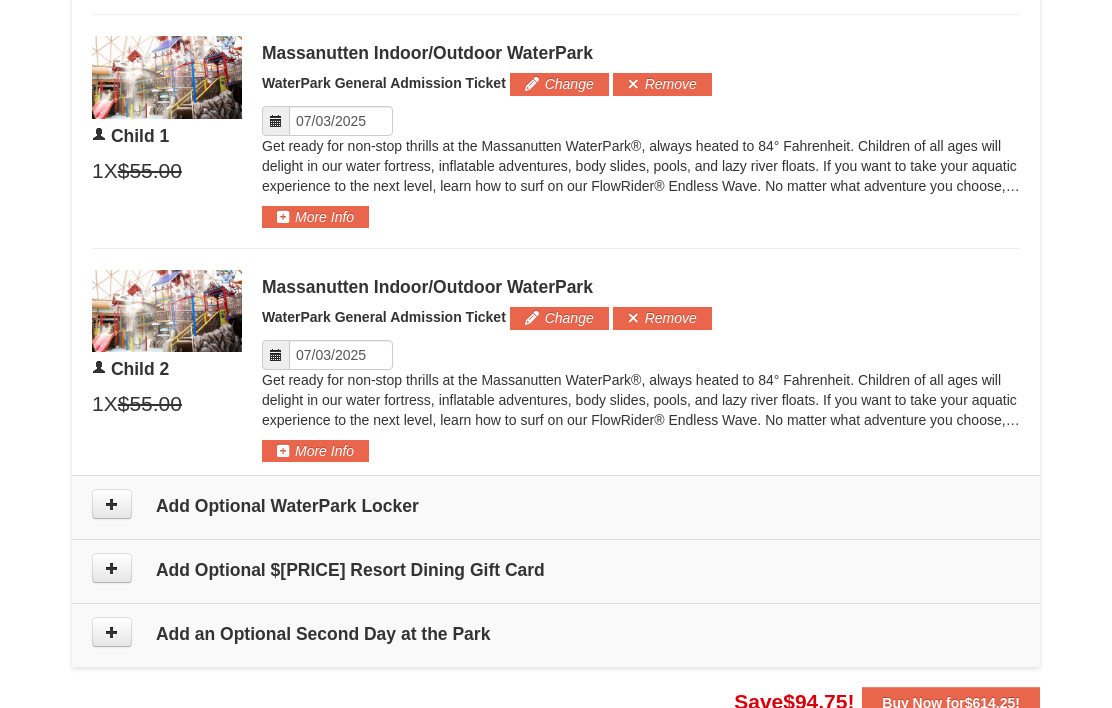 scroll, scrollTop: 1491, scrollLeft: 0, axis: vertical 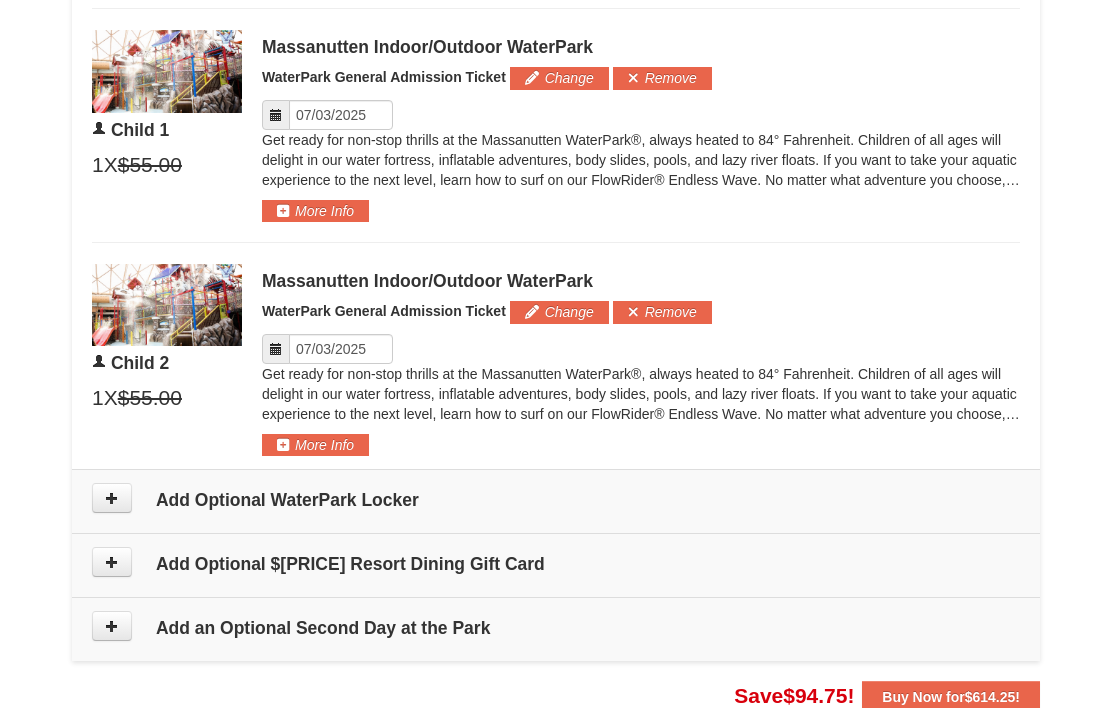 click at bounding box center (112, 498) 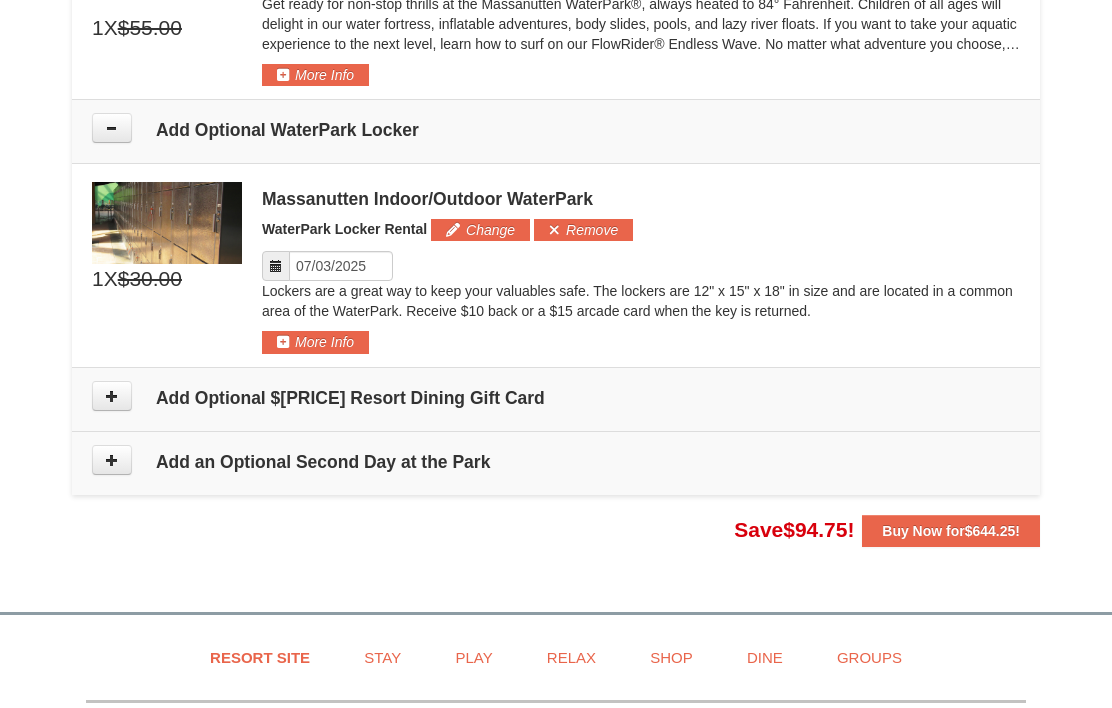 scroll, scrollTop: 1860, scrollLeft: 0, axis: vertical 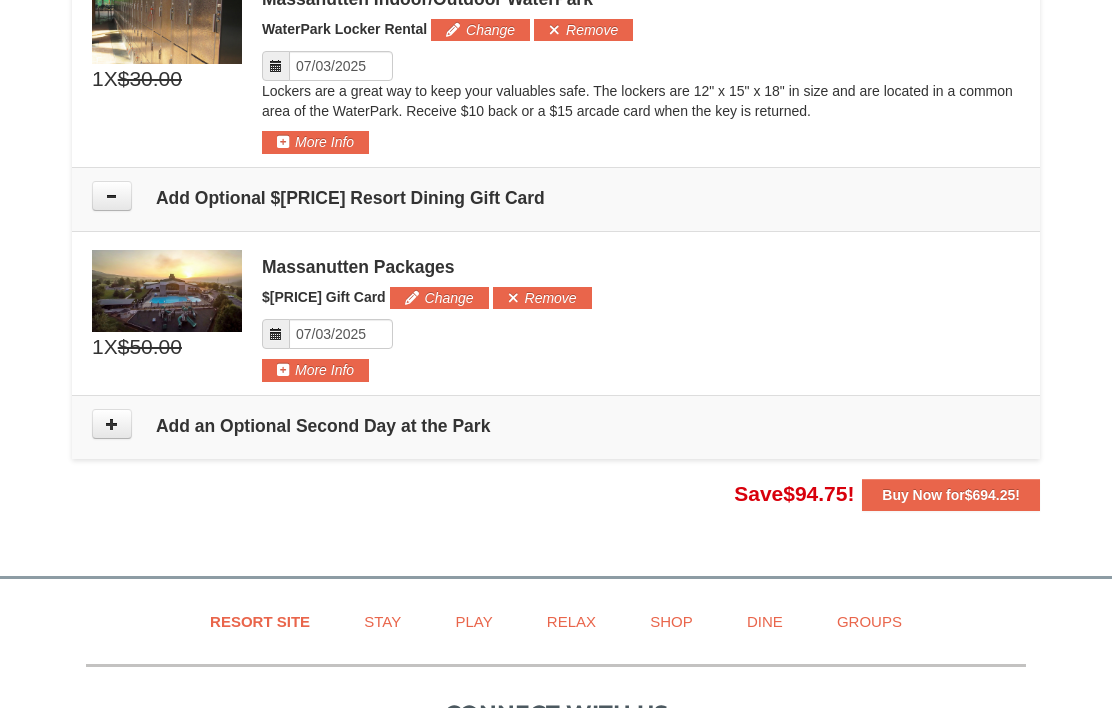 click on "Remove" at bounding box center [542, 299] 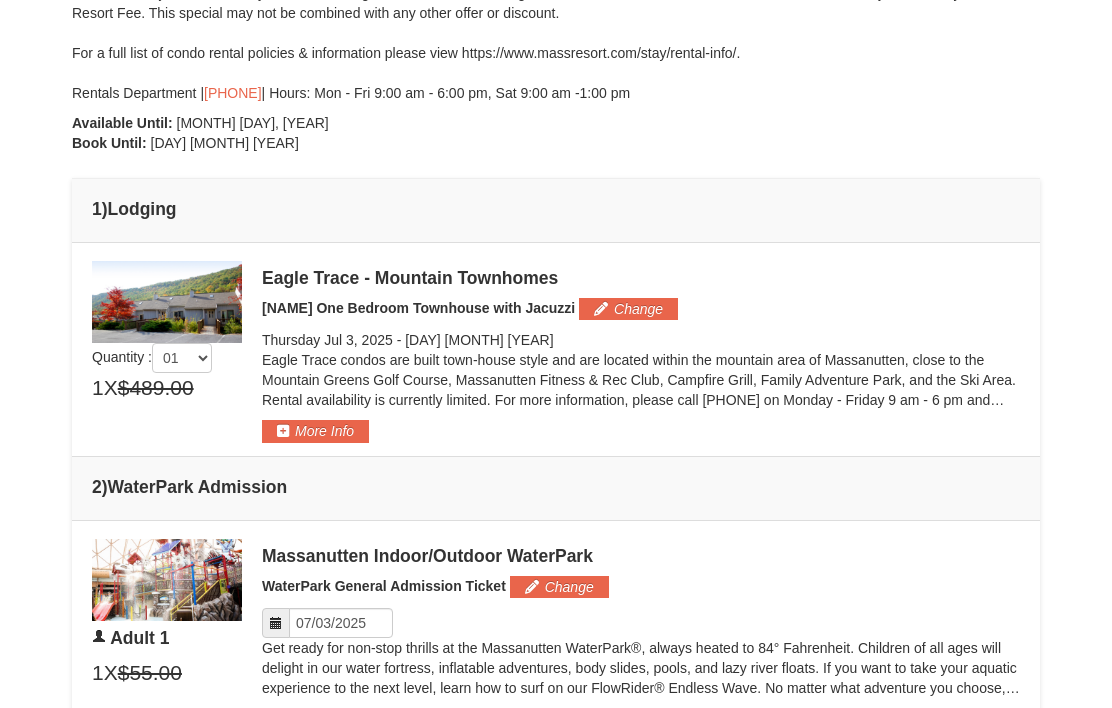 scroll, scrollTop: 516, scrollLeft: 0, axis: vertical 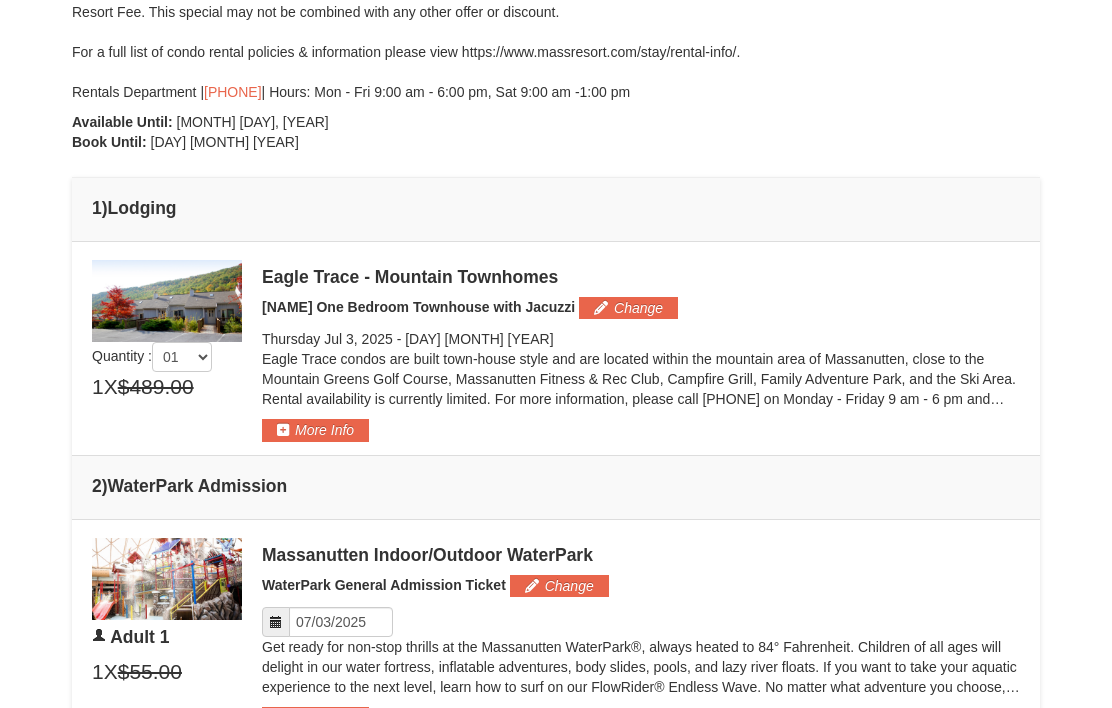 click on "More Info" at bounding box center [315, 430] 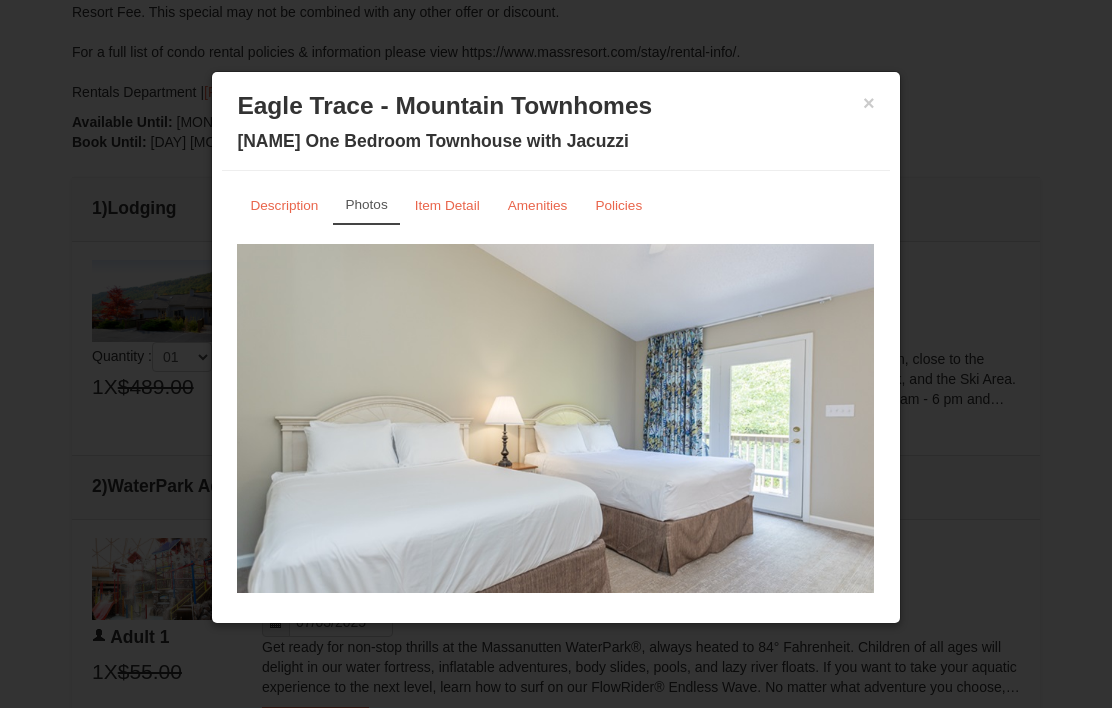 click on "×
Eagle Trace - Mountain Townhomes  Eagle Trace One Bedroom Townhouse with Jacuzzi
Description
Photos
Item Detail
Amenities
Policies
Eagle Trace - Mountain Townhomes
Details  >>
Renovated Dining & Kitchen
Renovated Kitchen
Renovated Deck
Renovated Bedroom
‹  2" at bounding box center (555, 347) 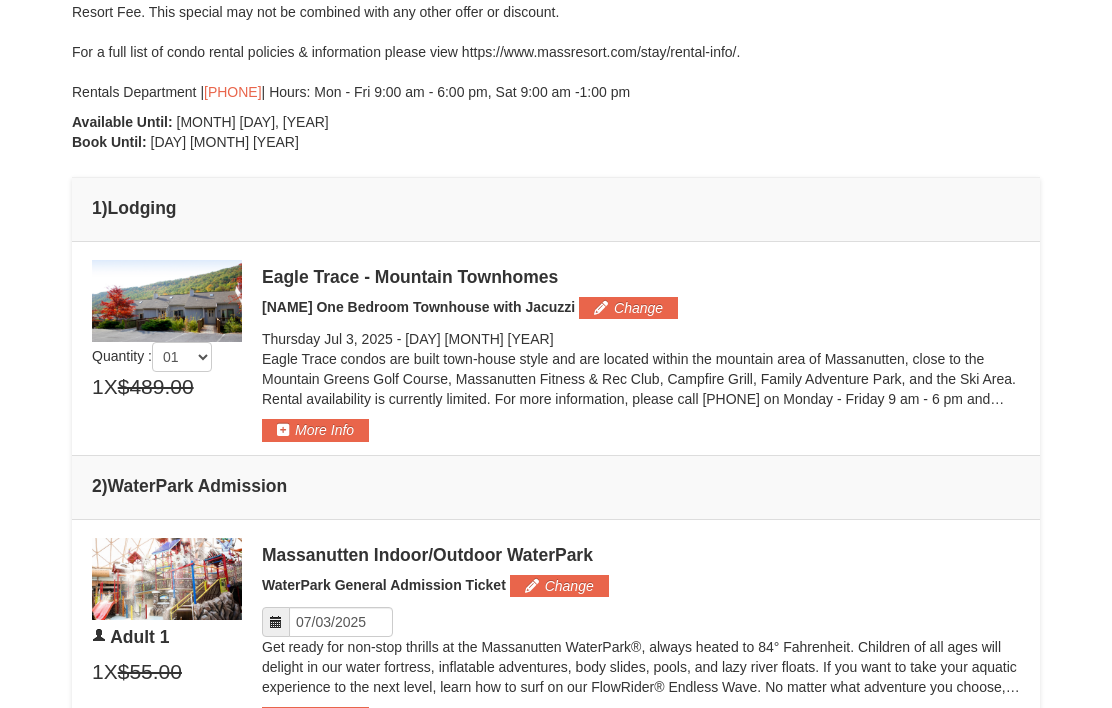 click on "Change" at bounding box center (628, 308) 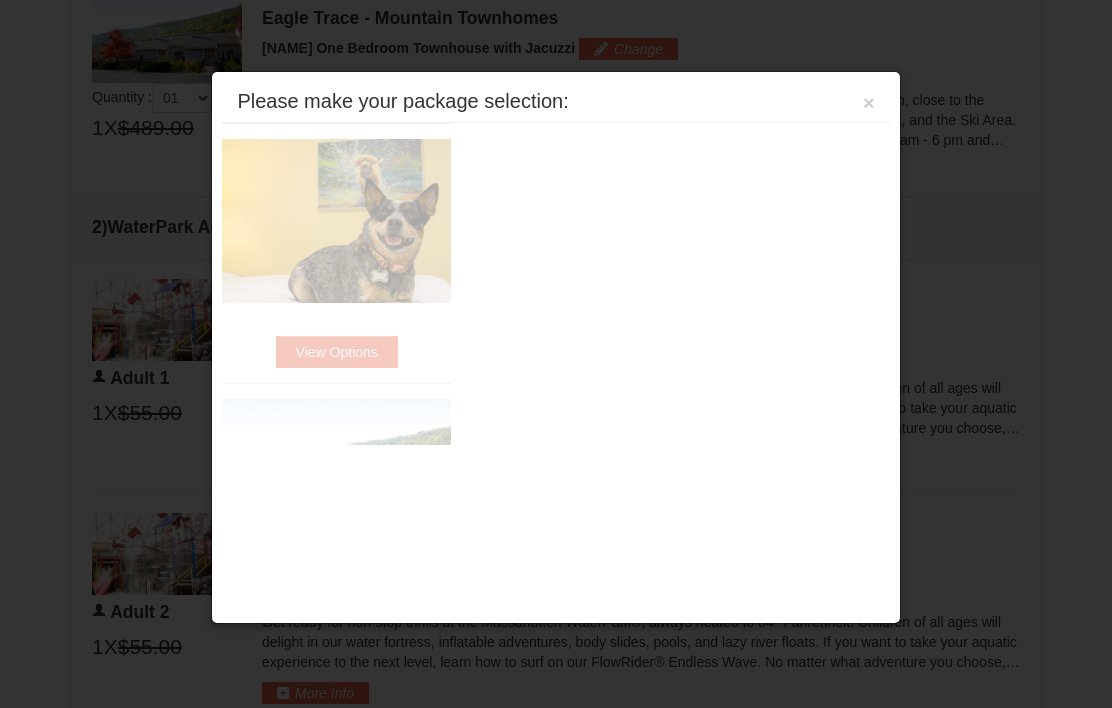 scroll, scrollTop: 776, scrollLeft: 0, axis: vertical 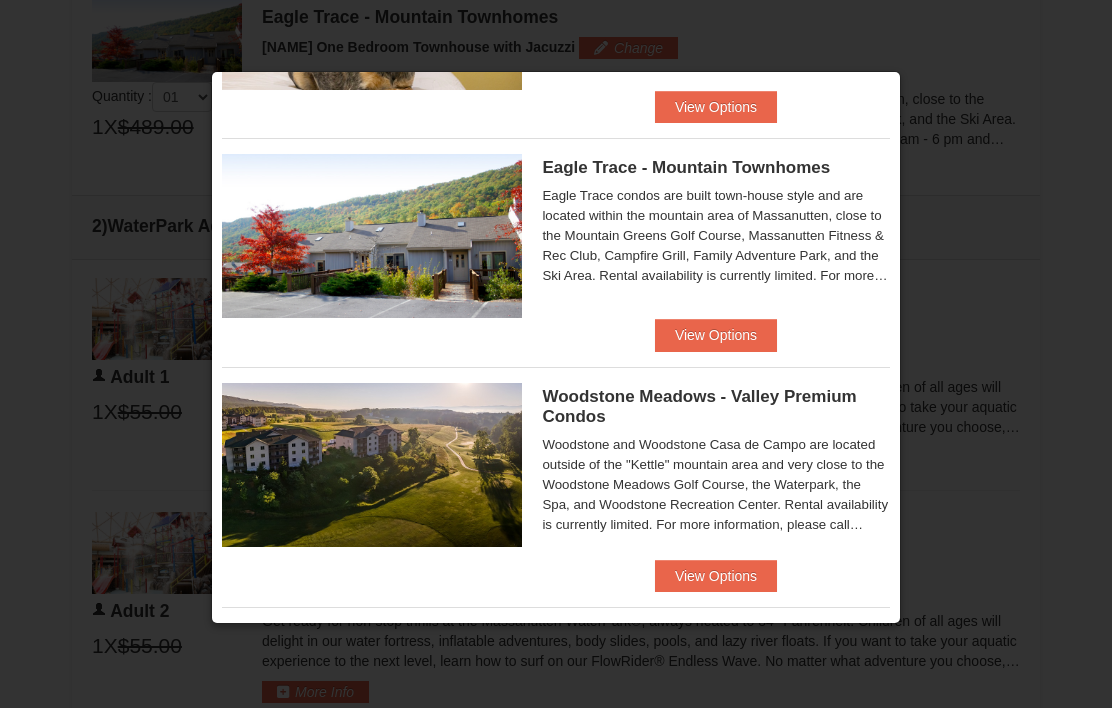click on "View Options" at bounding box center (716, 335) 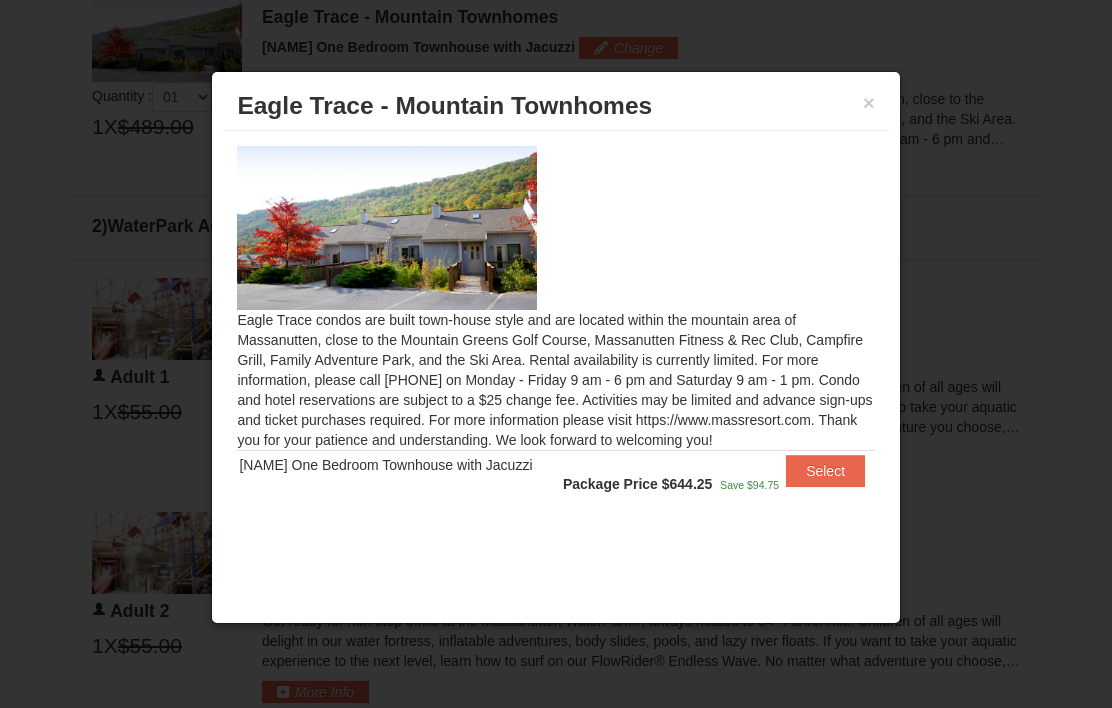 click on "×
Eagle Trace - Mountain Townhomes" at bounding box center [555, 106] 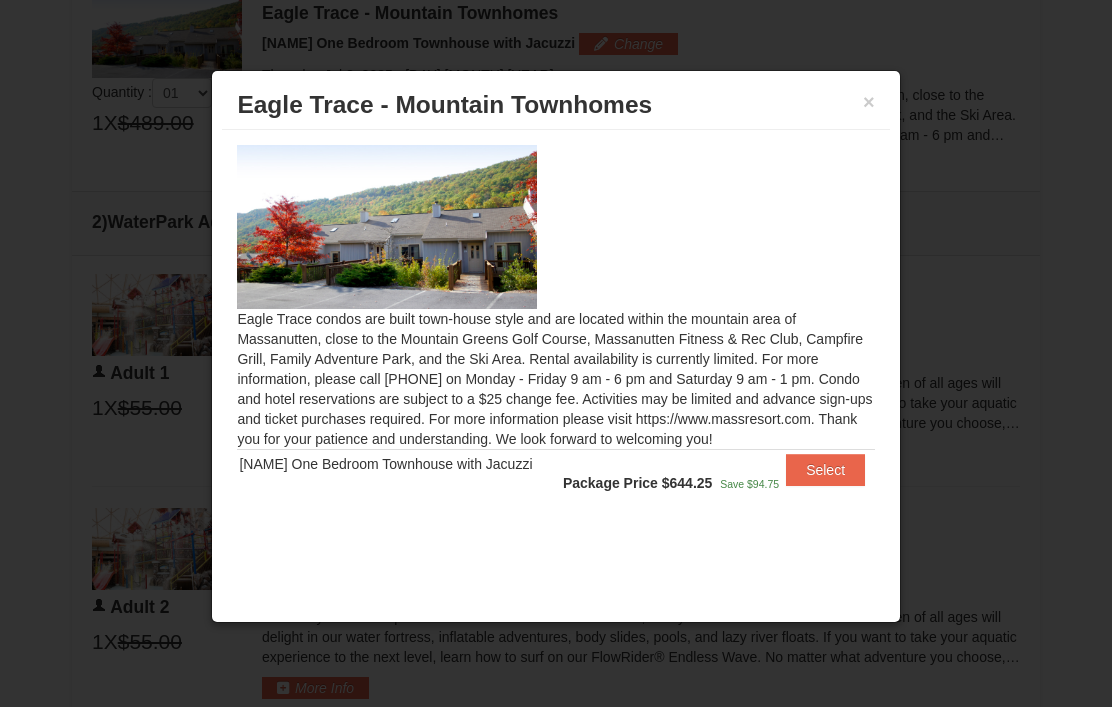 scroll, scrollTop: 781, scrollLeft: 0, axis: vertical 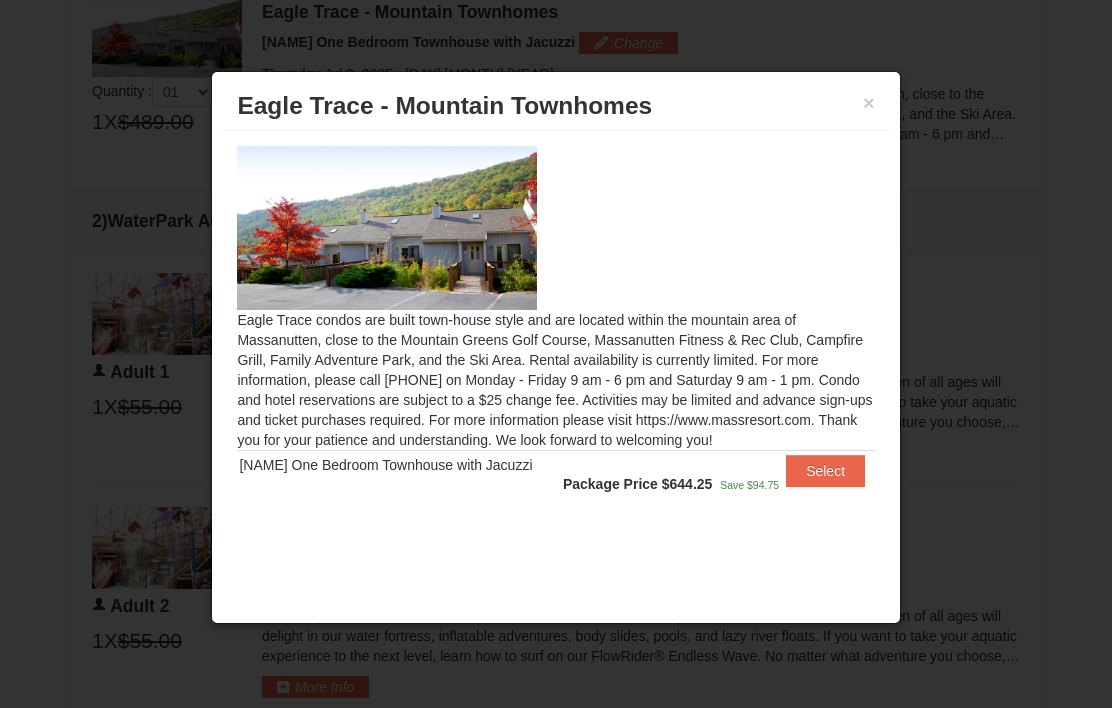 click on "×" at bounding box center (869, 103) 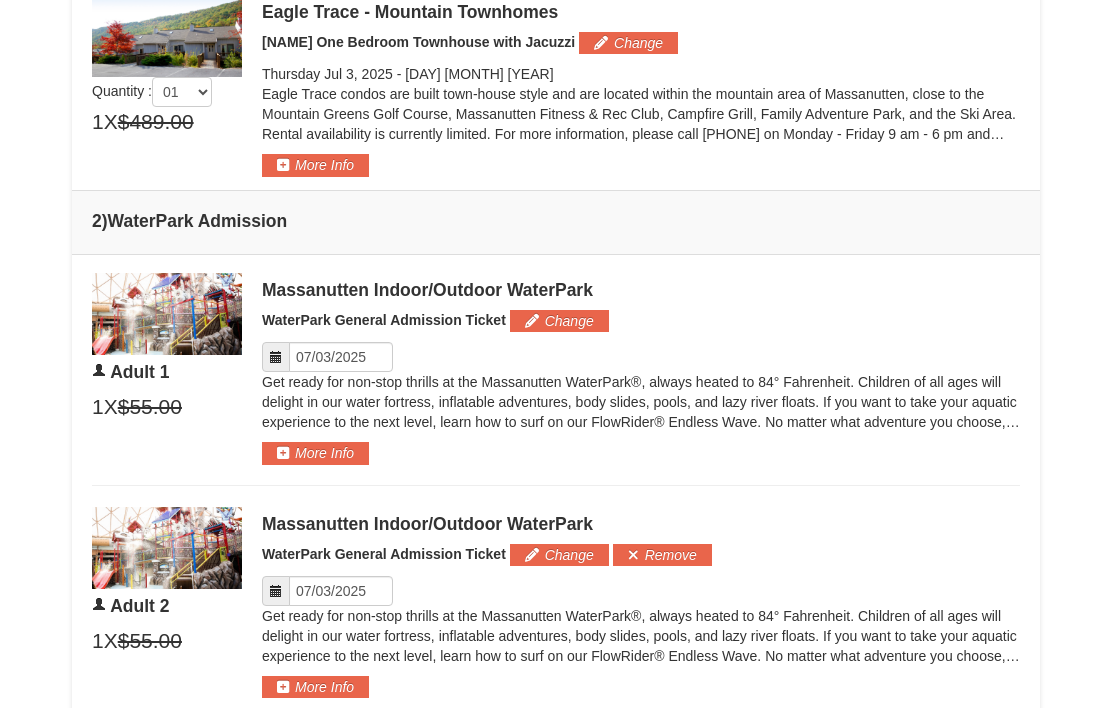 click on "Change" at bounding box center [628, 43] 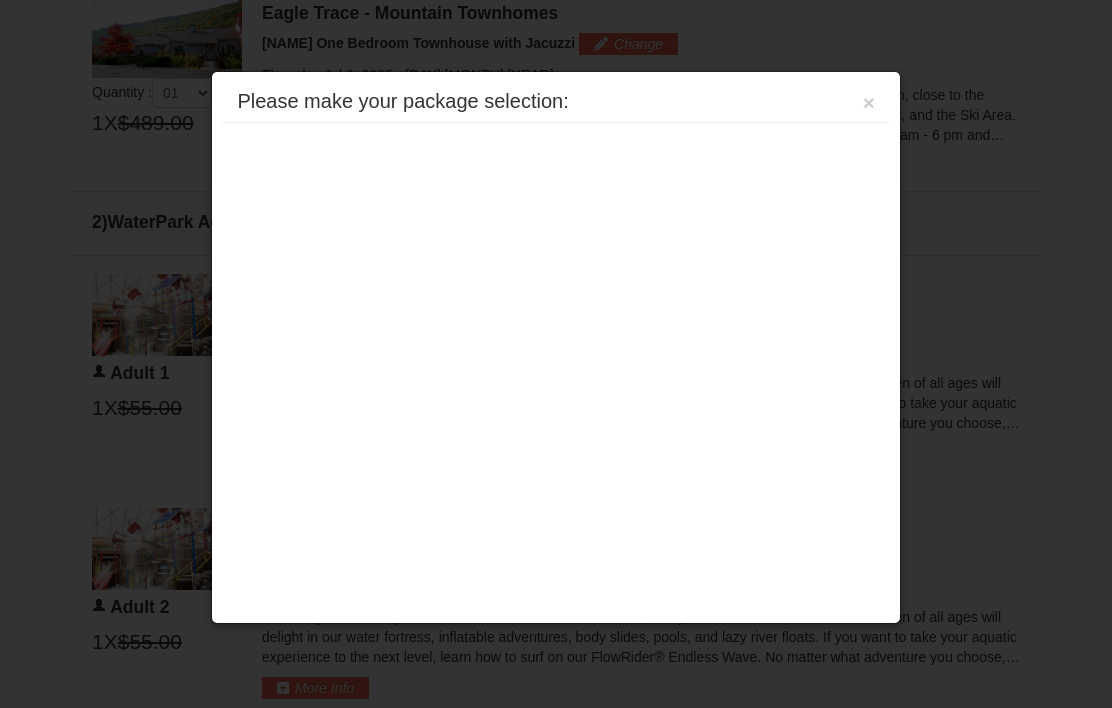scroll, scrollTop: 0, scrollLeft: 0, axis: both 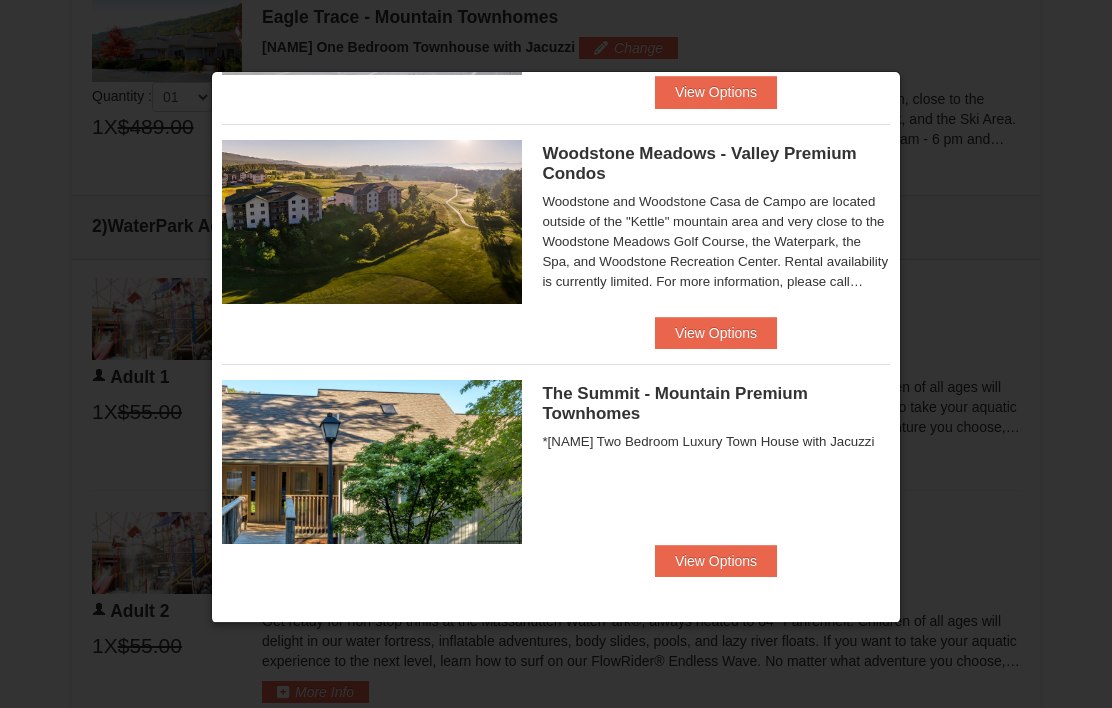 click on "View Options" at bounding box center (716, 561) 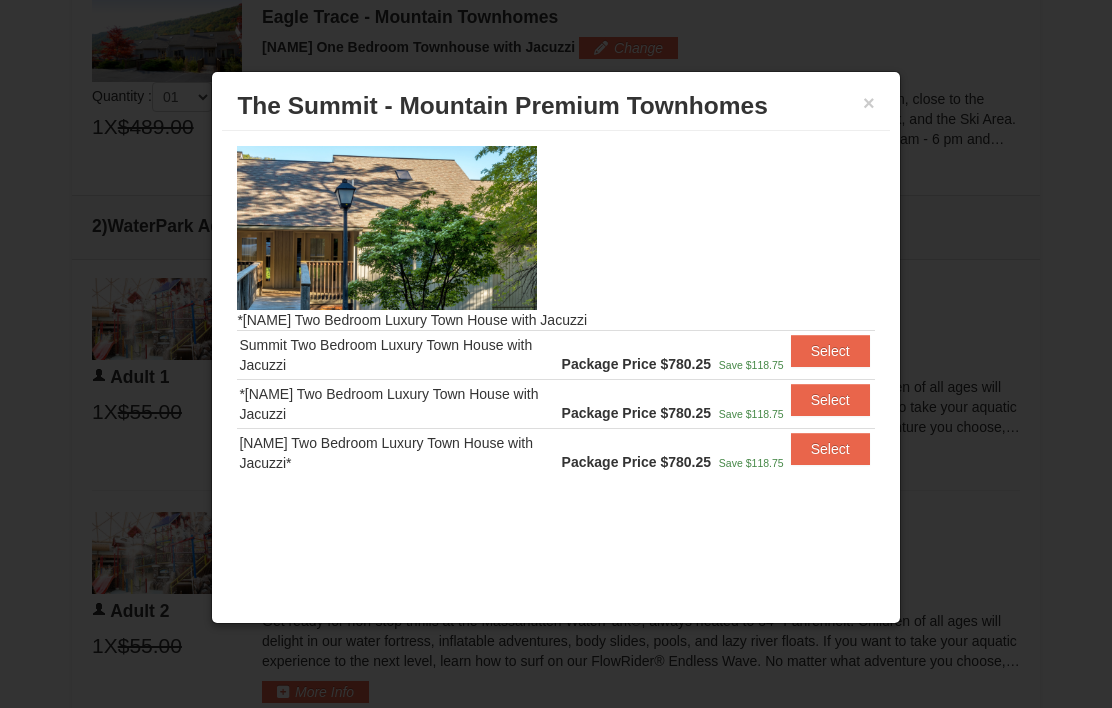 click on "Select" at bounding box center [830, 351] 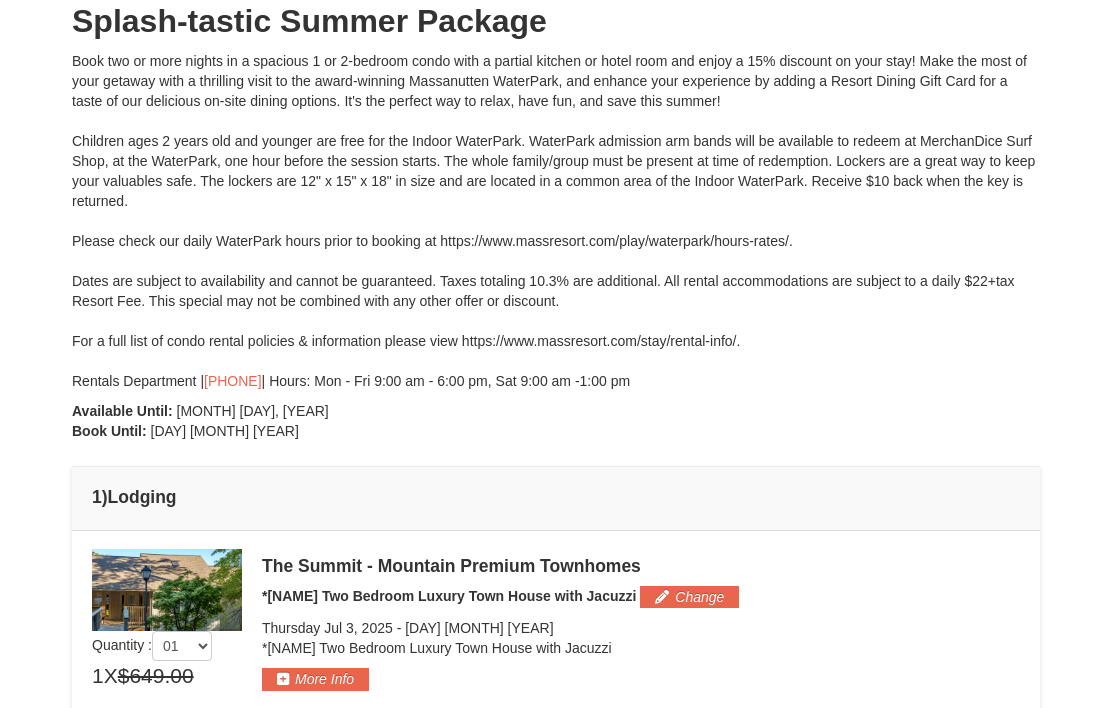 scroll, scrollTop: 0, scrollLeft: 0, axis: both 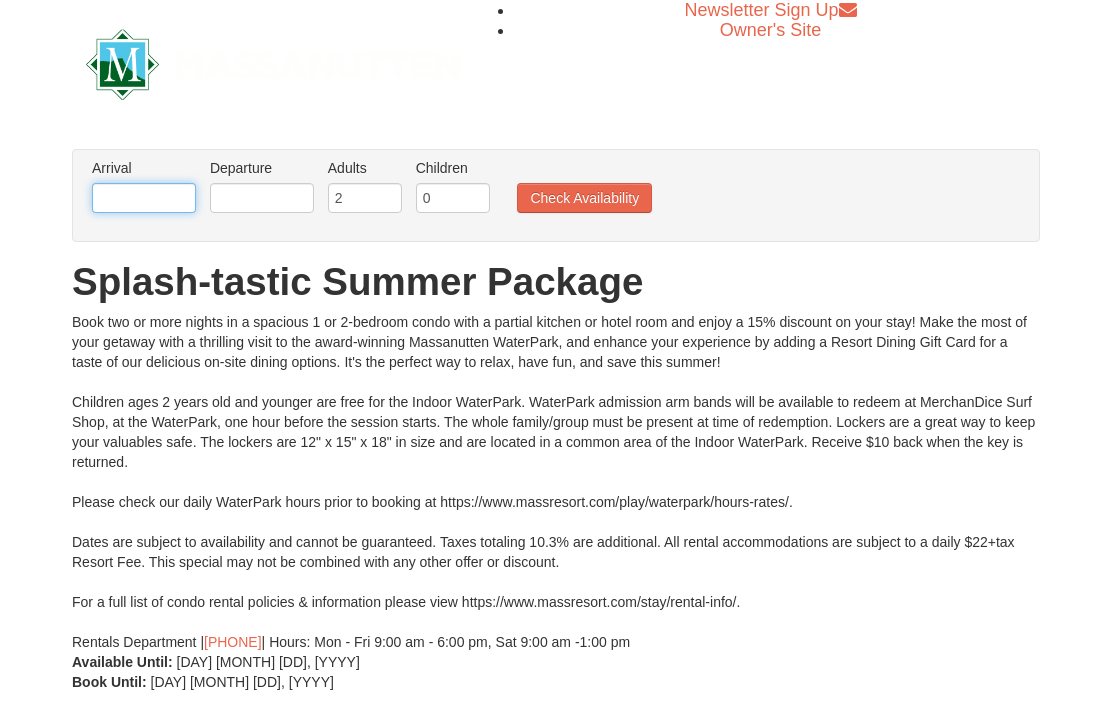 click at bounding box center (144, 198) 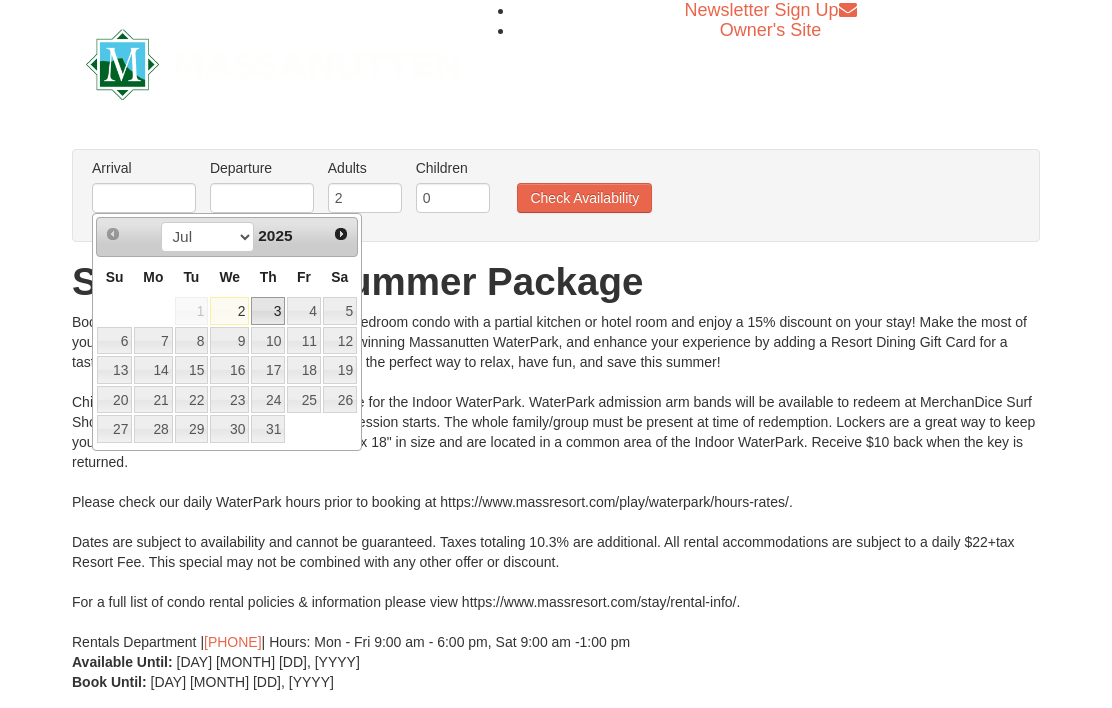 click on "3" at bounding box center (268, 311) 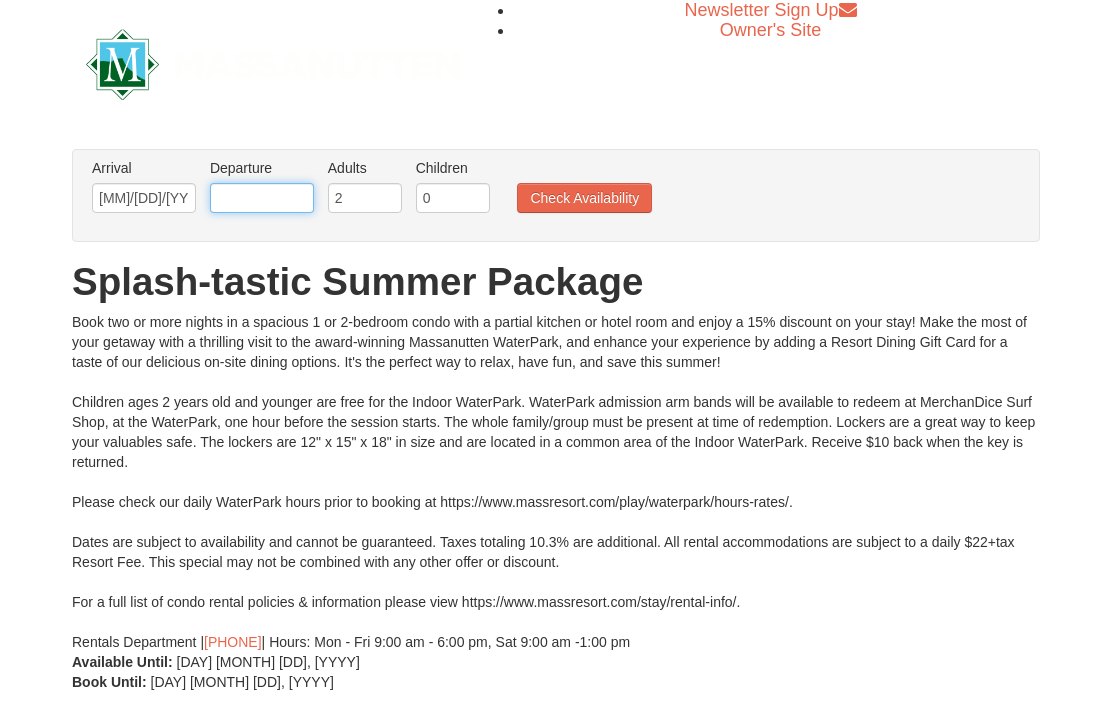 click at bounding box center [262, 198] 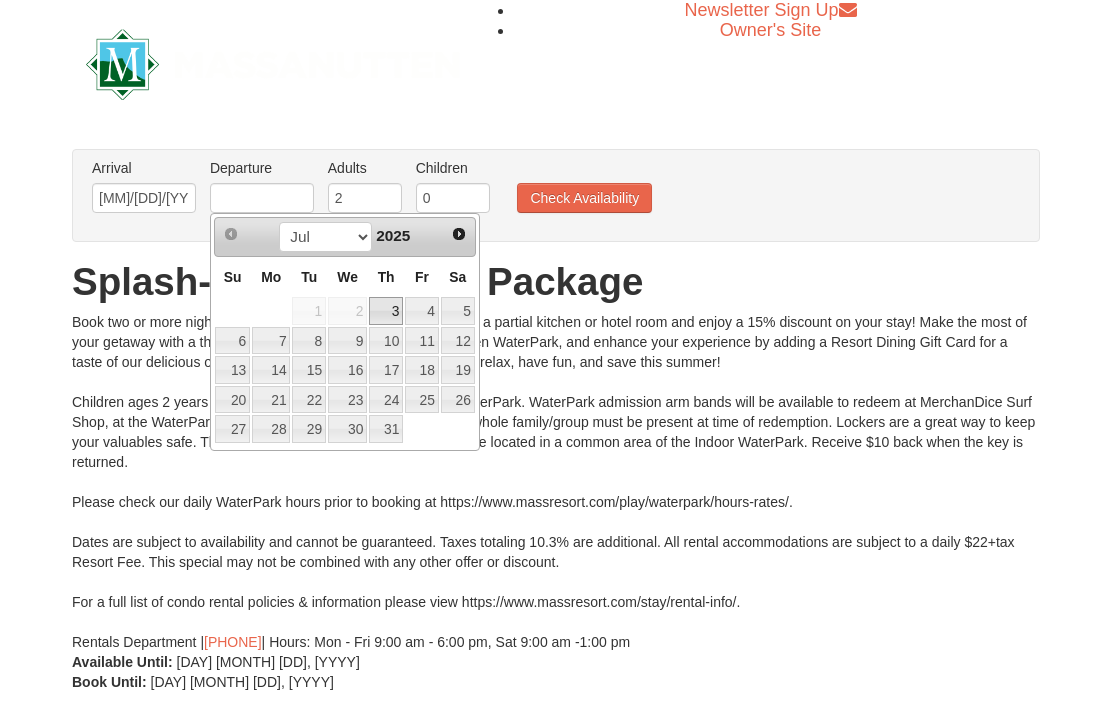 click on "5" at bounding box center (458, 311) 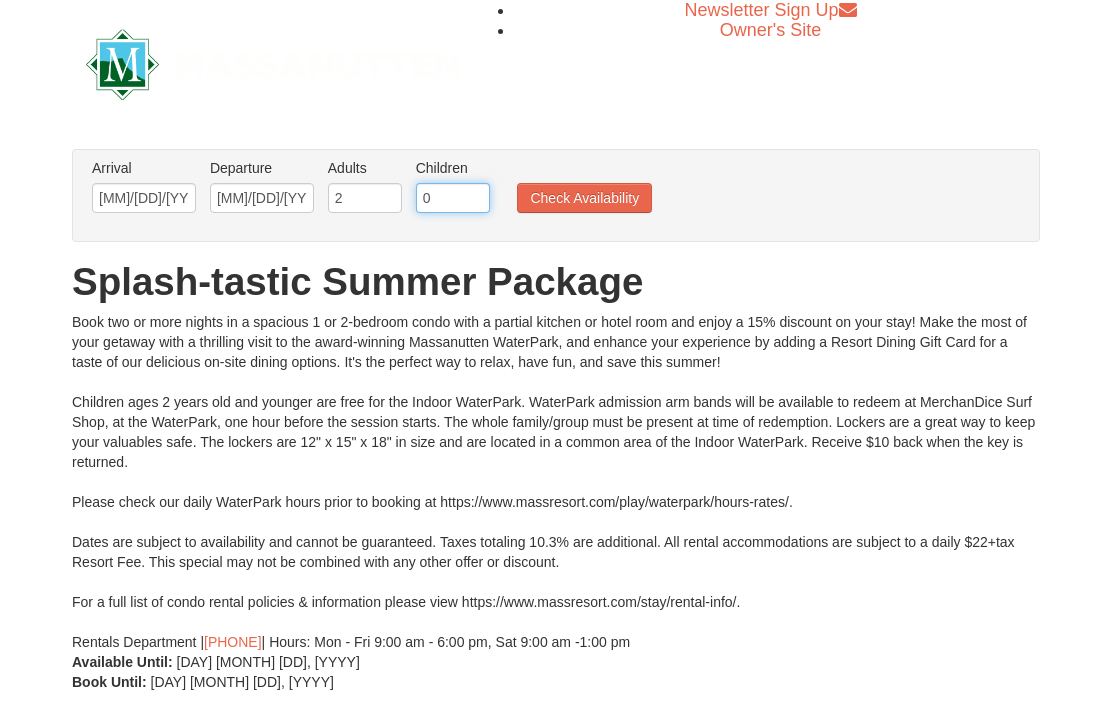 click on "0" at bounding box center (453, 198) 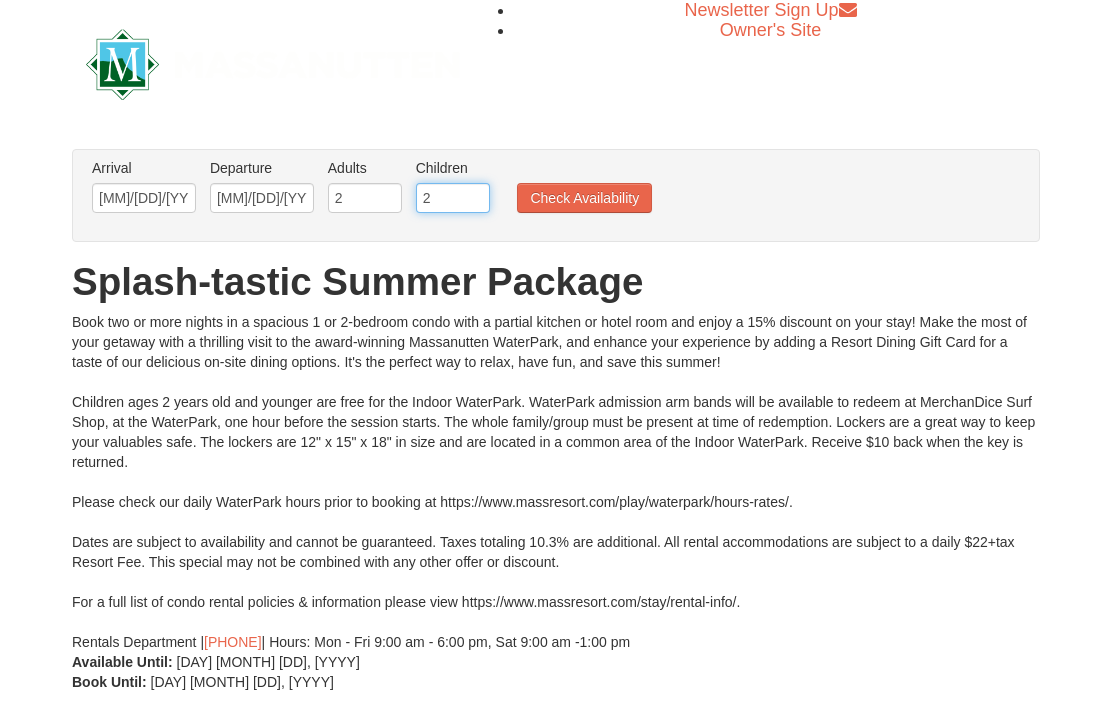 type on "2" 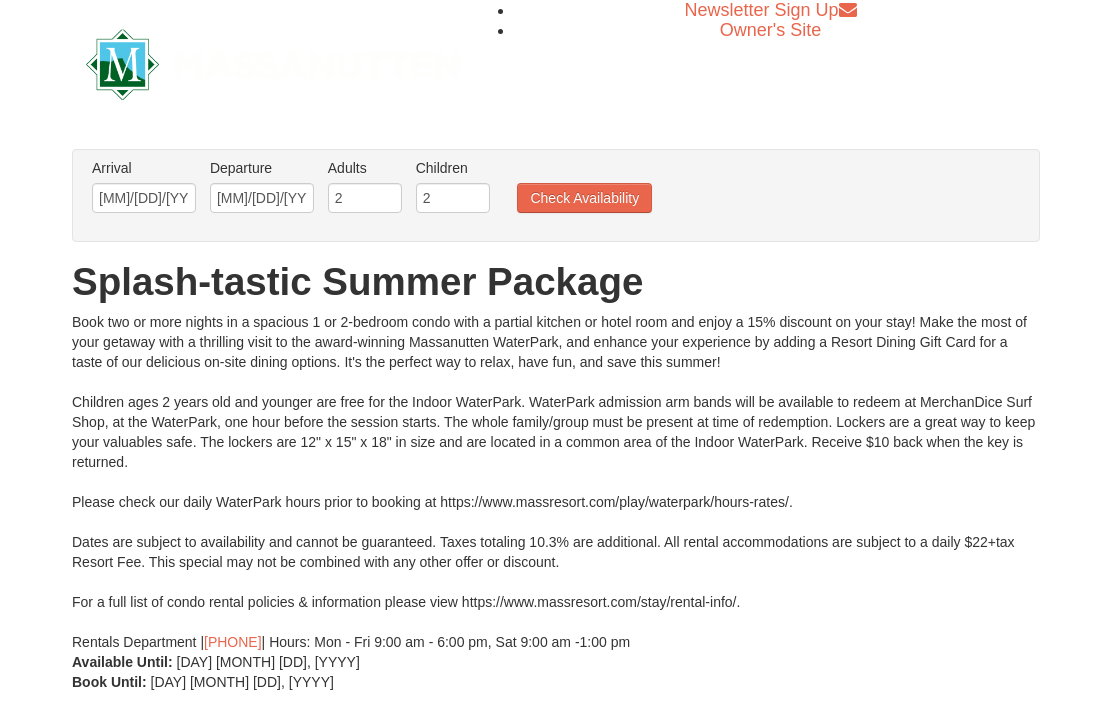 click on "Check Availability" at bounding box center [584, 198] 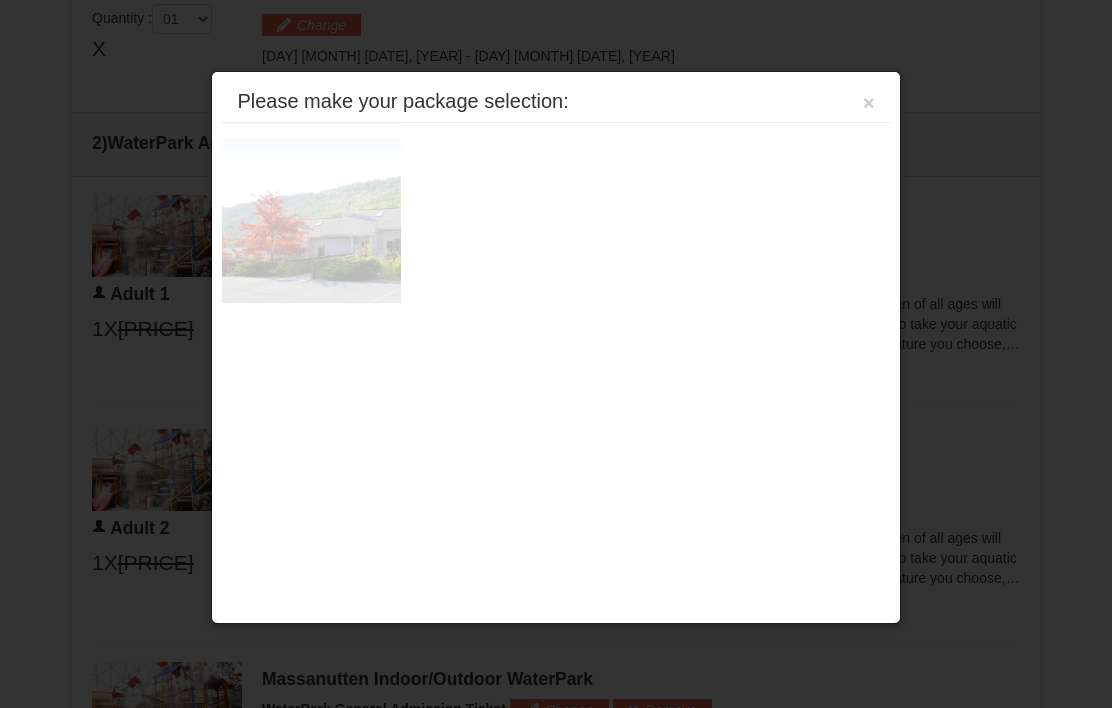 scroll, scrollTop: 772, scrollLeft: 0, axis: vertical 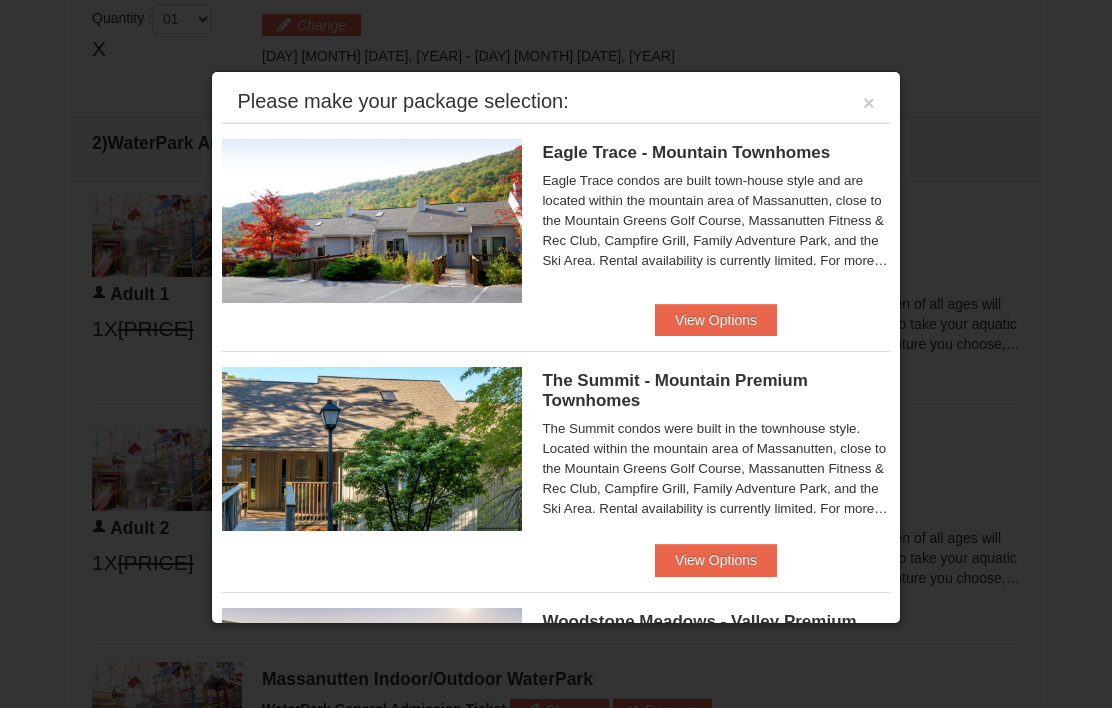 click on "View Options" at bounding box center [716, 320] 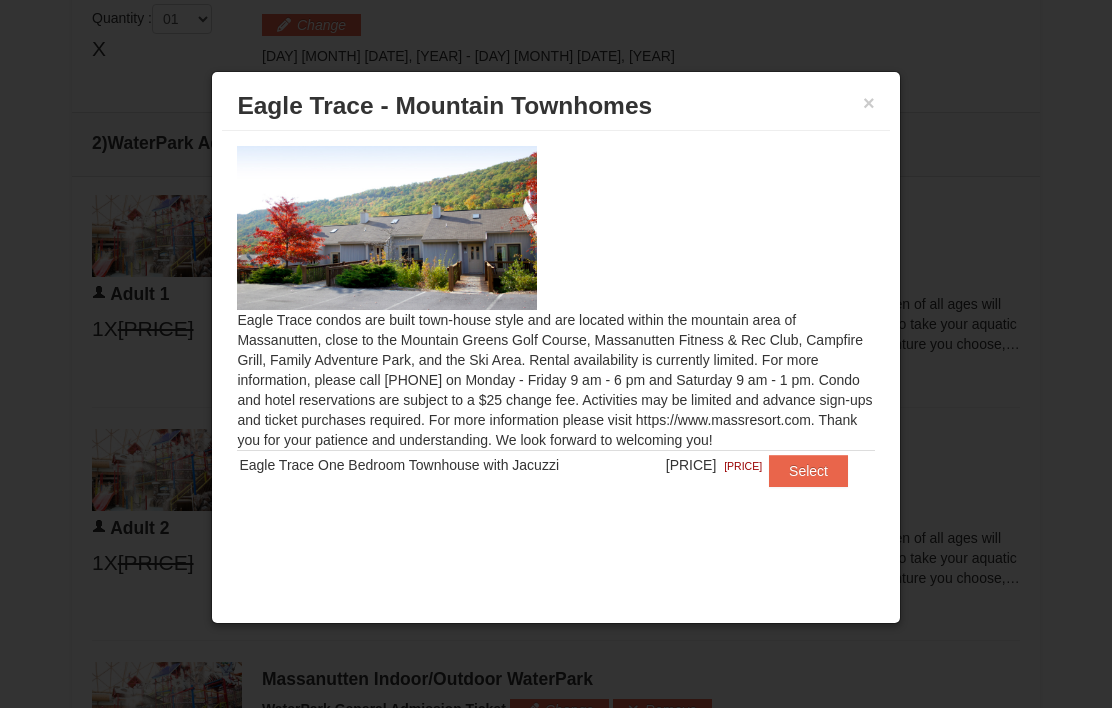 click on "×" at bounding box center [869, 103] 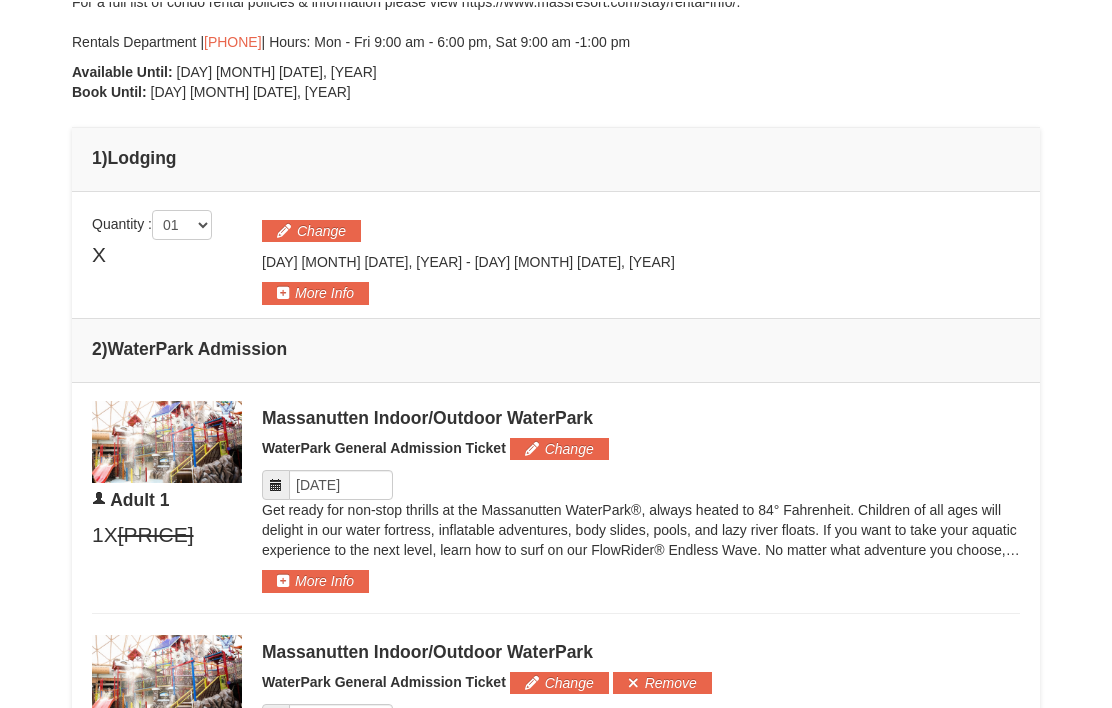 scroll, scrollTop: 357, scrollLeft: 0, axis: vertical 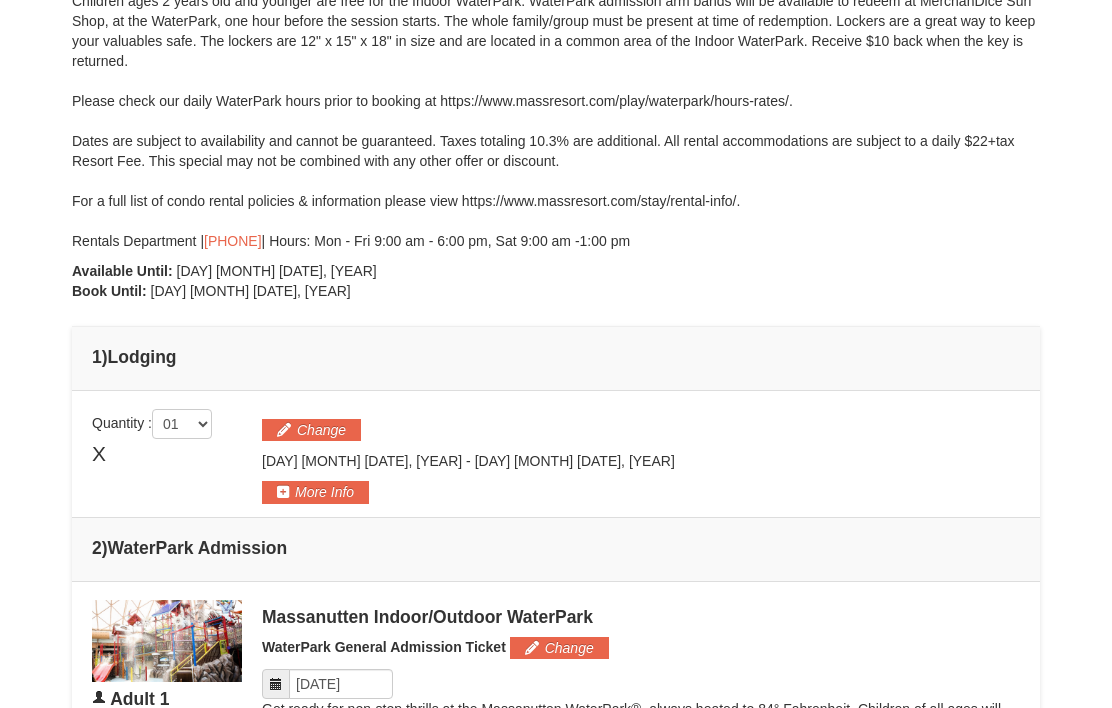 click on "More Info" at bounding box center (315, 493) 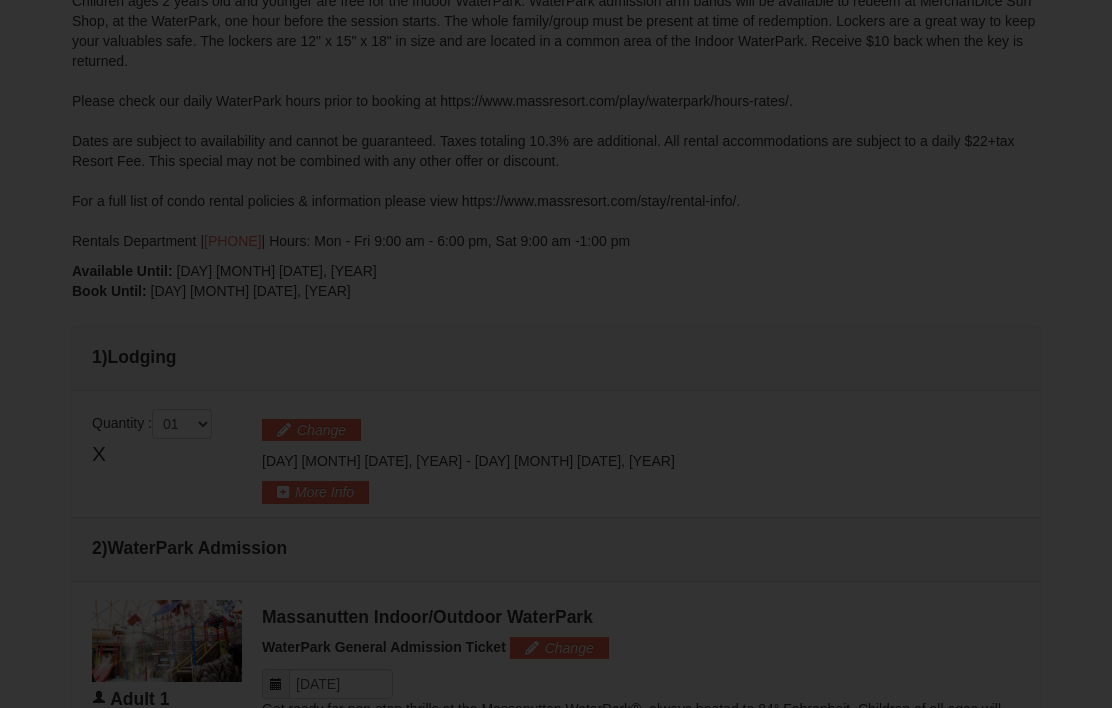 scroll, scrollTop: 367, scrollLeft: 0, axis: vertical 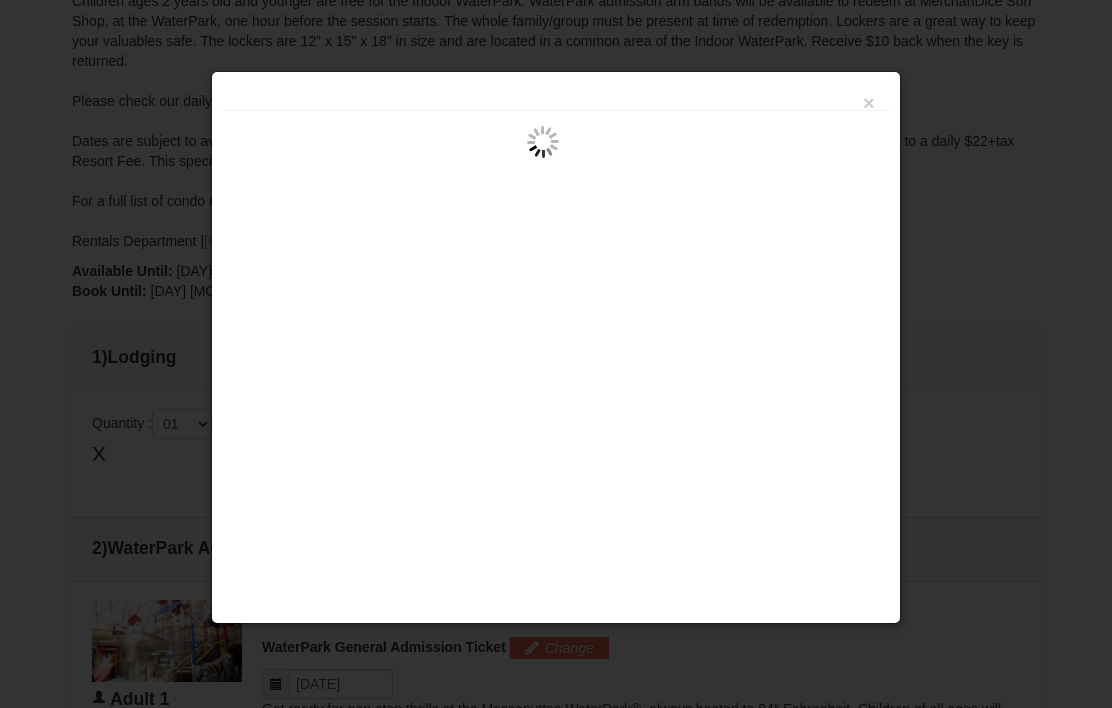 click on "×" at bounding box center (869, 103) 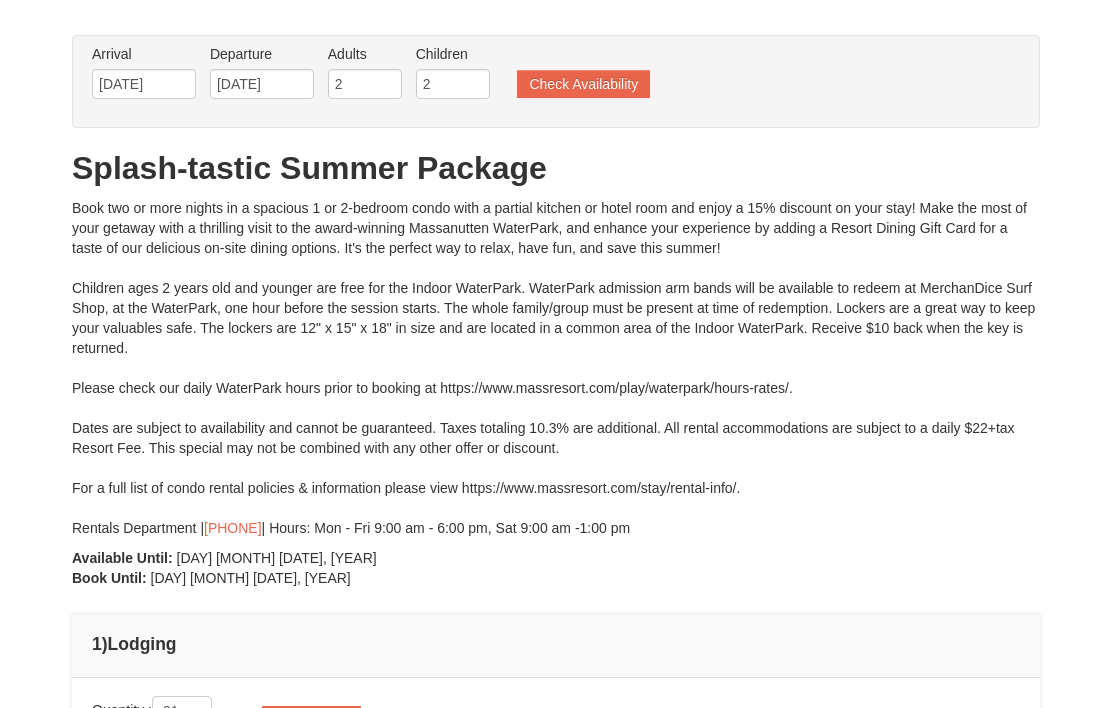 scroll, scrollTop: 0, scrollLeft: 0, axis: both 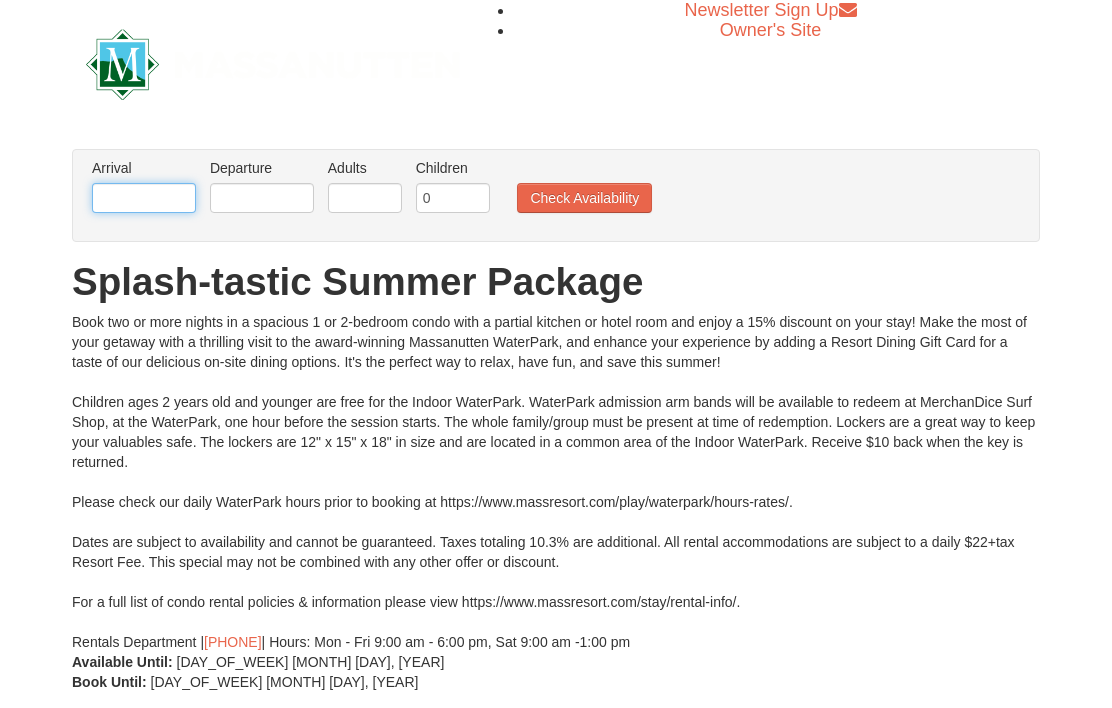 click at bounding box center [144, 198] 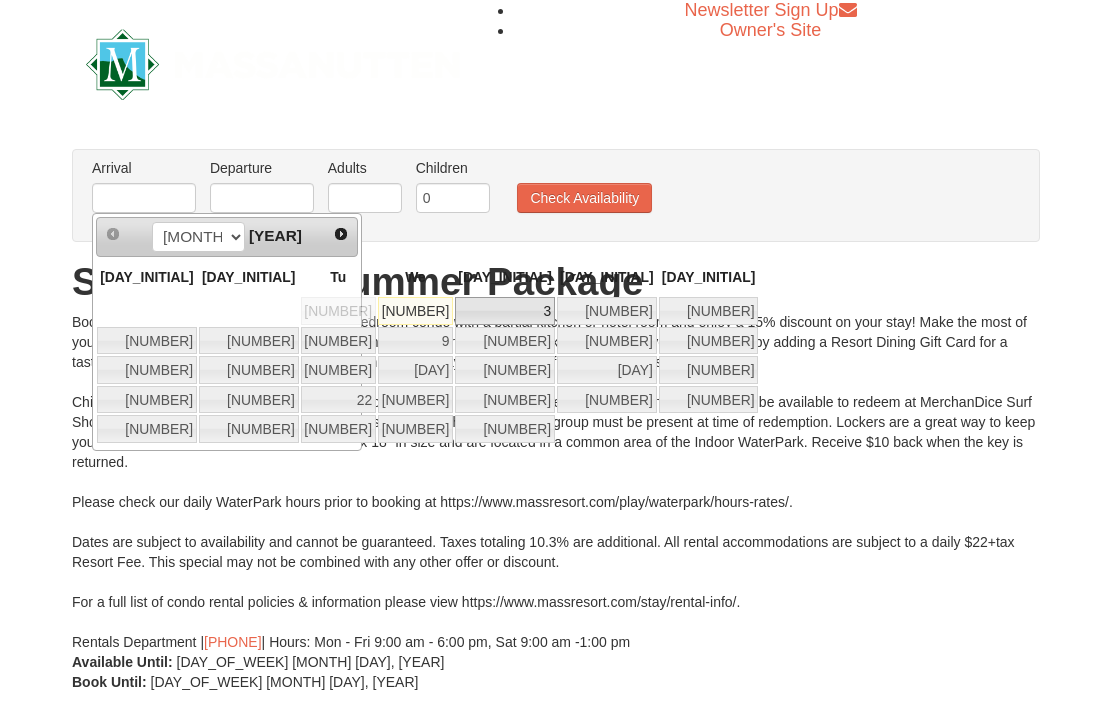 click on "3" at bounding box center (505, 311) 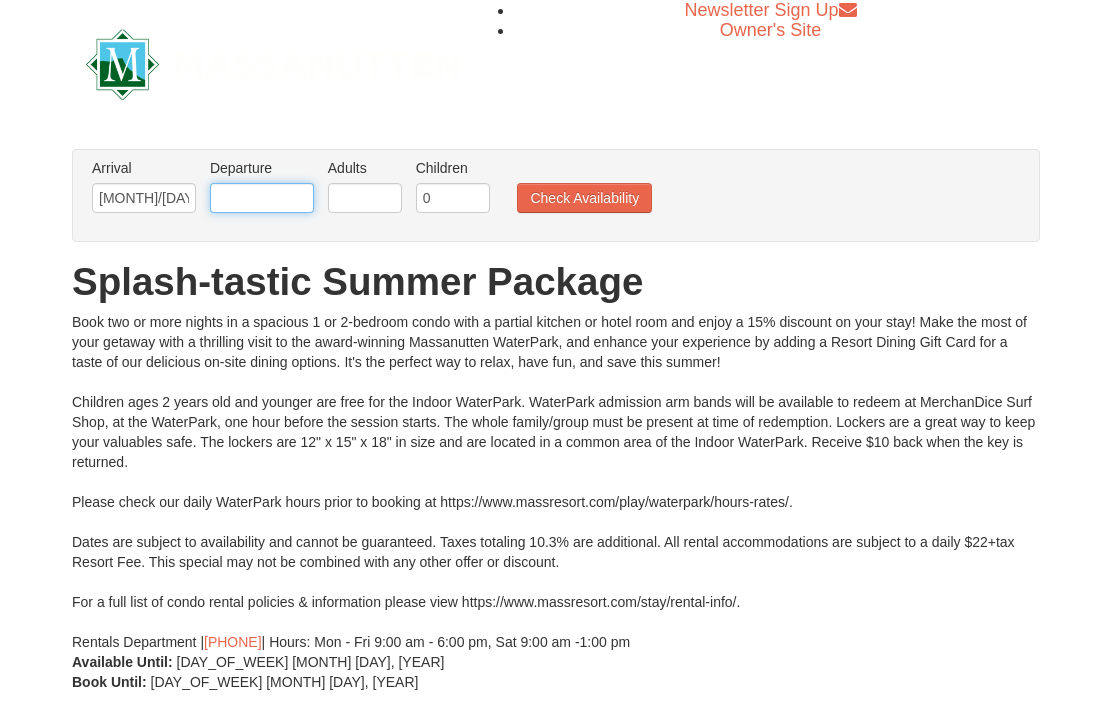 click at bounding box center (262, 198) 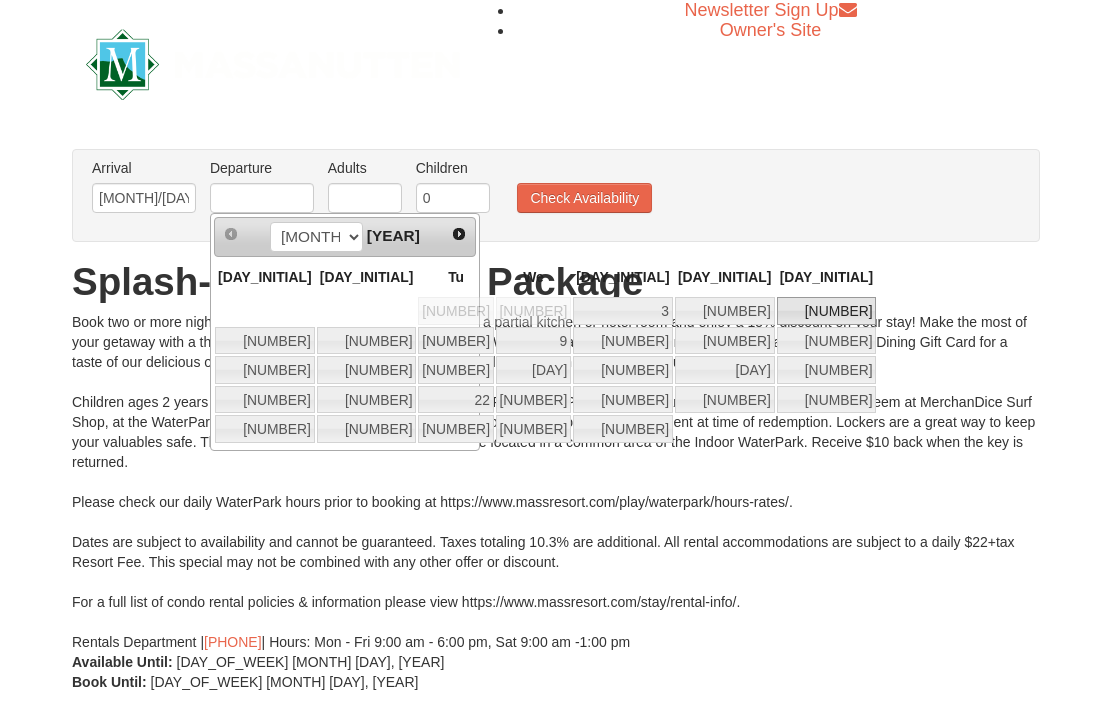 click on "[NUMBER]" at bounding box center (827, 311) 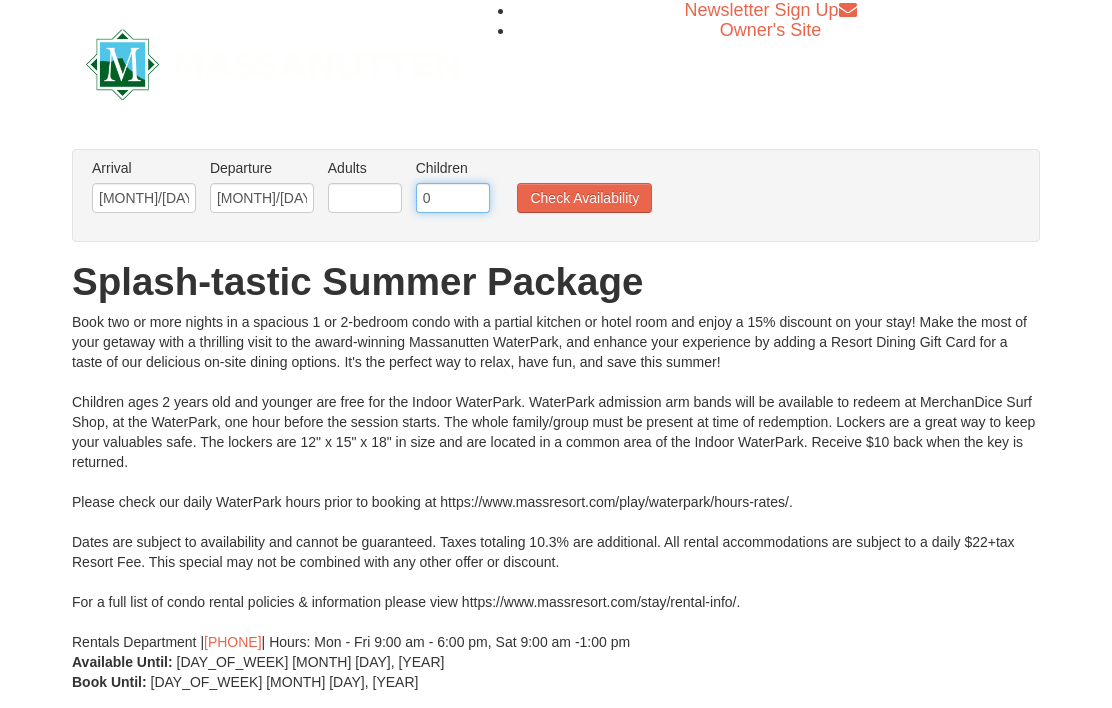click on "0" at bounding box center (453, 198) 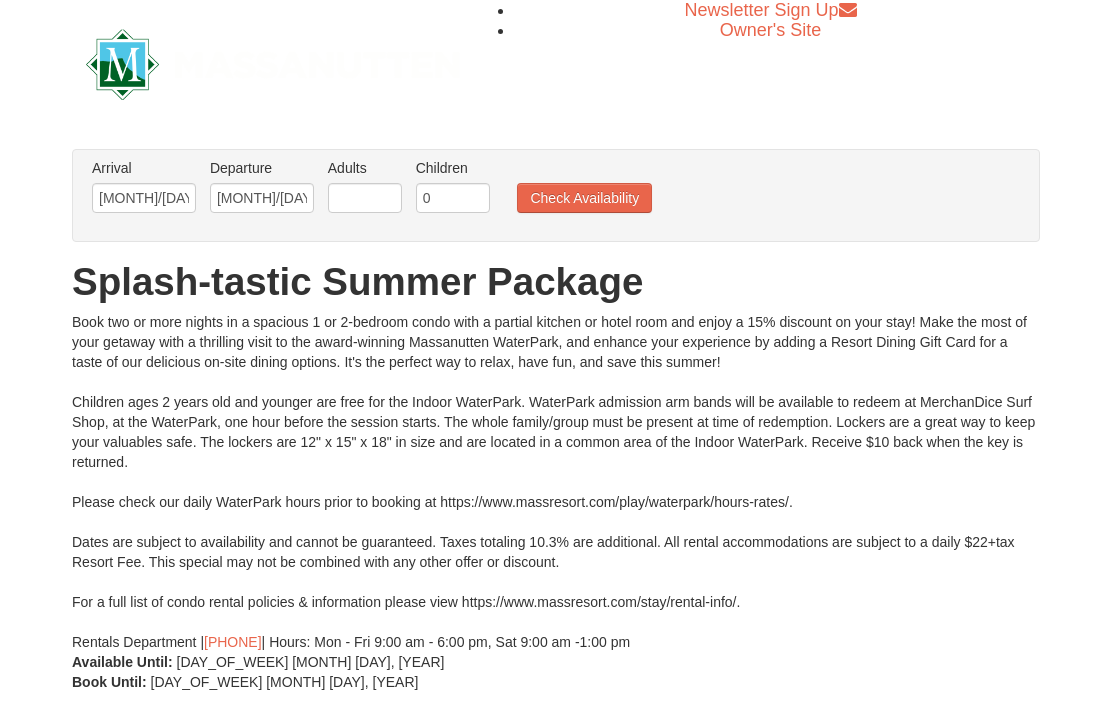 click on "Check Availability" at bounding box center (584, 198) 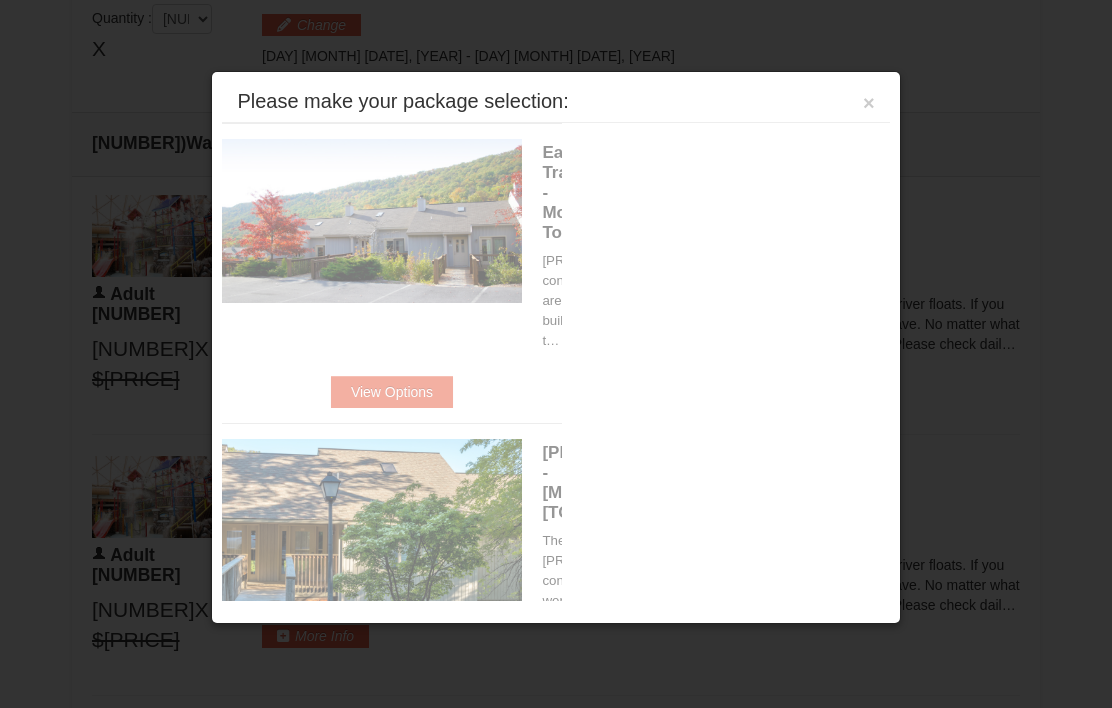 scroll, scrollTop: 772, scrollLeft: 0, axis: vertical 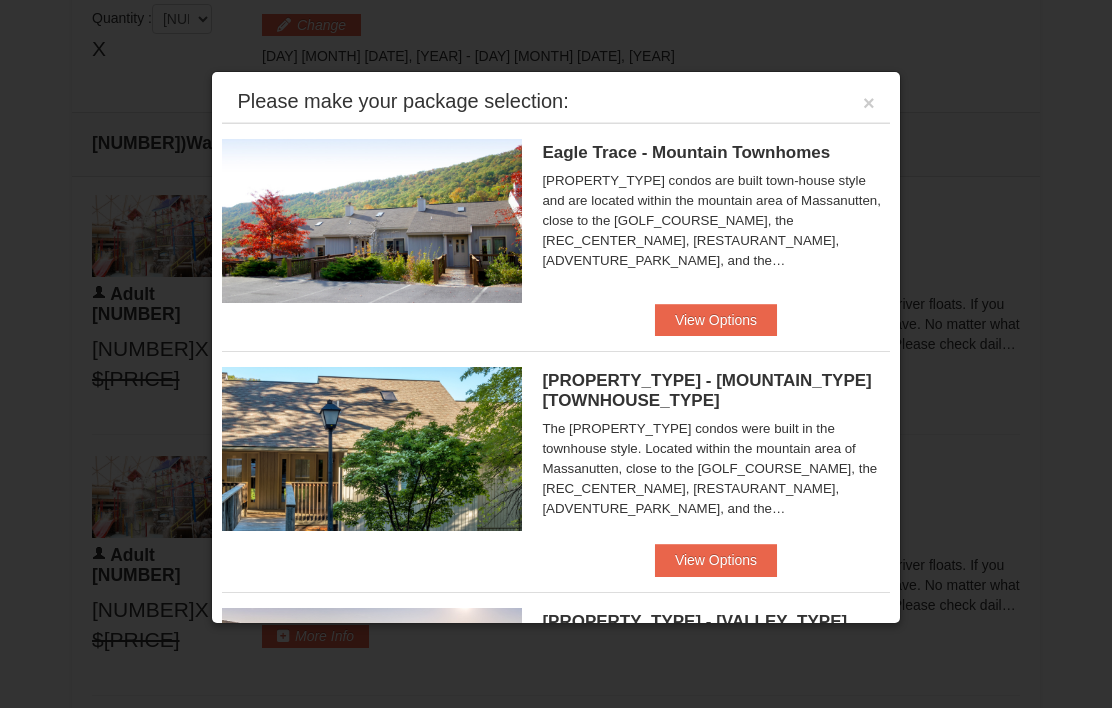click on "View Options" at bounding box center (716, 320) 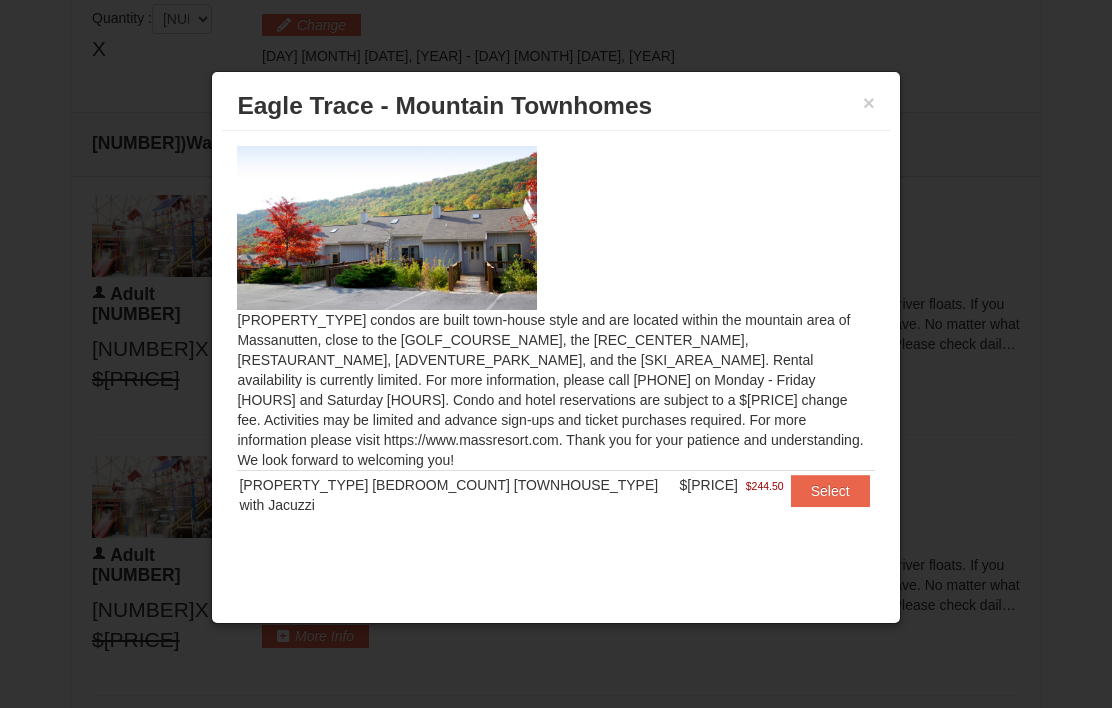 click on "×" at bounding box center (869, 103) 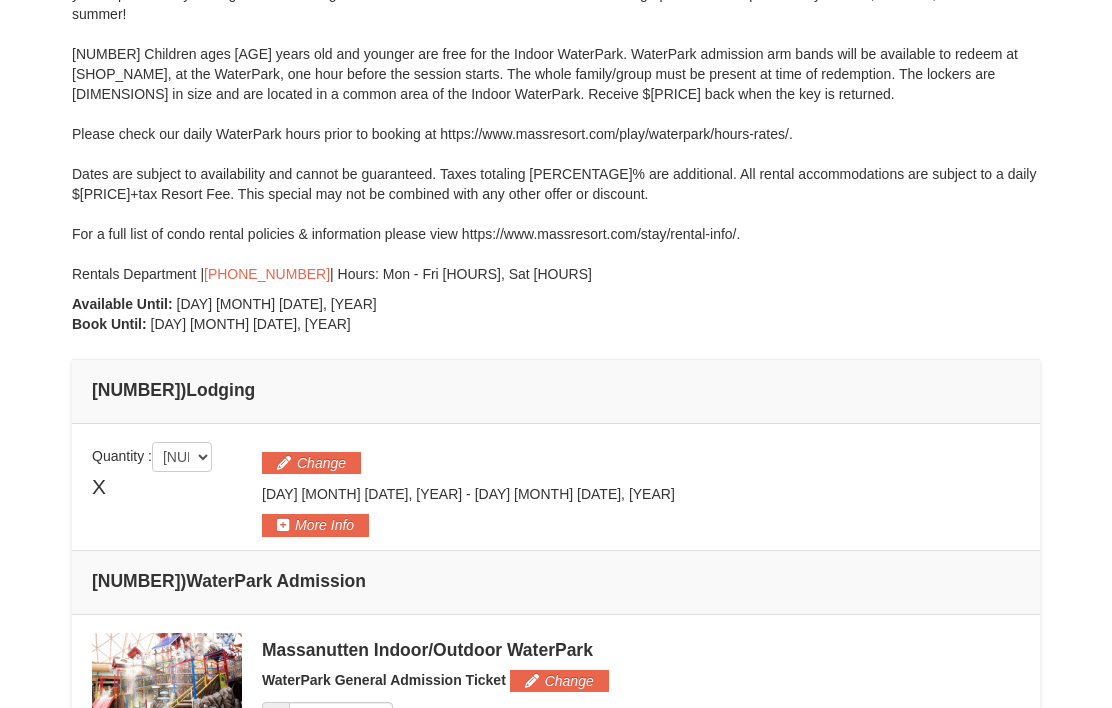 click on "Change" at bounding box center (311, 463) 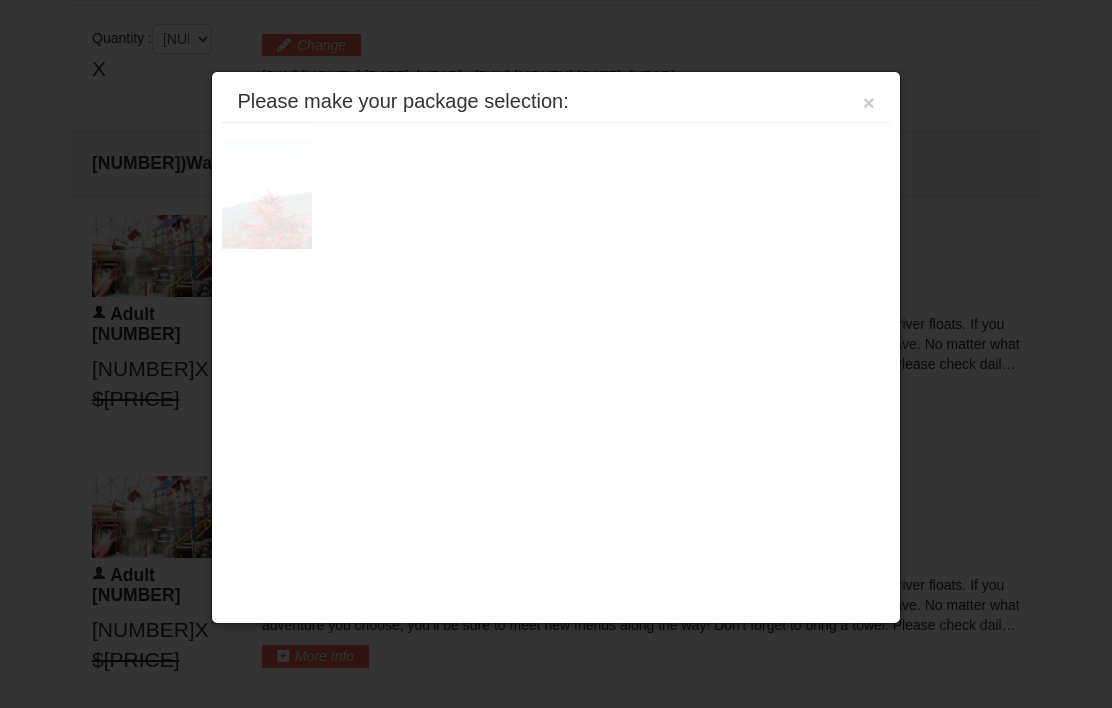 scroll, scrollTop: 776, scrollLeft: 0, axis: vertical 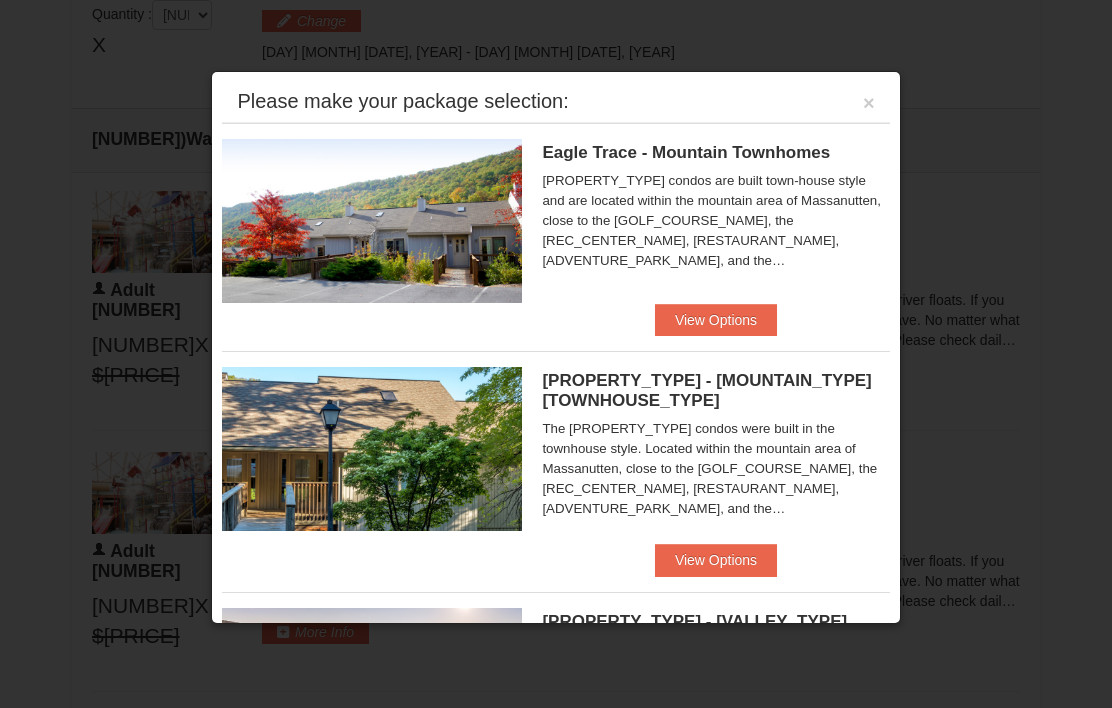 click on "View Options" at bounding box center [716, 320] 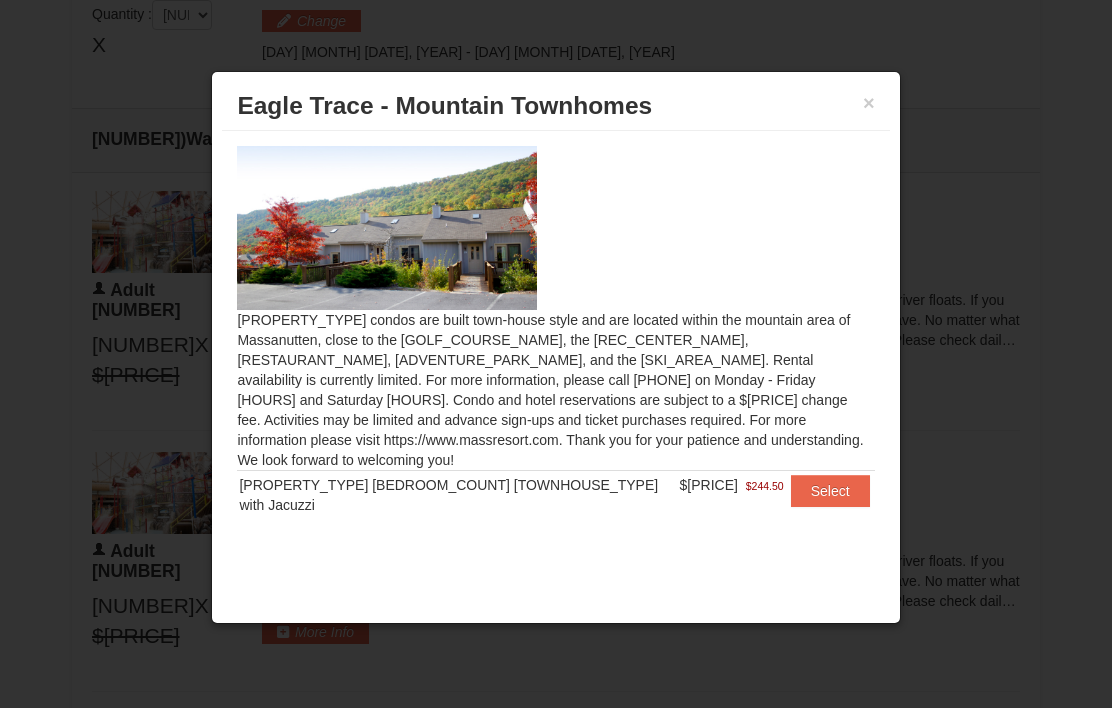 click on "×
Eagle Trace - Mountain Townhomes" at bounding box center (555, 106) 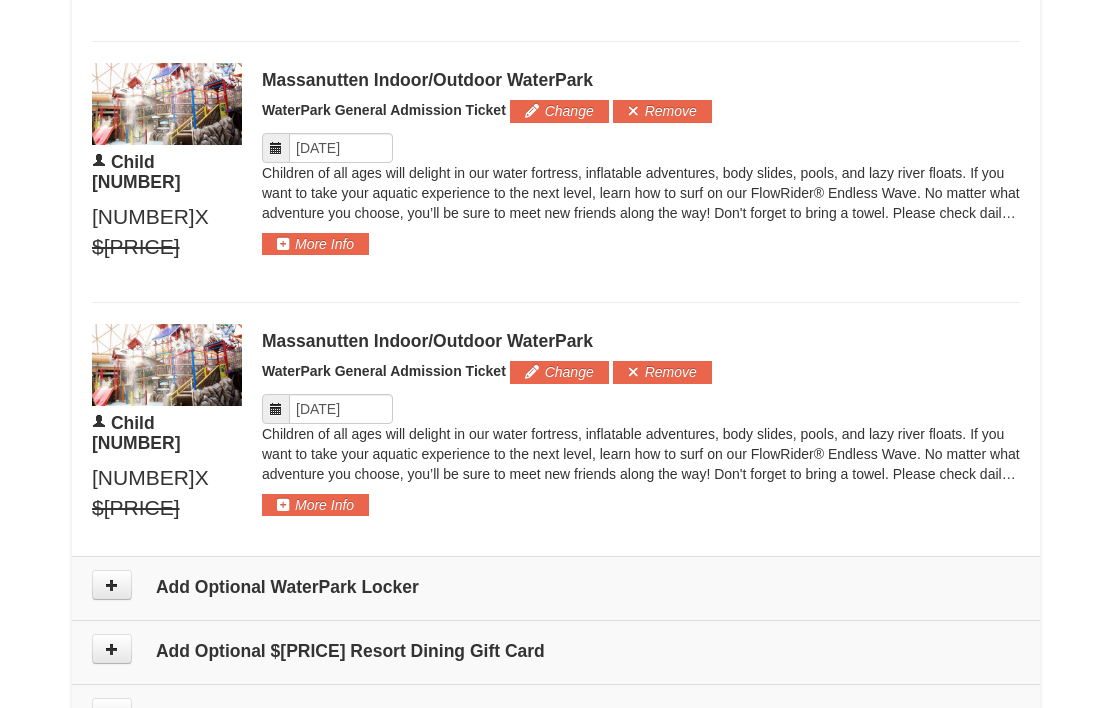 scroll, scrollTop: 1428, scrollLeft: 0, axis: vertical 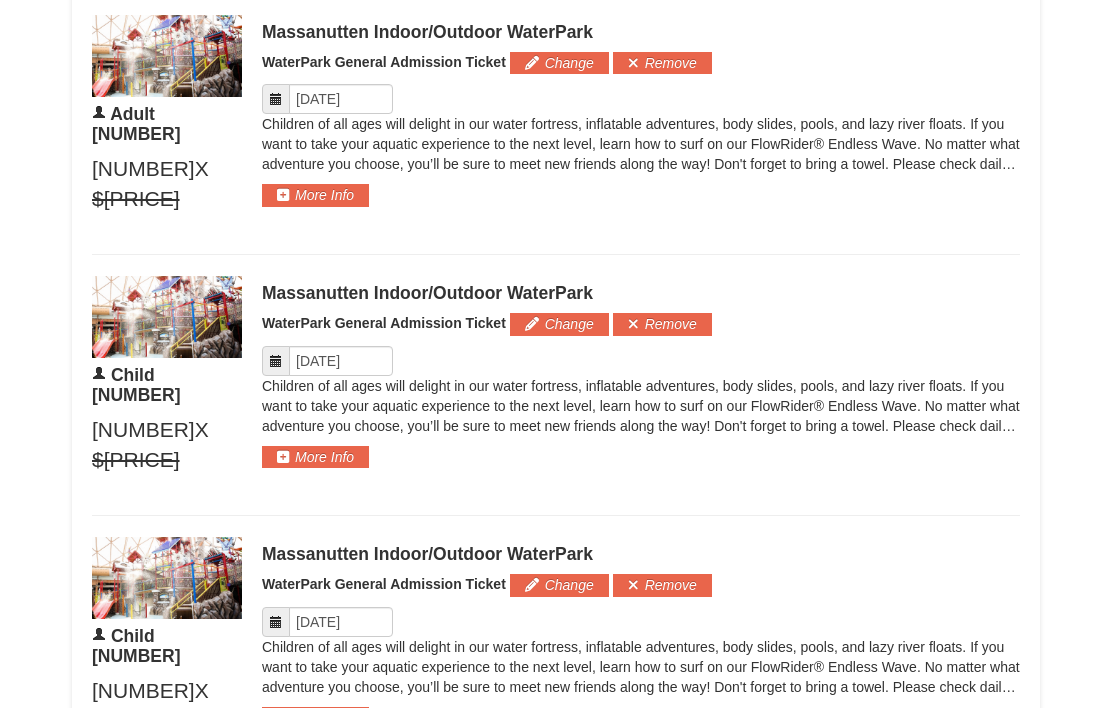 click at bounding box center (112, 799) 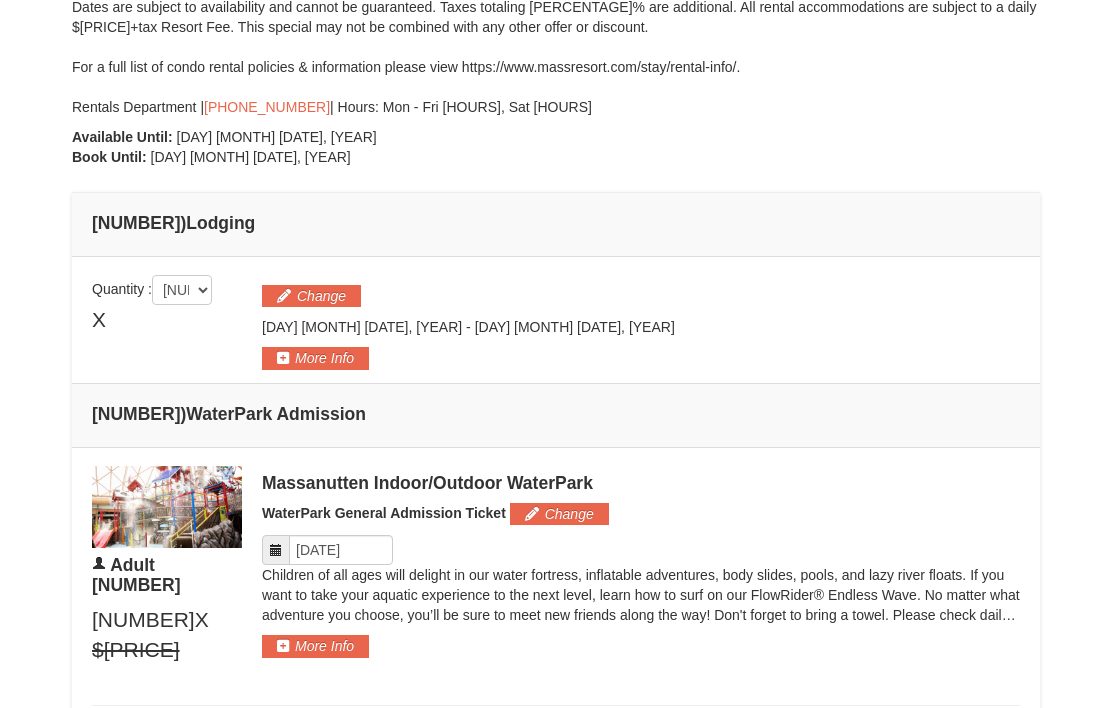 scroll, scrollTop: 491, scrollLeft: 0, axis: vertical 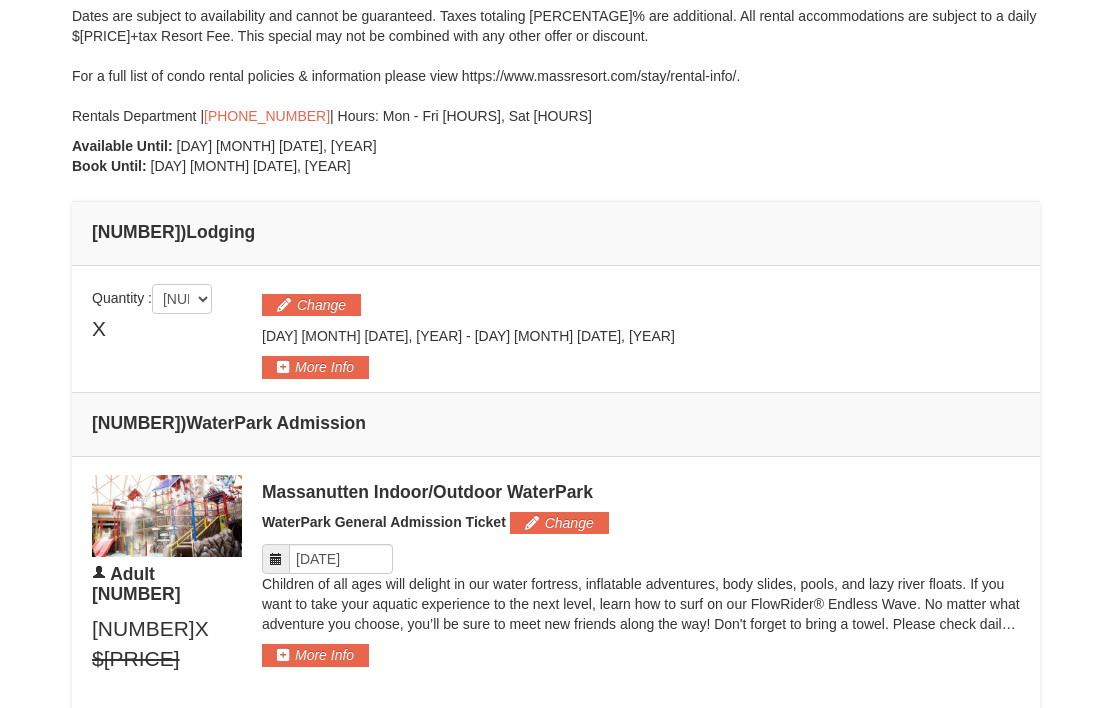 click on "Change" at bounding box center [311, 306] 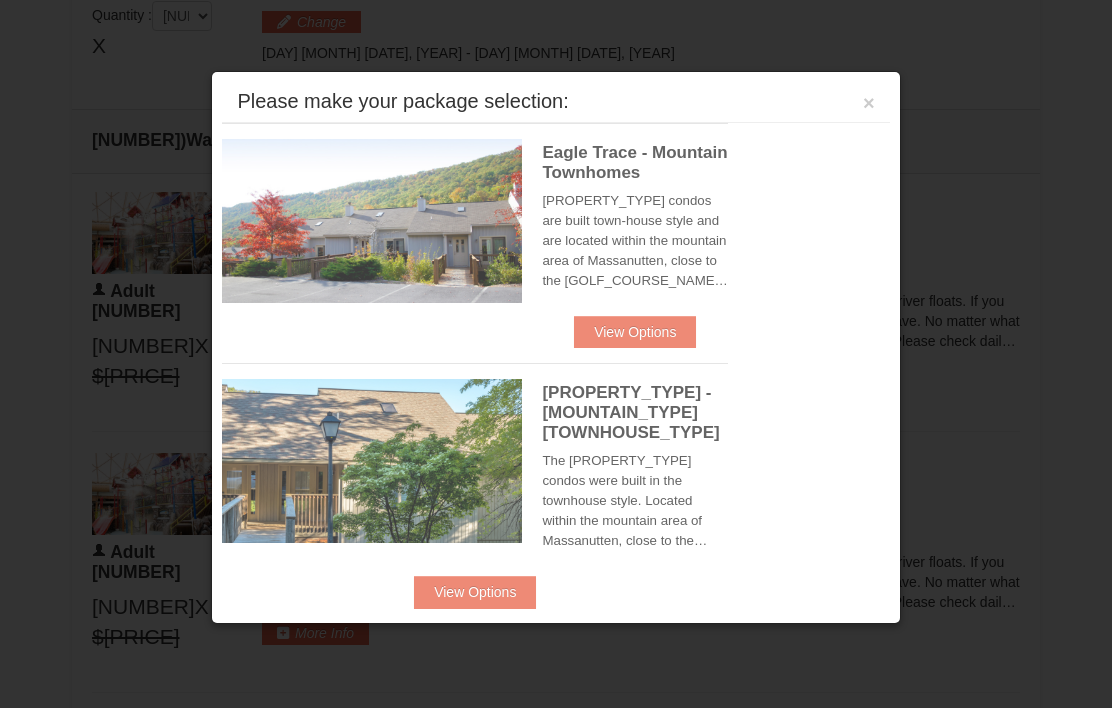 scroll, scrollTop: 776, scrollLeft: 0, axis: vertical 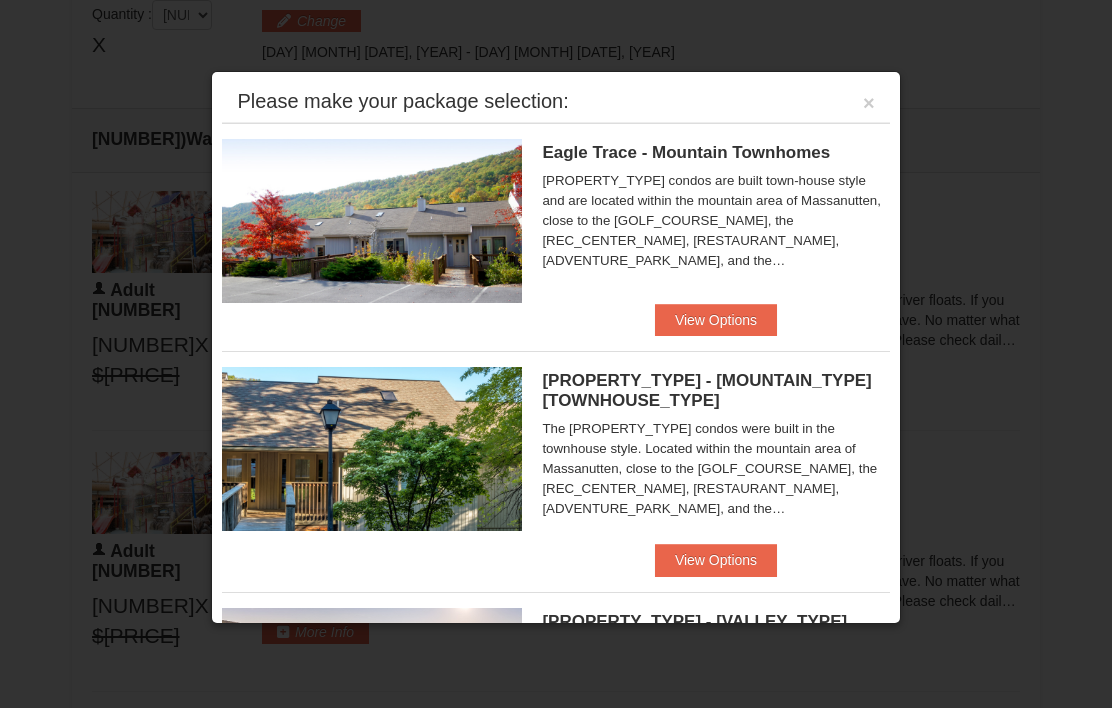 click on "×" at bounding box center [869, 103] 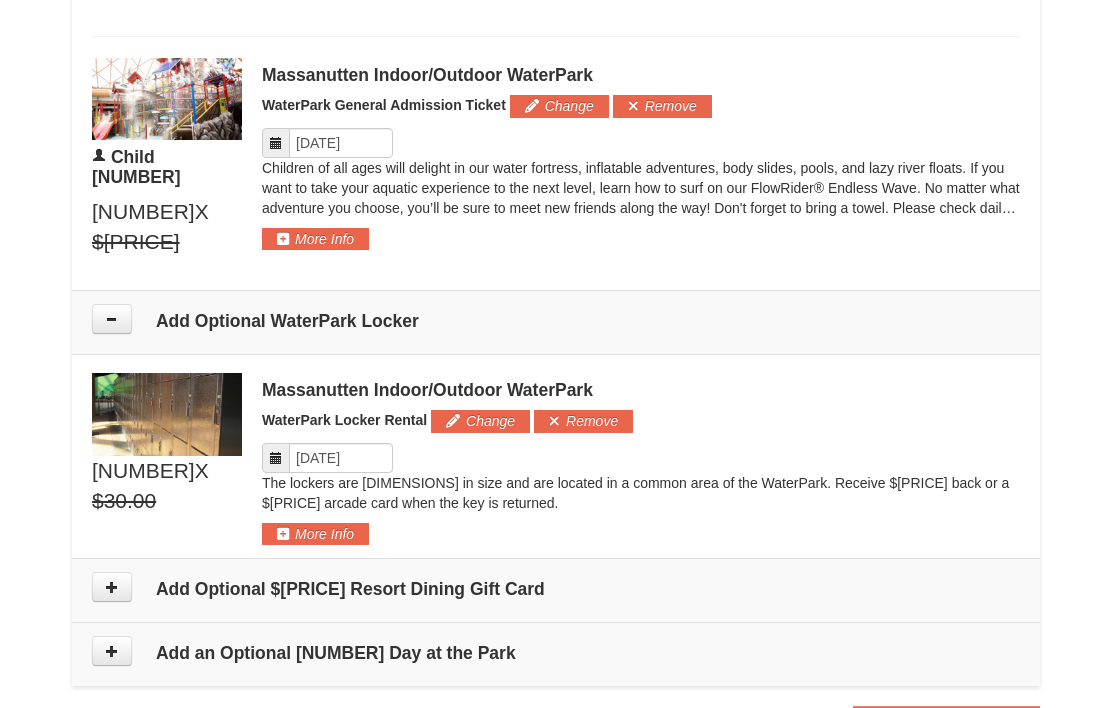 scroll, scrollTop: 1697, scrollLeft: 0, axis: vertical 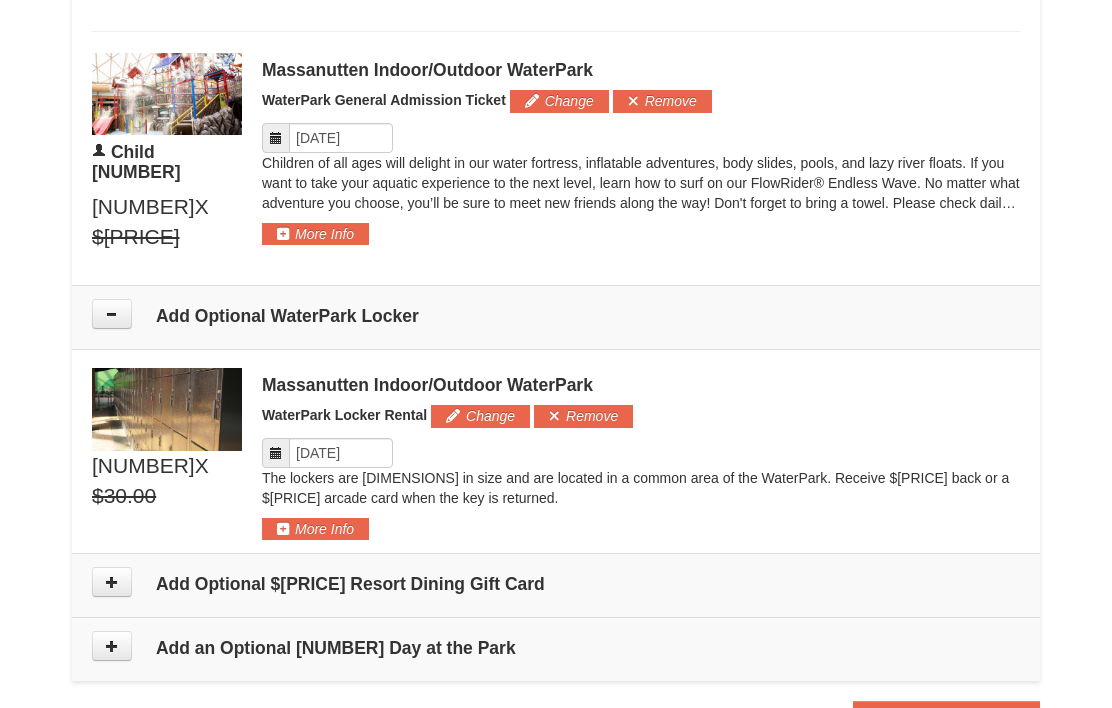 click on "$222.00" at bounding box center (985, 717) 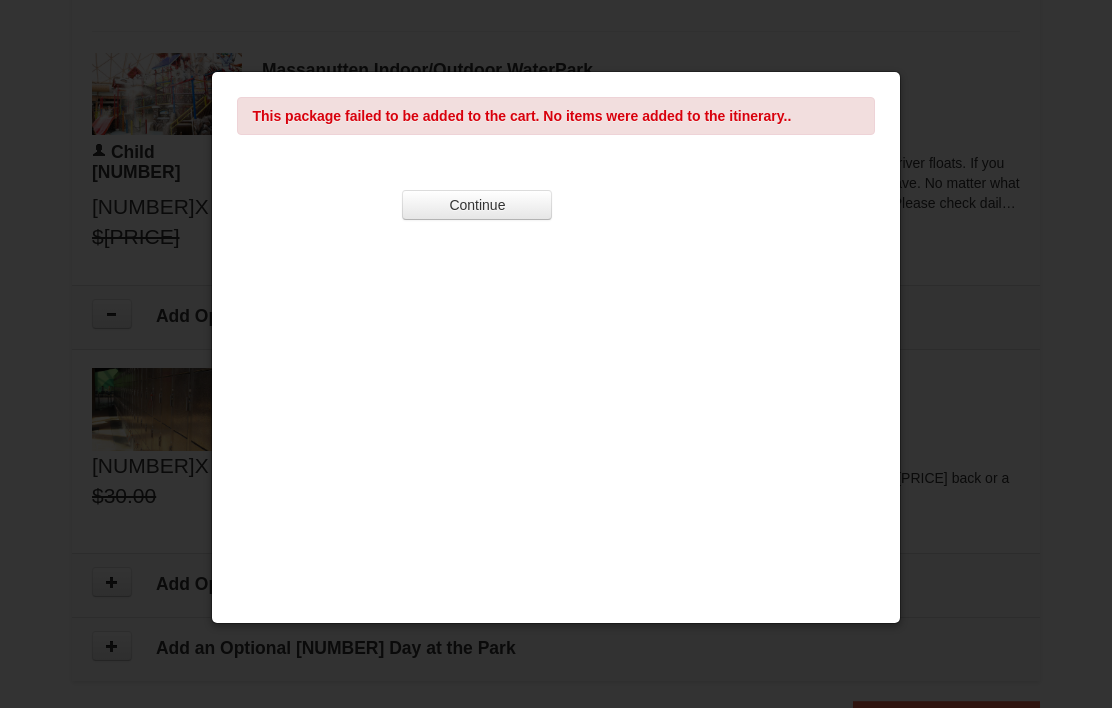 click on "Continue" at bounding box center [477, 205] 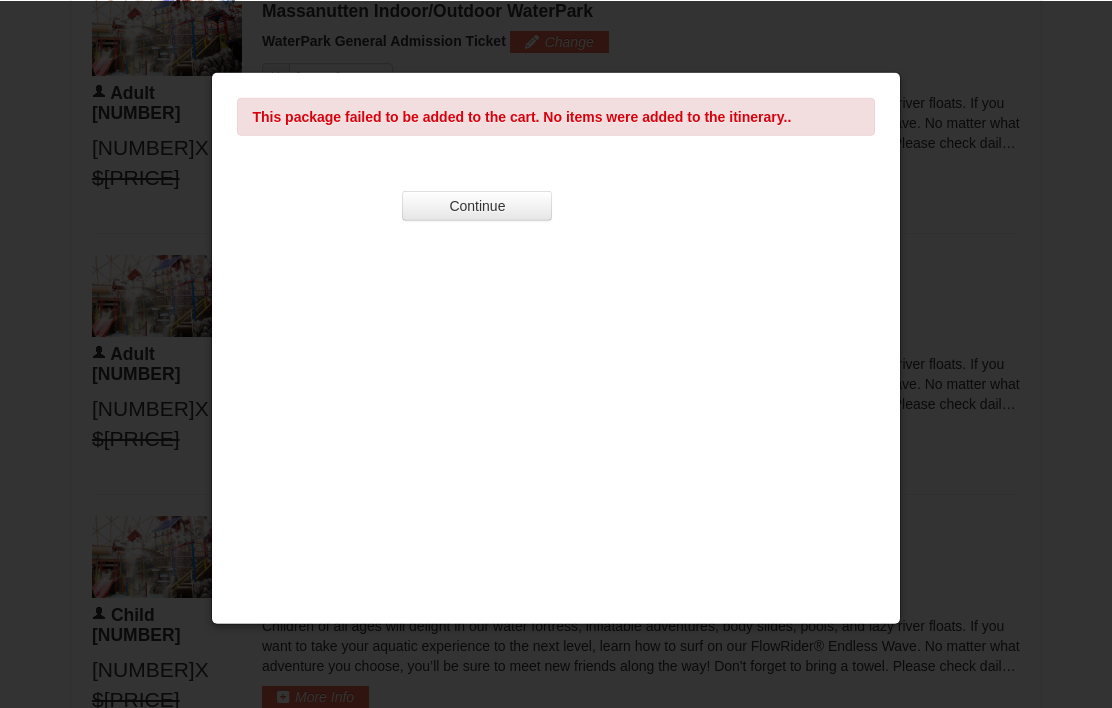 scroll, scrollTop: 921, scrollLeft: 0, axis: vertical 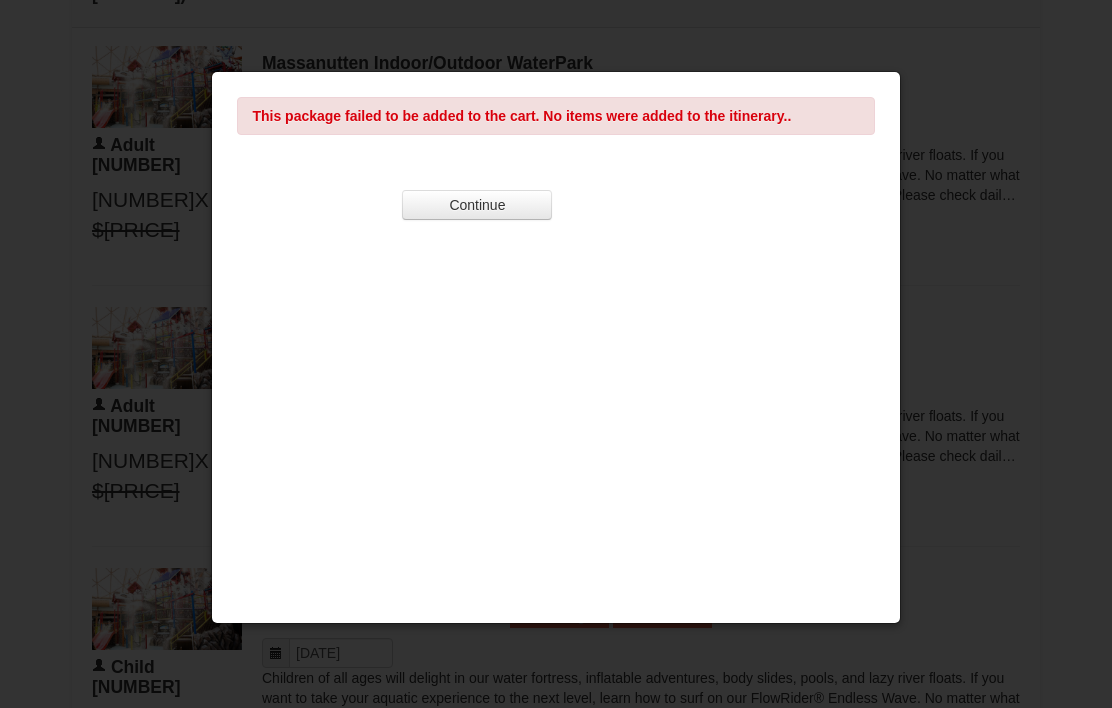 click on "Continue" at bounding box center [477, 205] 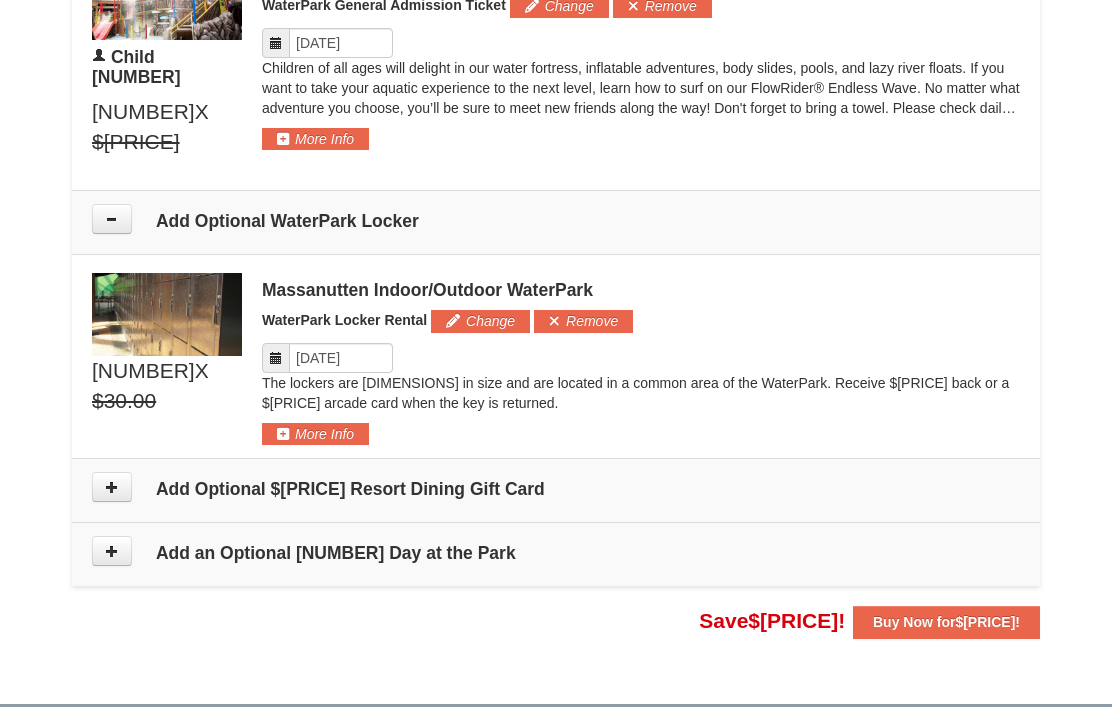 scroll, scrollTop: 1805, scrollLeft: 0, axis: vertical 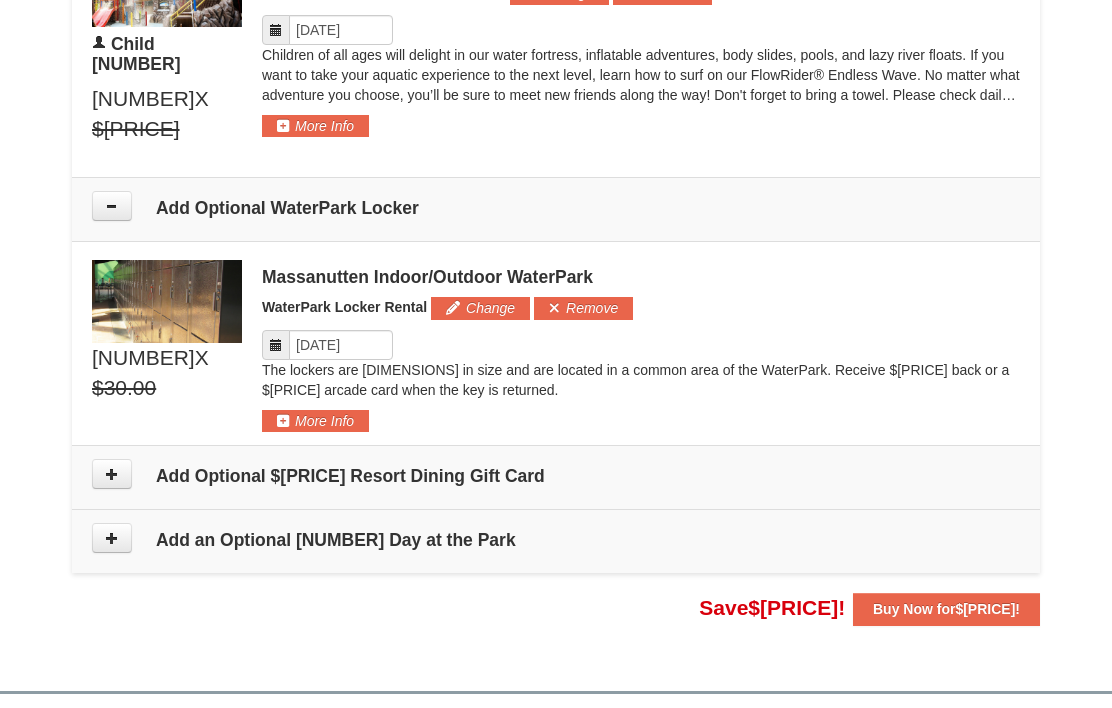 click on "Buy Now for
$222.00 !" at bounding box center [946, 609] 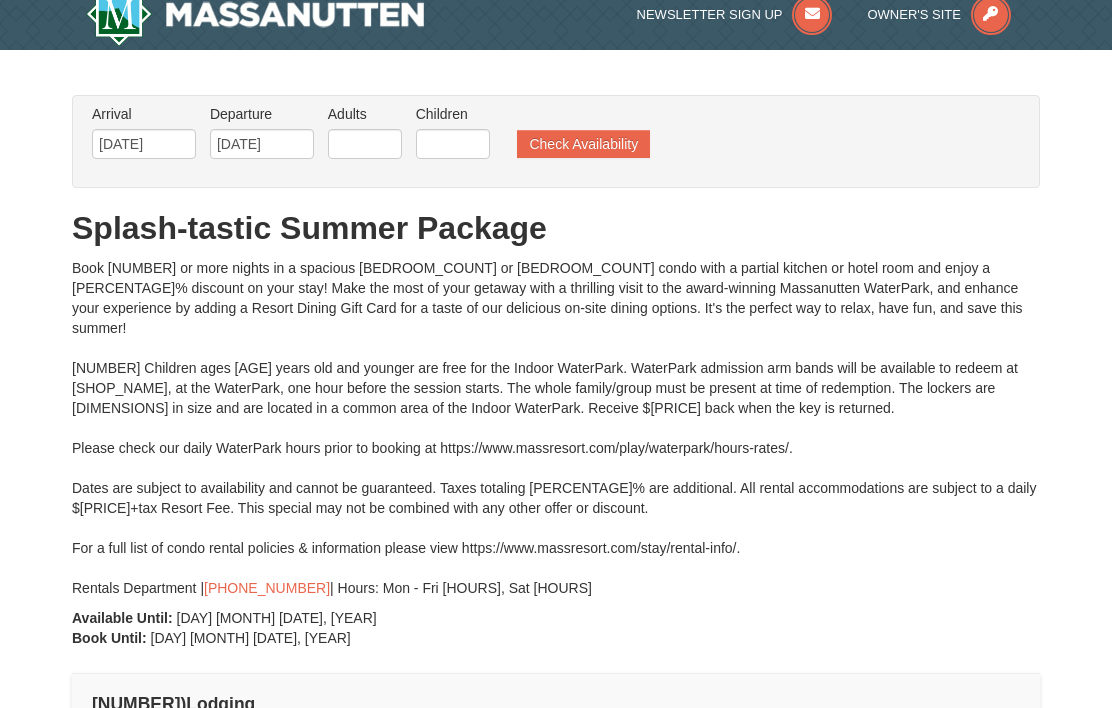 scroll, scrollTop: 0, scrollLeft: 0, axis: both 